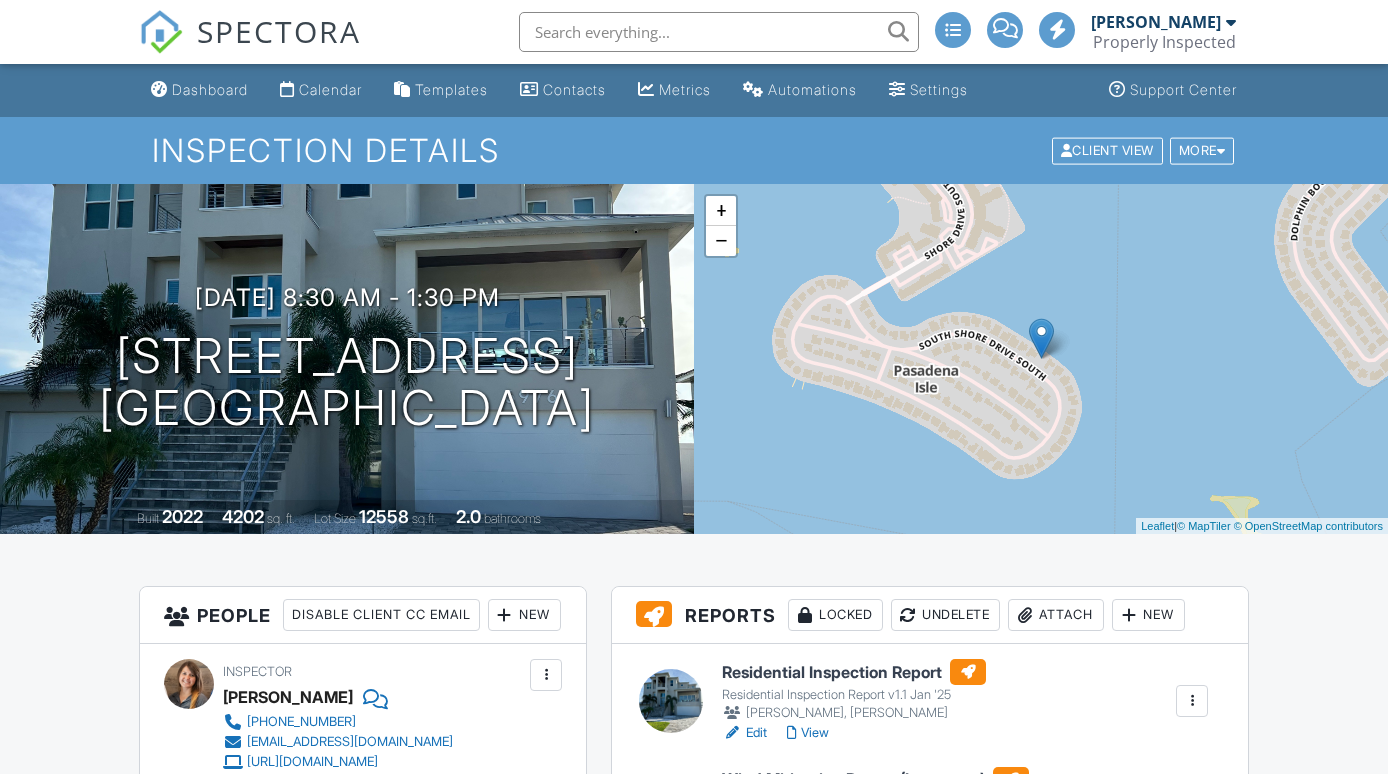 scroll, scrollTop: 0, scrollLeft: 0, axis: both 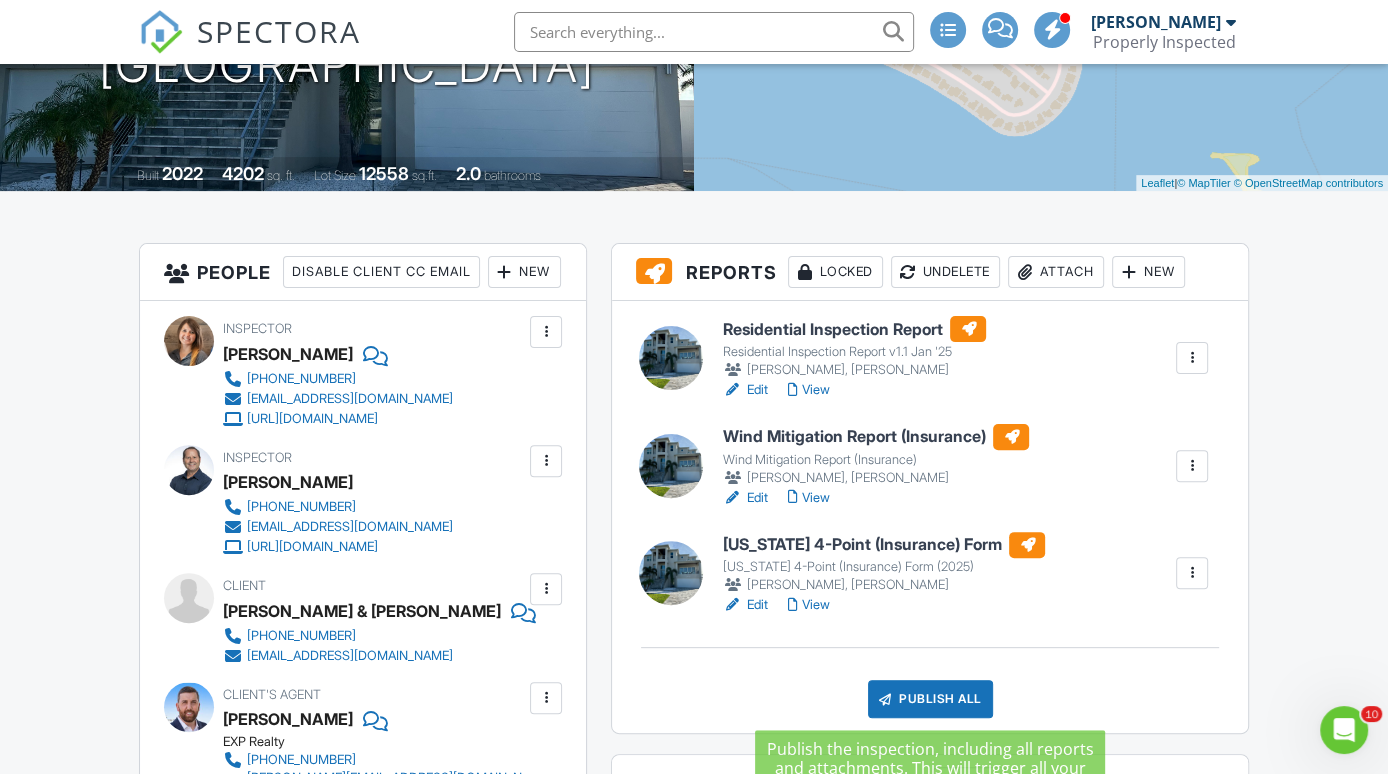 click on "Publish All" at bounding box center (930, 699) 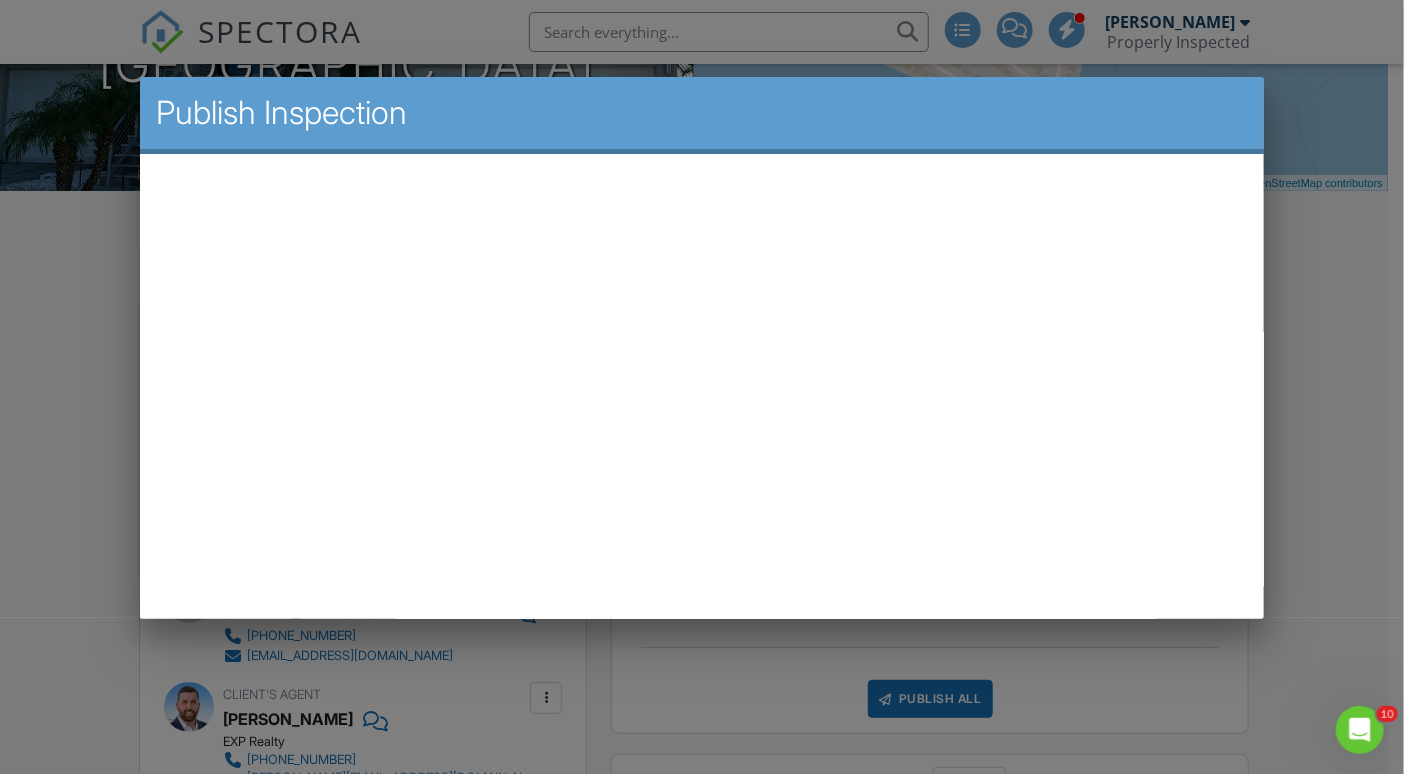scroll, scrollTop: 0, scrollLeft: 0, axis: both 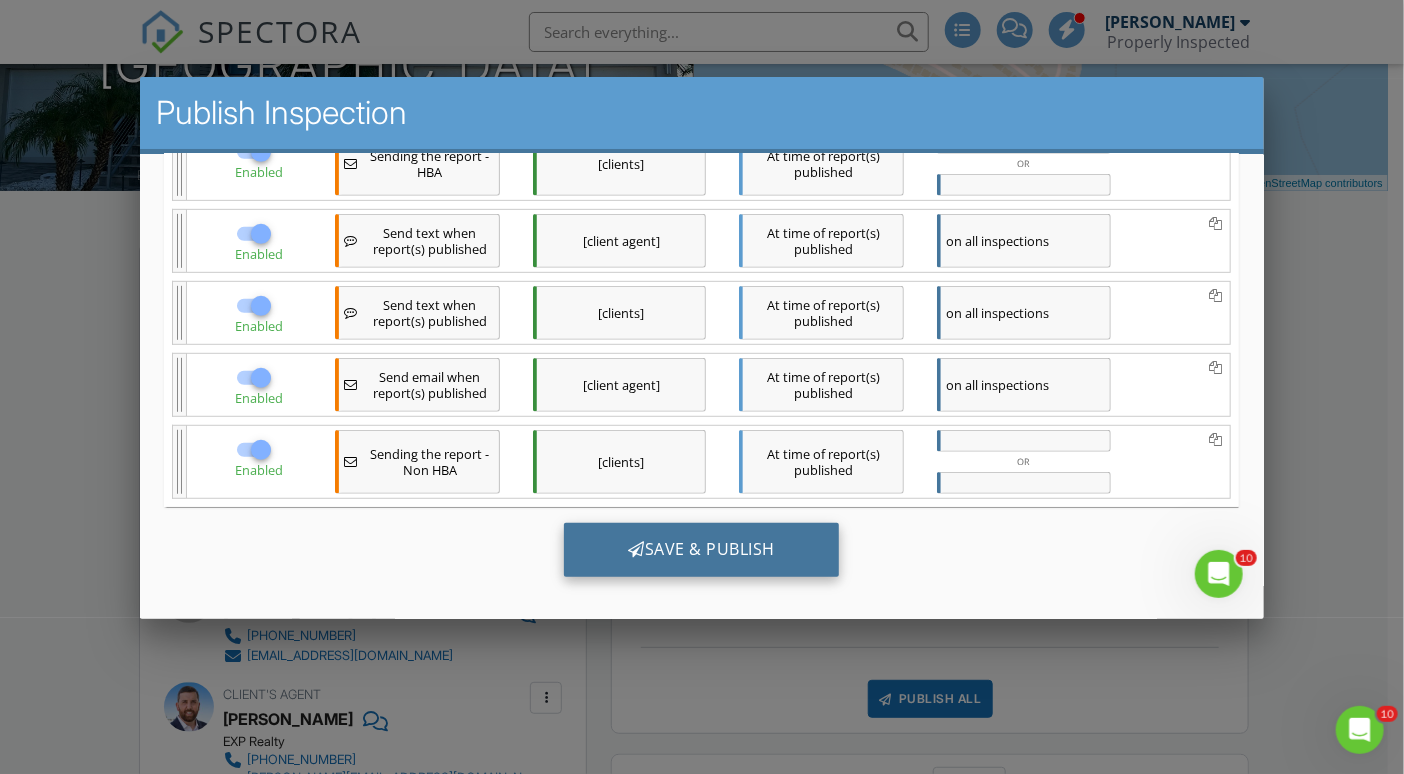 click on "Save & Publish" at bounding box center [701, 550] 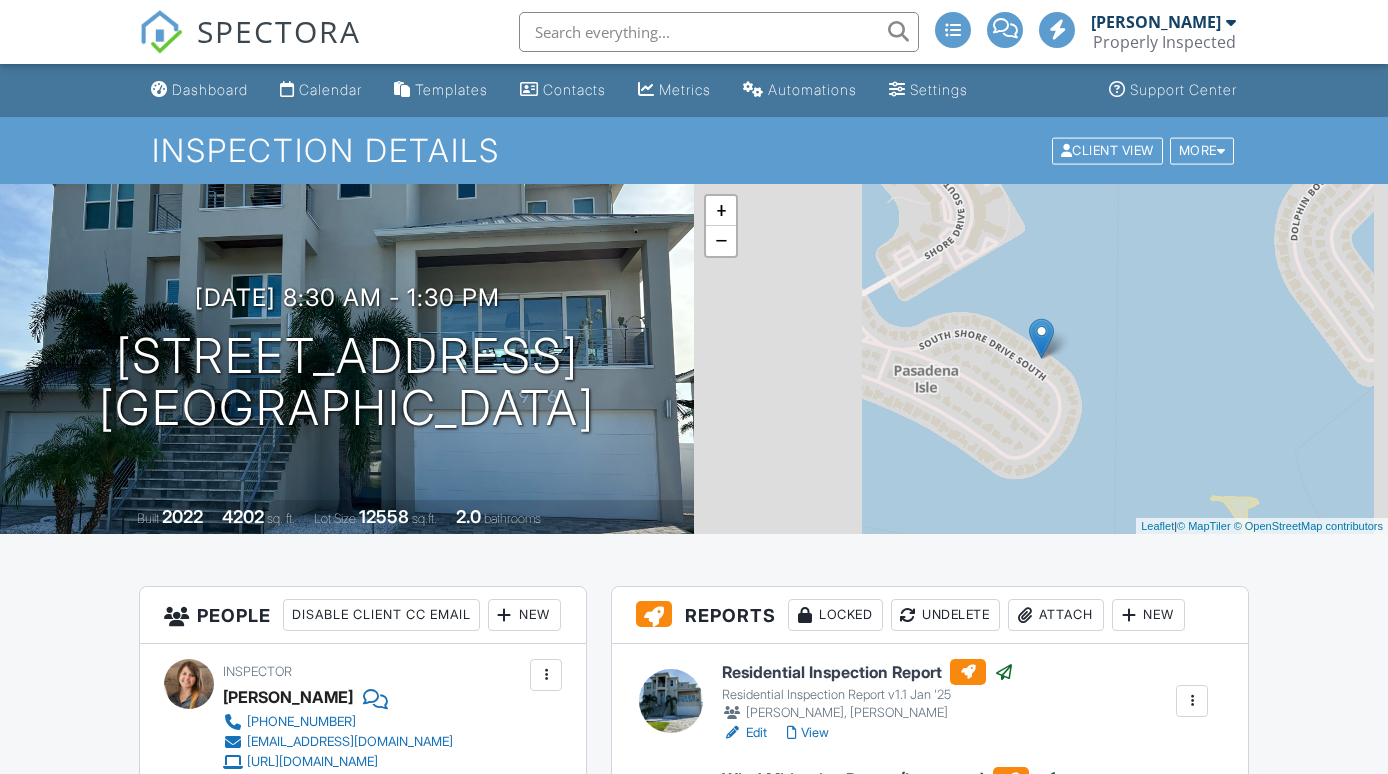 scroll, scrollTop: 0, scrollLeft: 0, axis: both 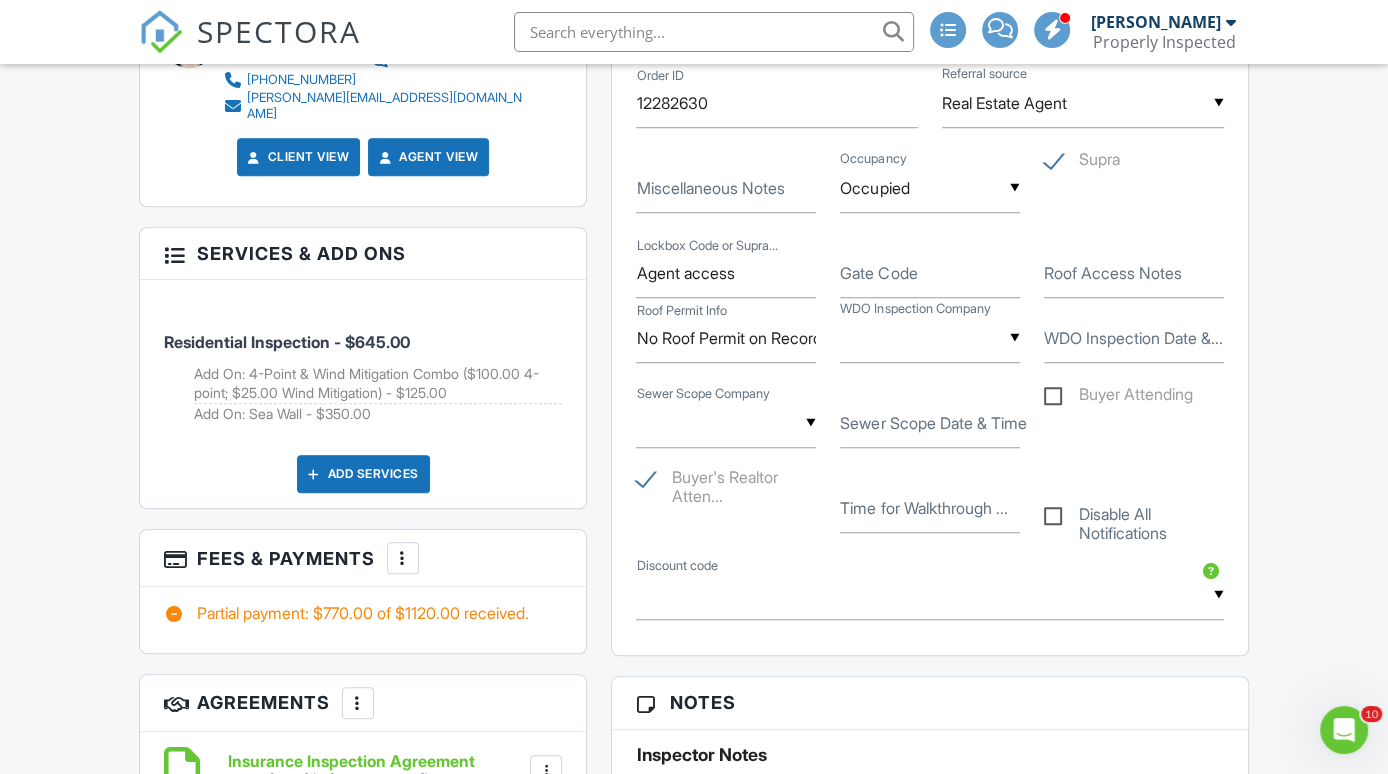 click at bounding box center (403, 558) 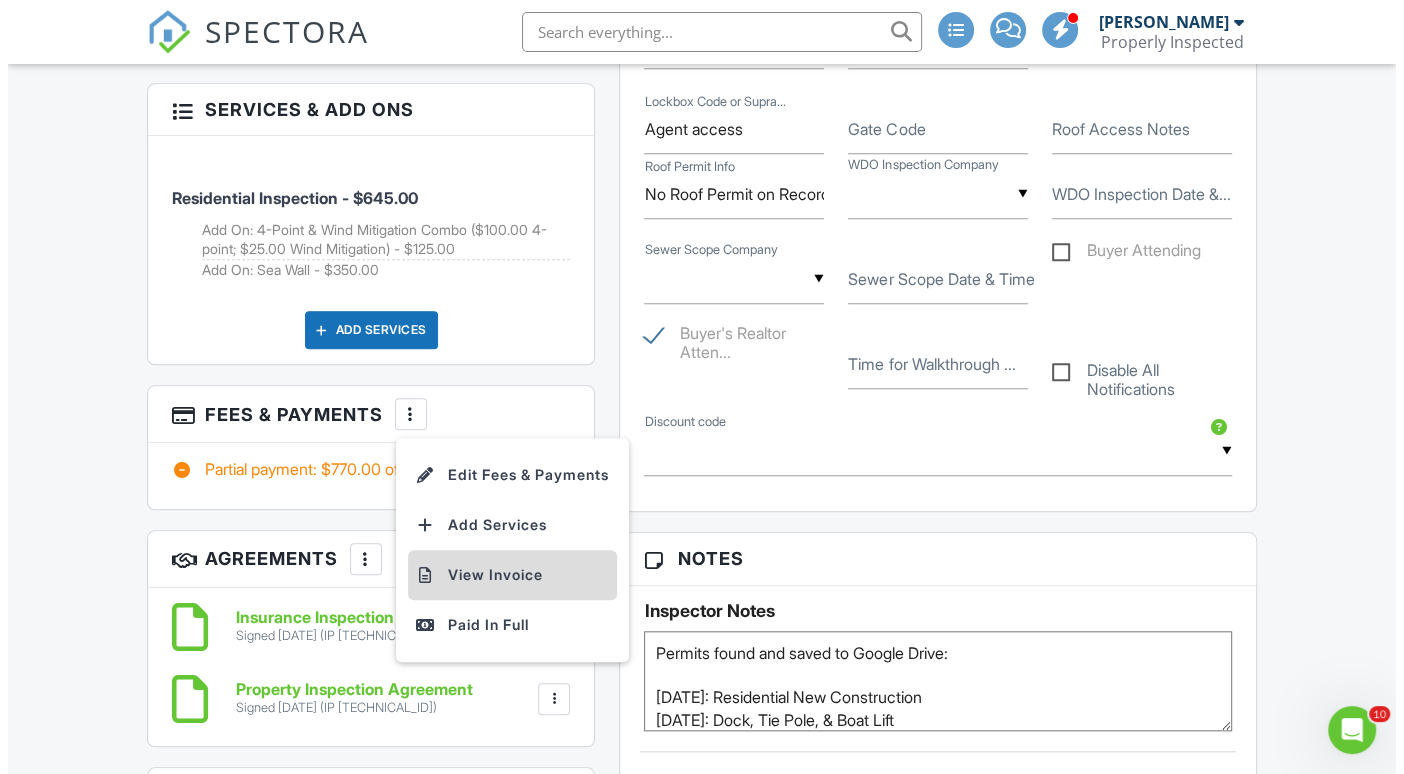 scroll, scrollTop: 1396, scrollLeft: 0, axis: vertical 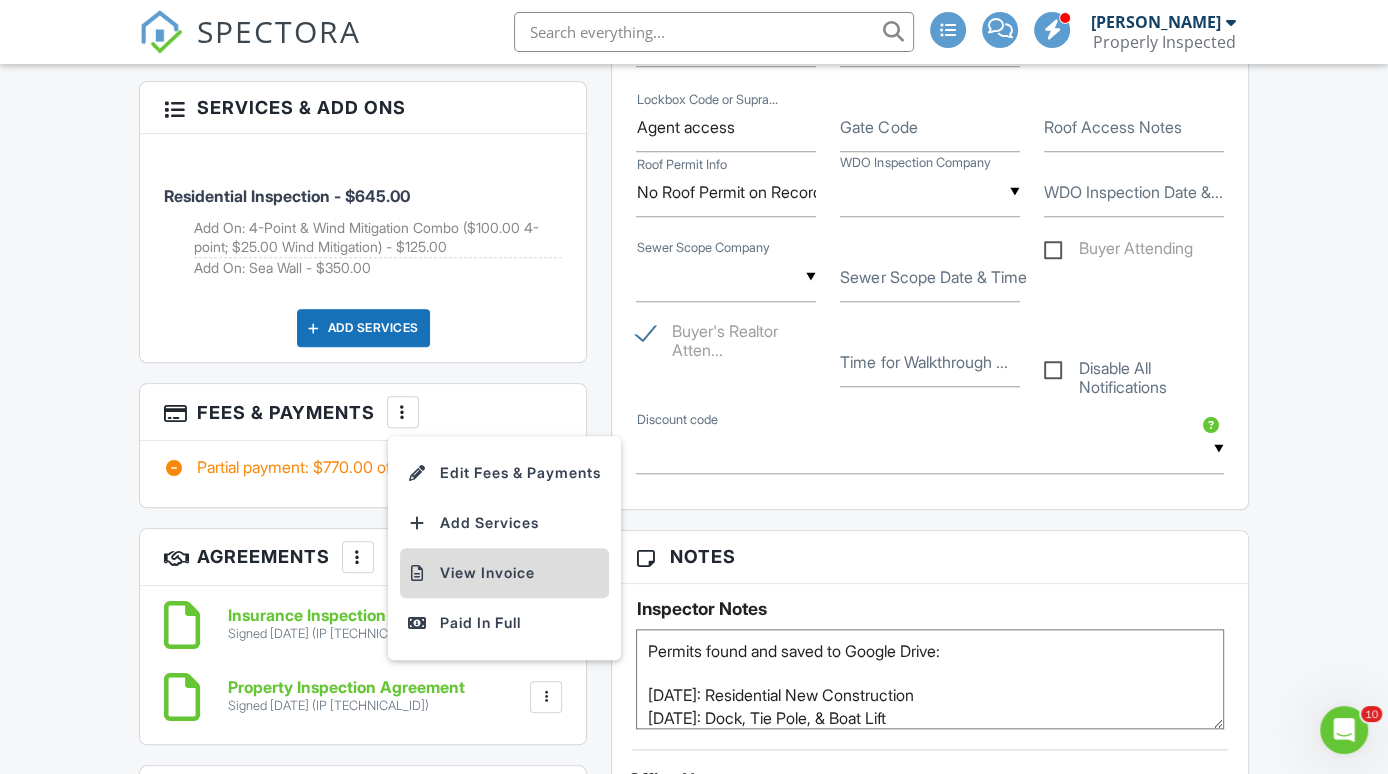 click on "View Invoice" at bounding box center [504, 573] 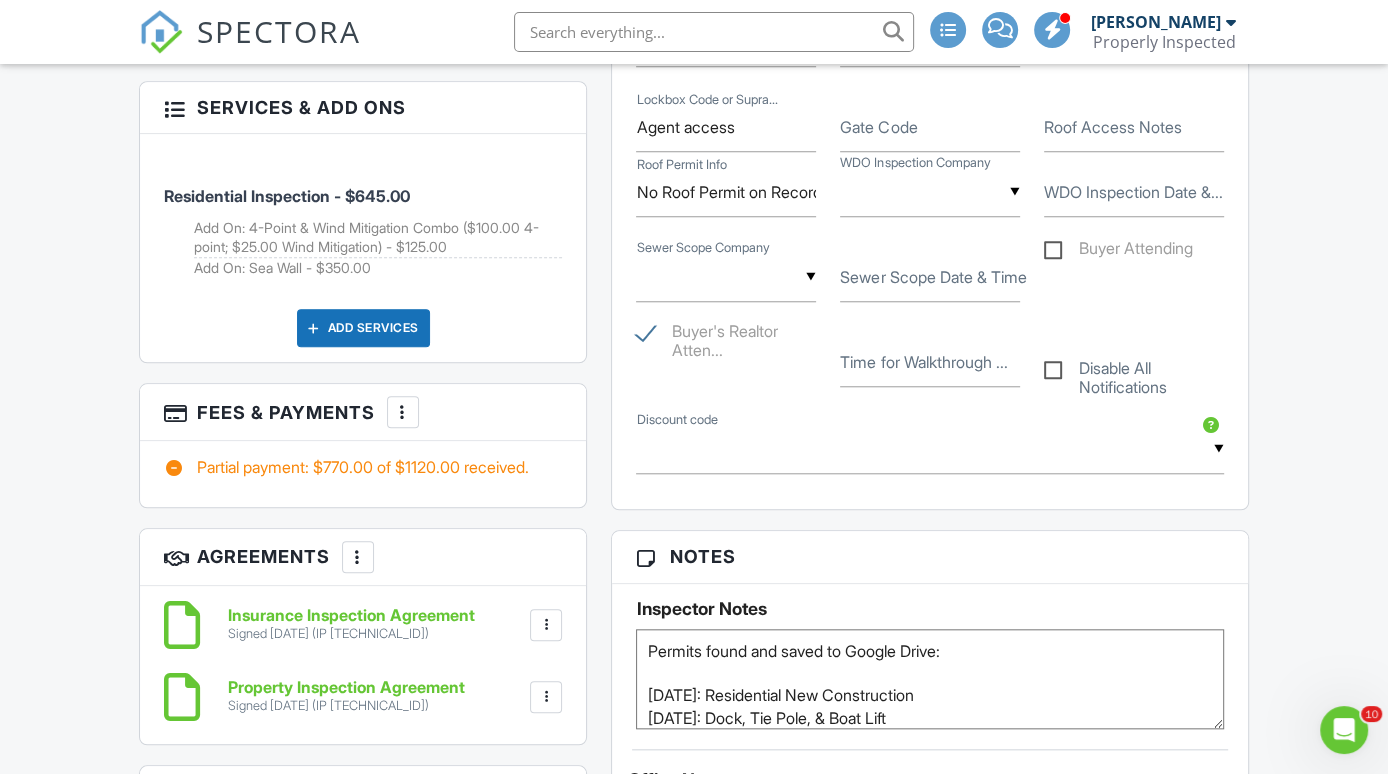 click on "Partial payment: $770.00 of $1120.00 received." at bounding box center (363, 467) 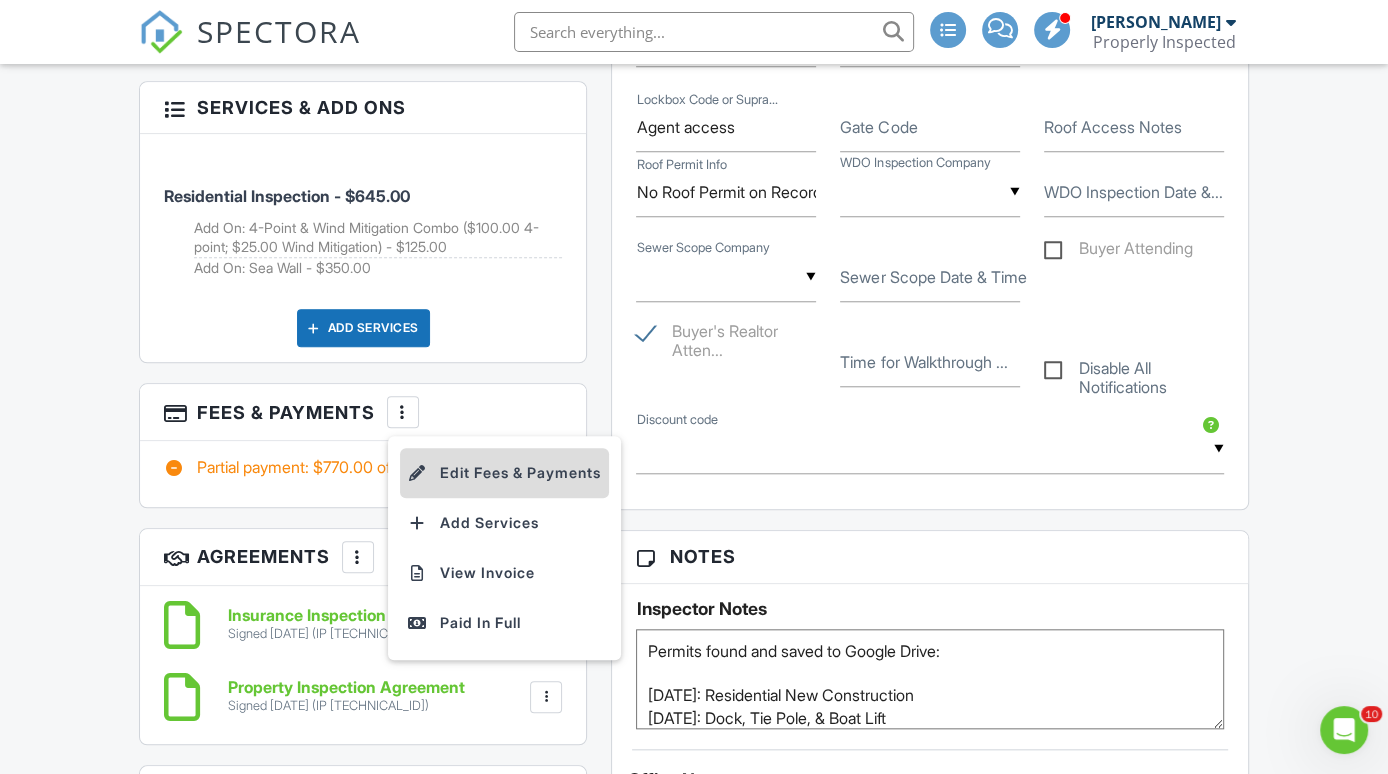 click on "Edit Fees & Payments" at bounding box center [504, 473] 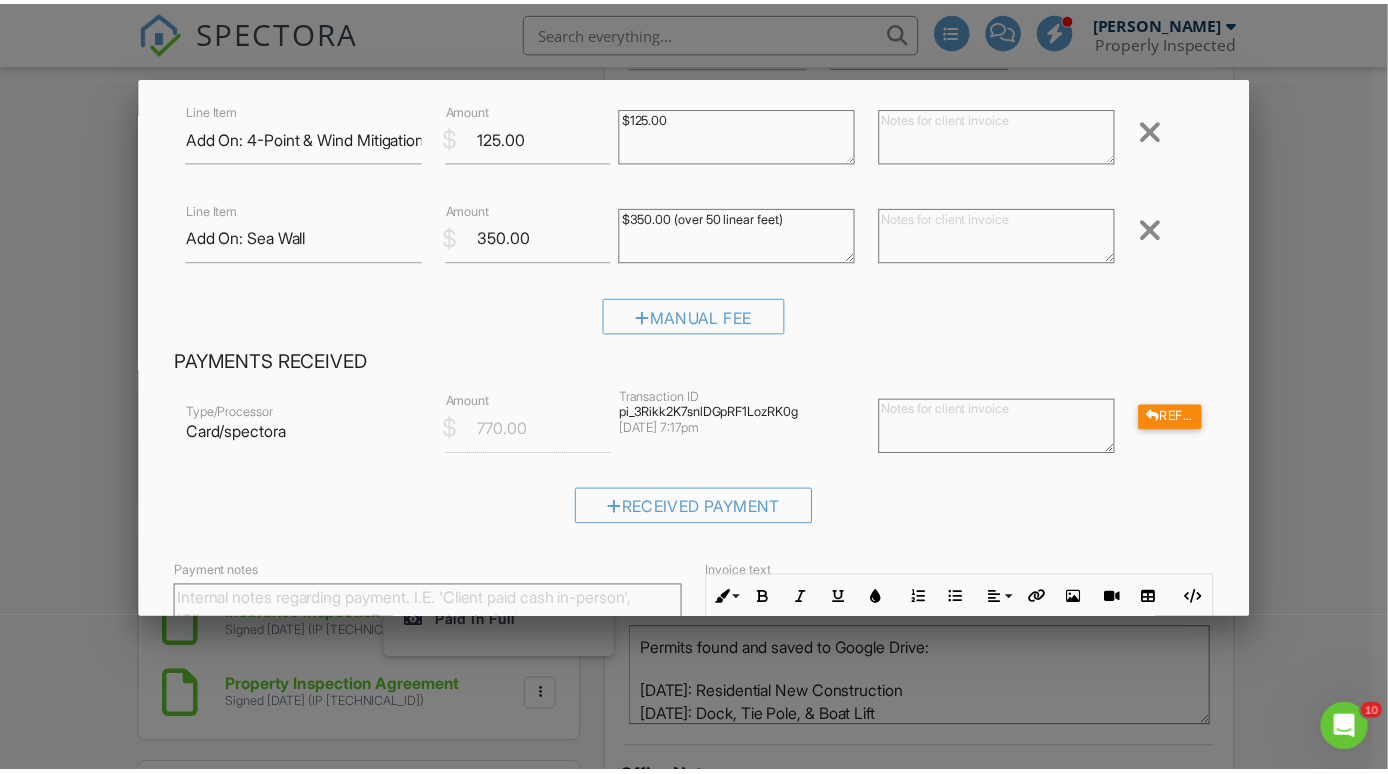 scroll, scrollTop: 276, scrollLeft: 0, axis: vertical 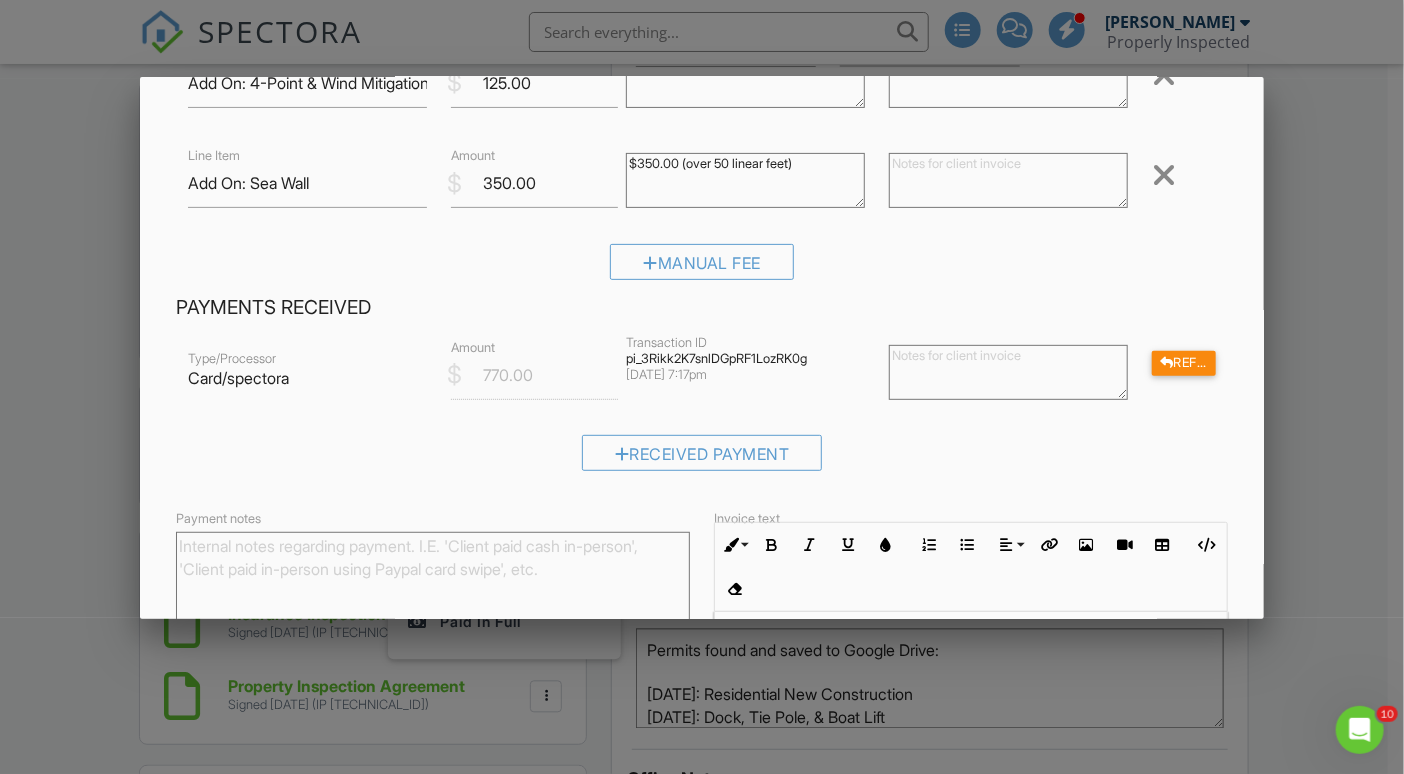 click at bounding box center (702, 384) 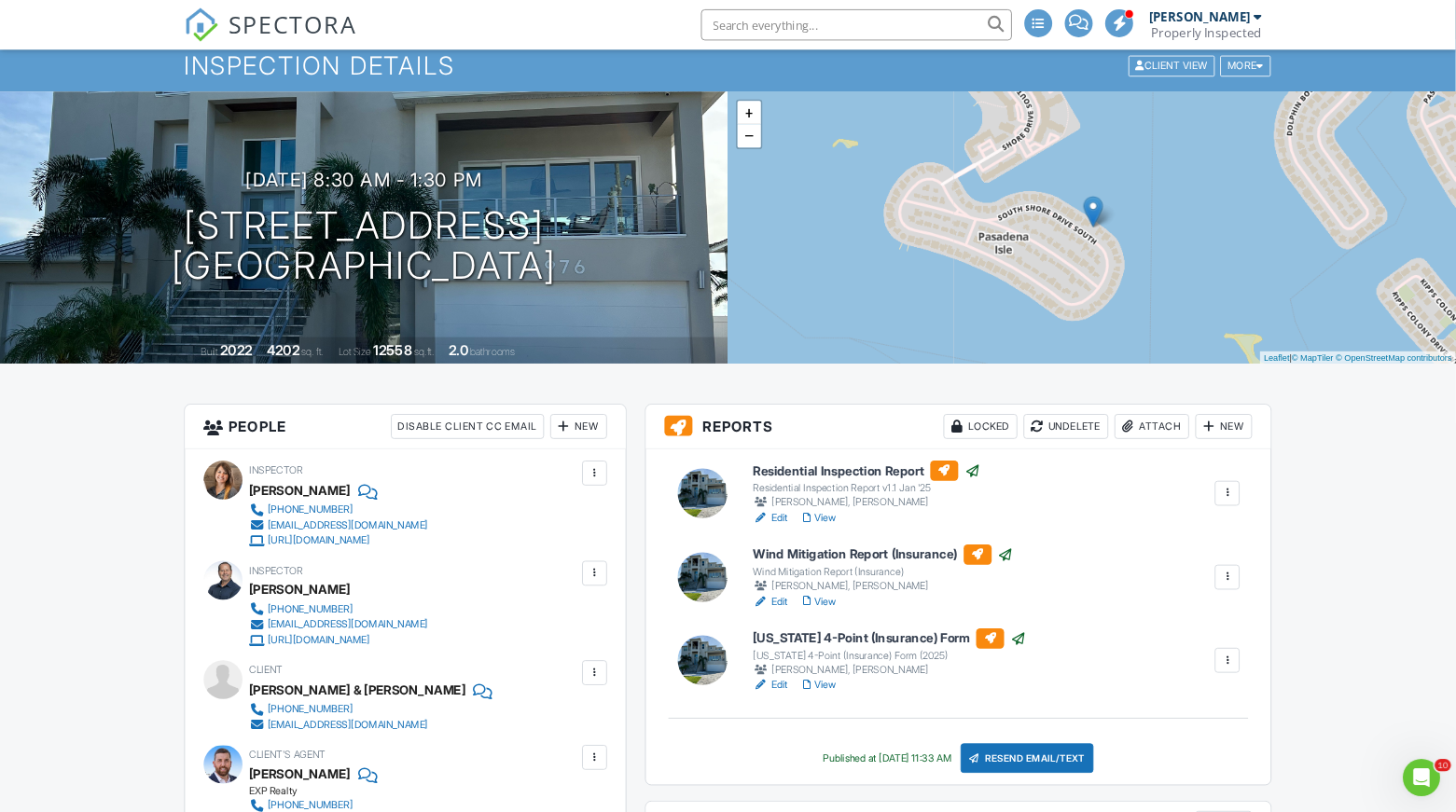 scroll, scrollTop: 0, scrollLeft: 0, axis: both 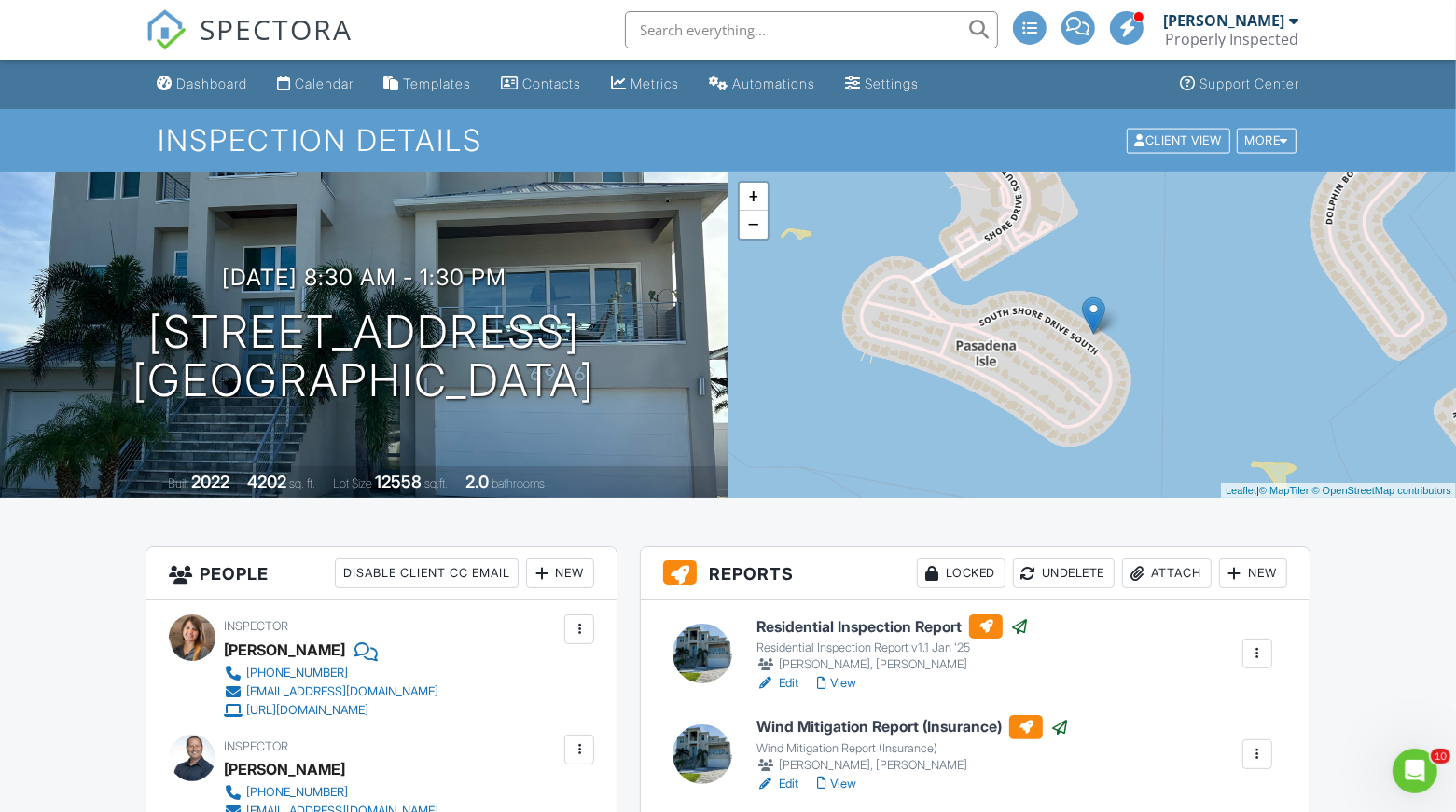 click at bounding box center [811, 30] 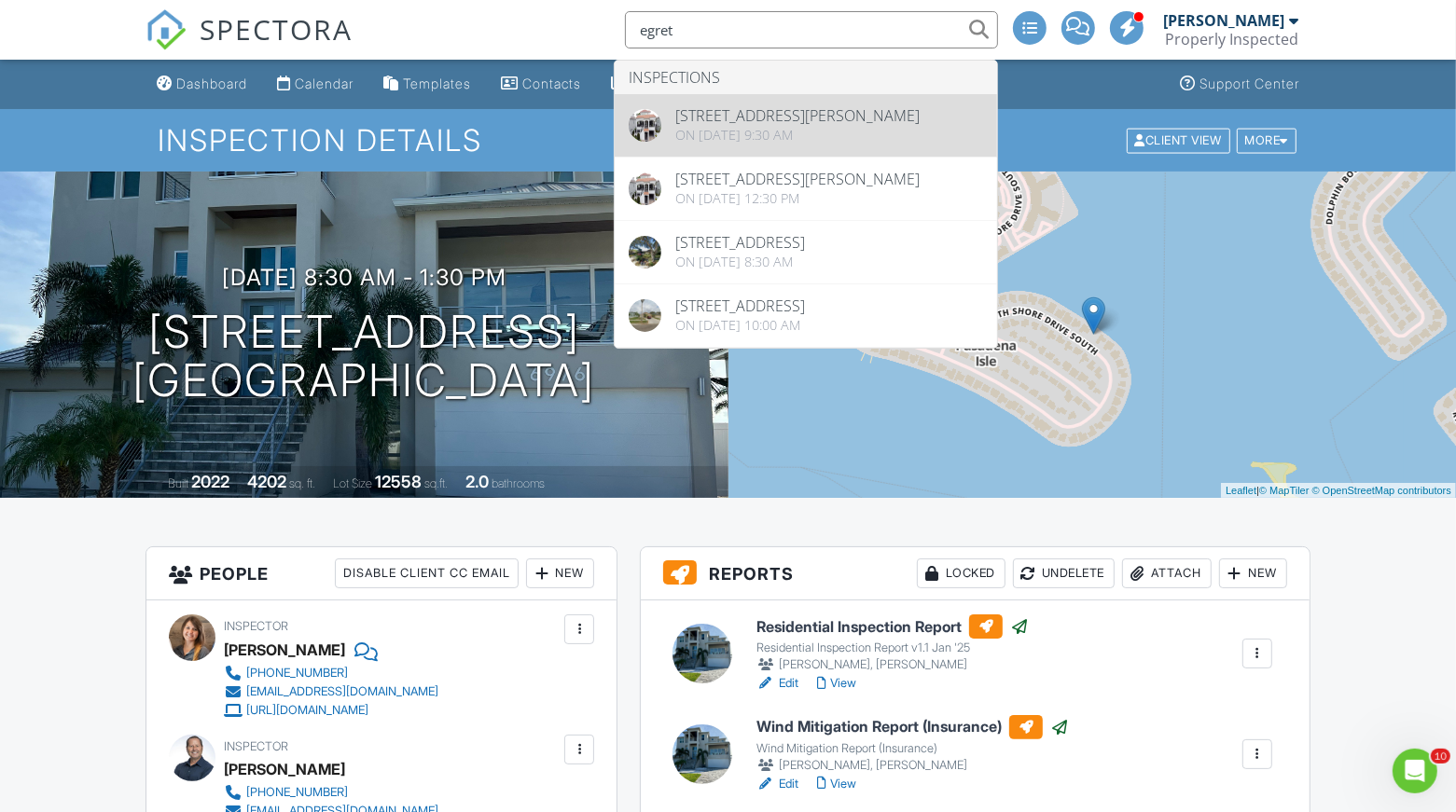type on "egret" 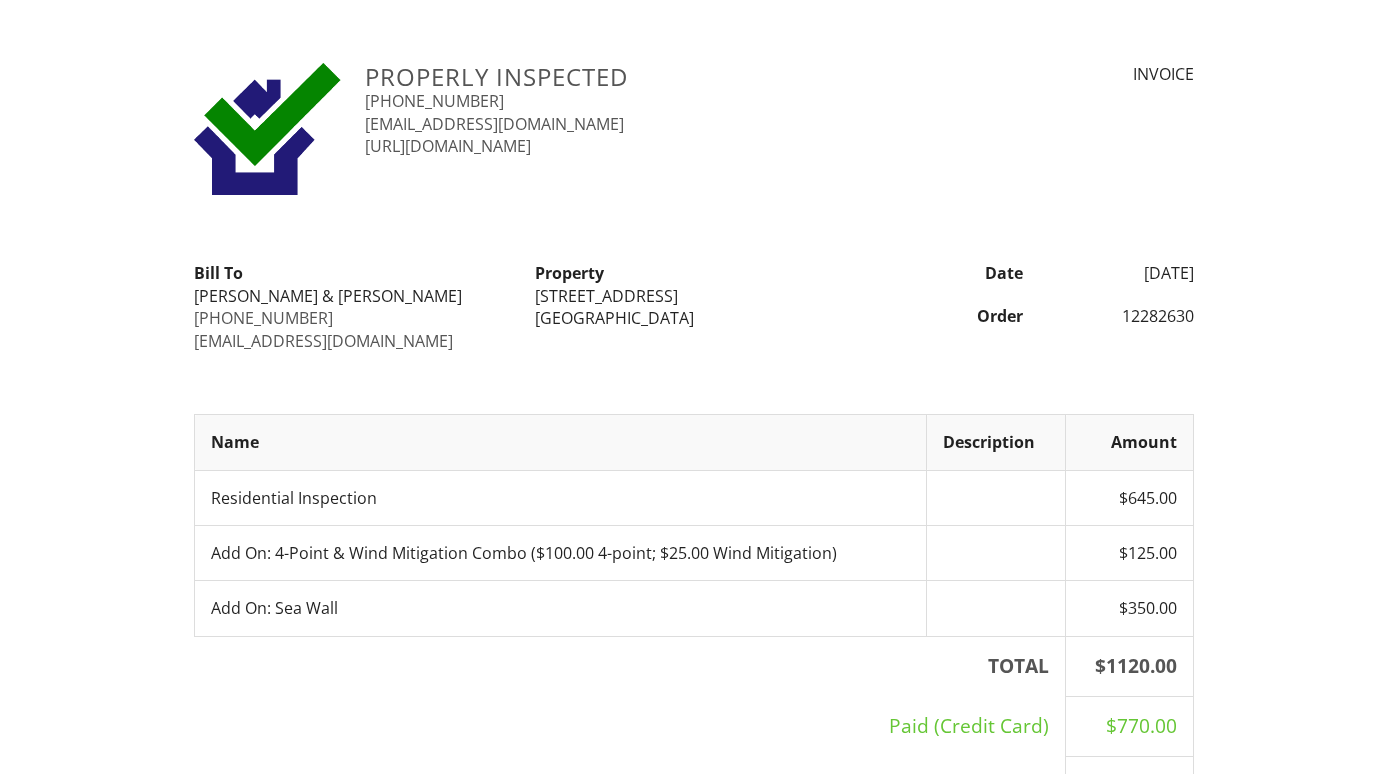 scroll, scrollTop: 0, scrollLeft: 0, axis: both 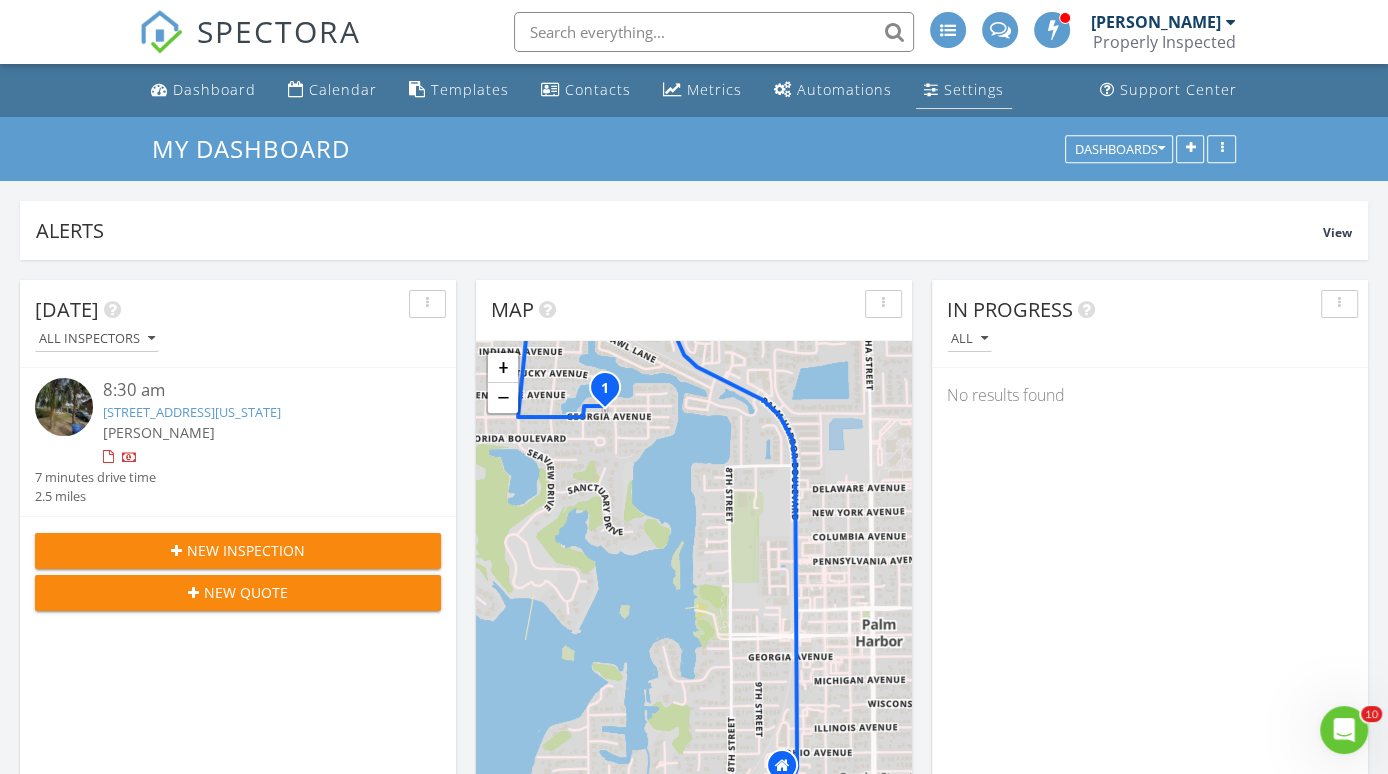 click on "Settings" at bounding box center [974, 89] 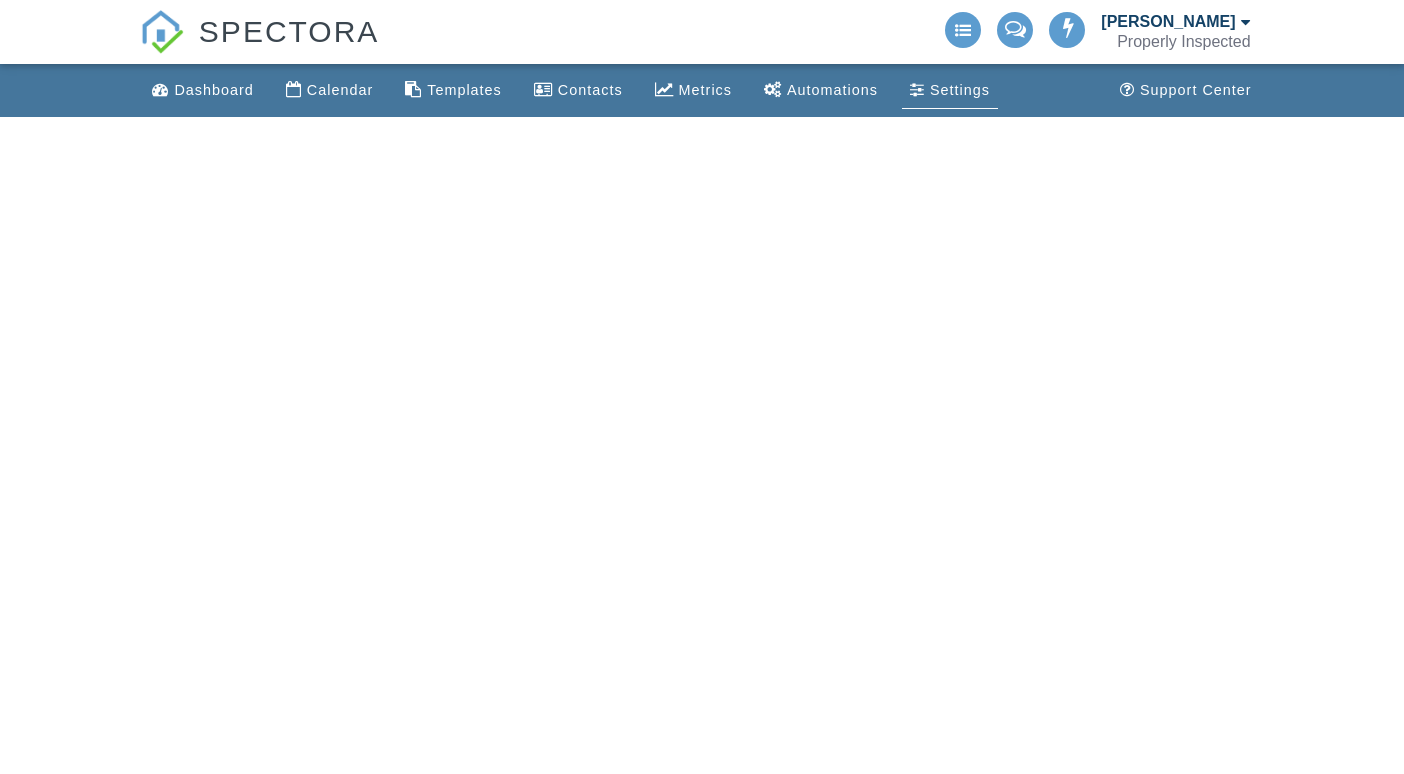 scroll, scrollTop: 0, scrollLeft: 0, axis: both 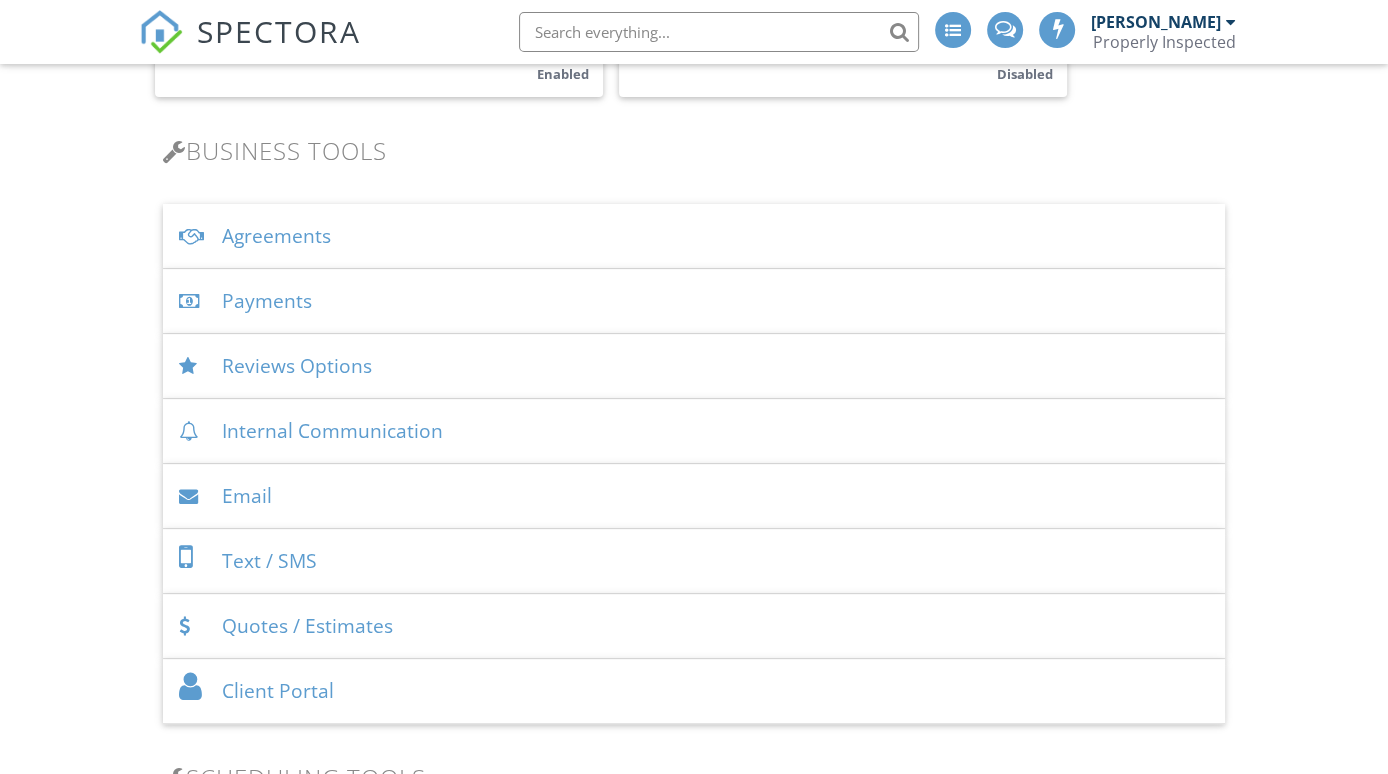 click on "Payments" at bounding box center (694, 301) 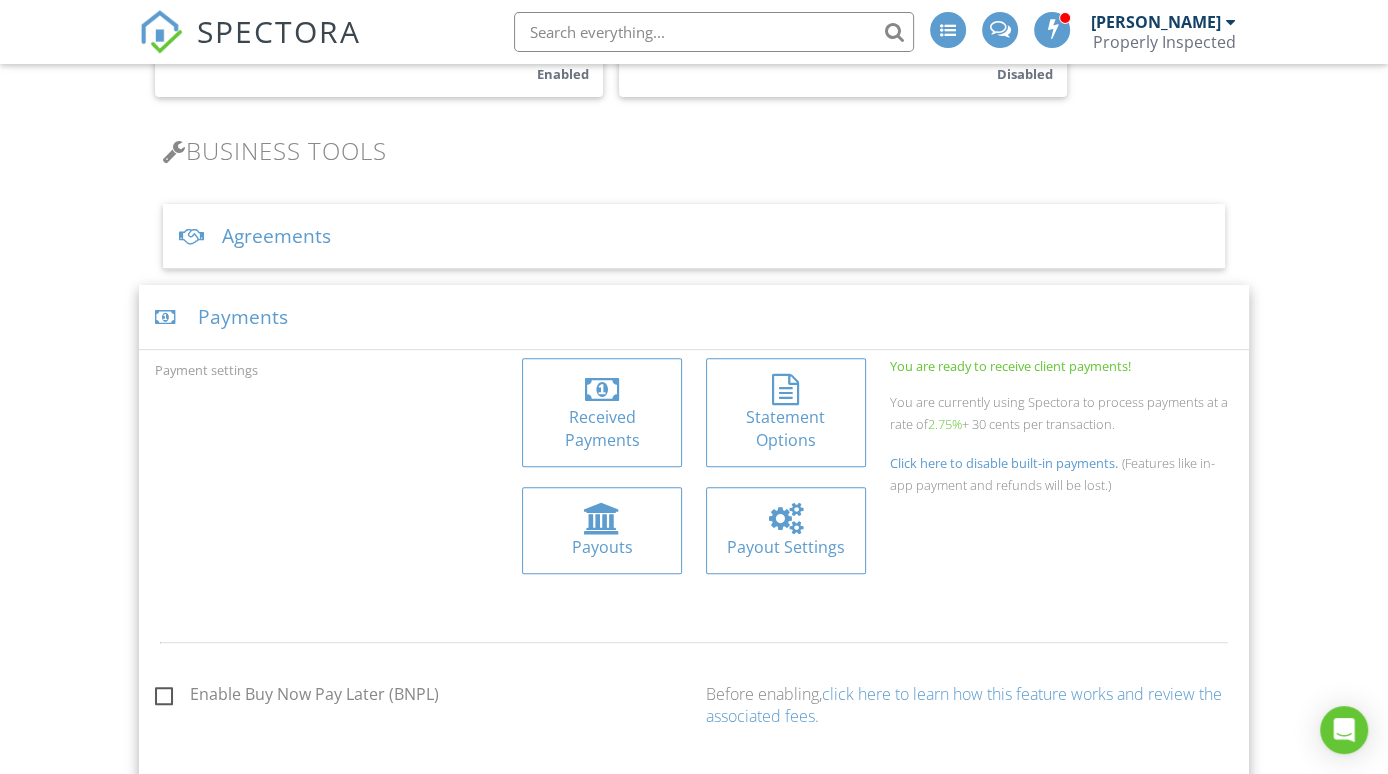 scroll, scrollTop: 715, scrollLeft: 0, axis: vertical 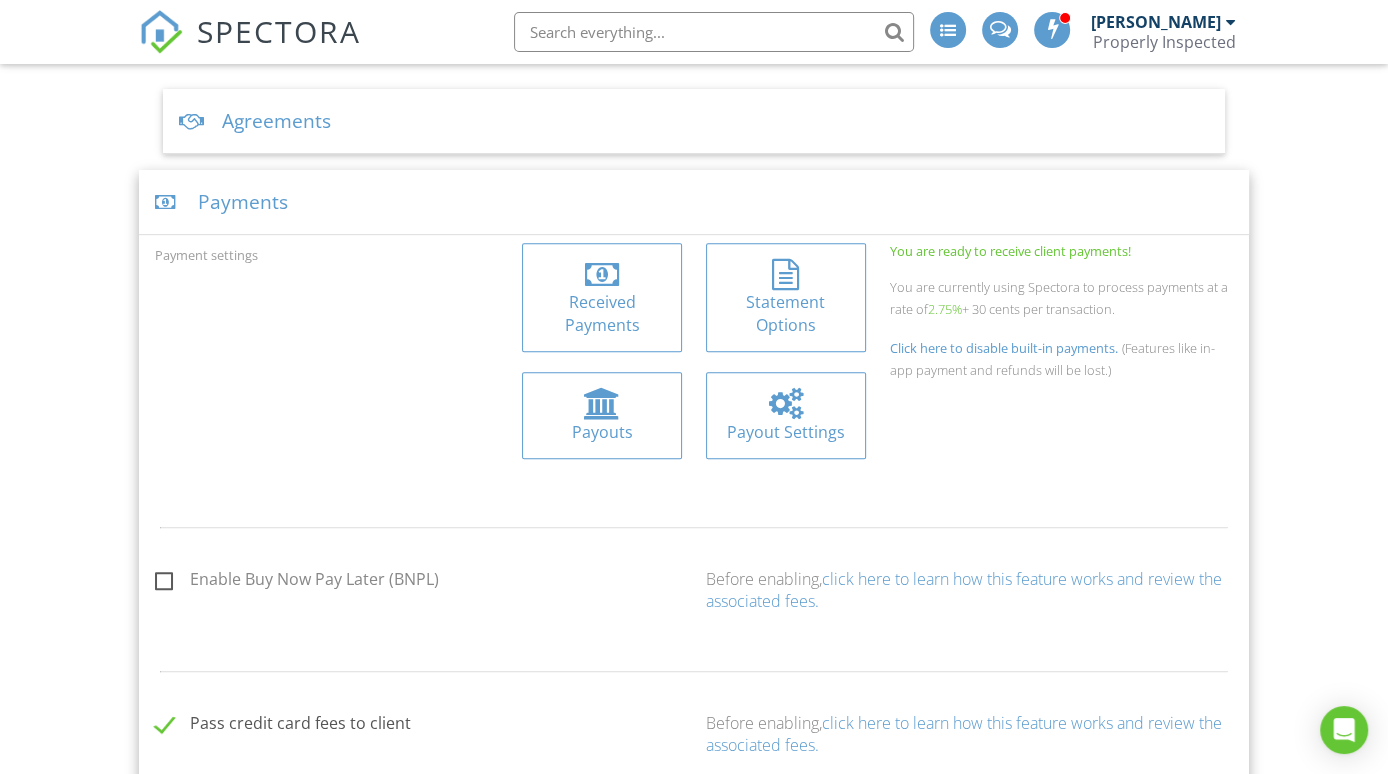 click on "Received Payments" at bounding box center (602, 313) 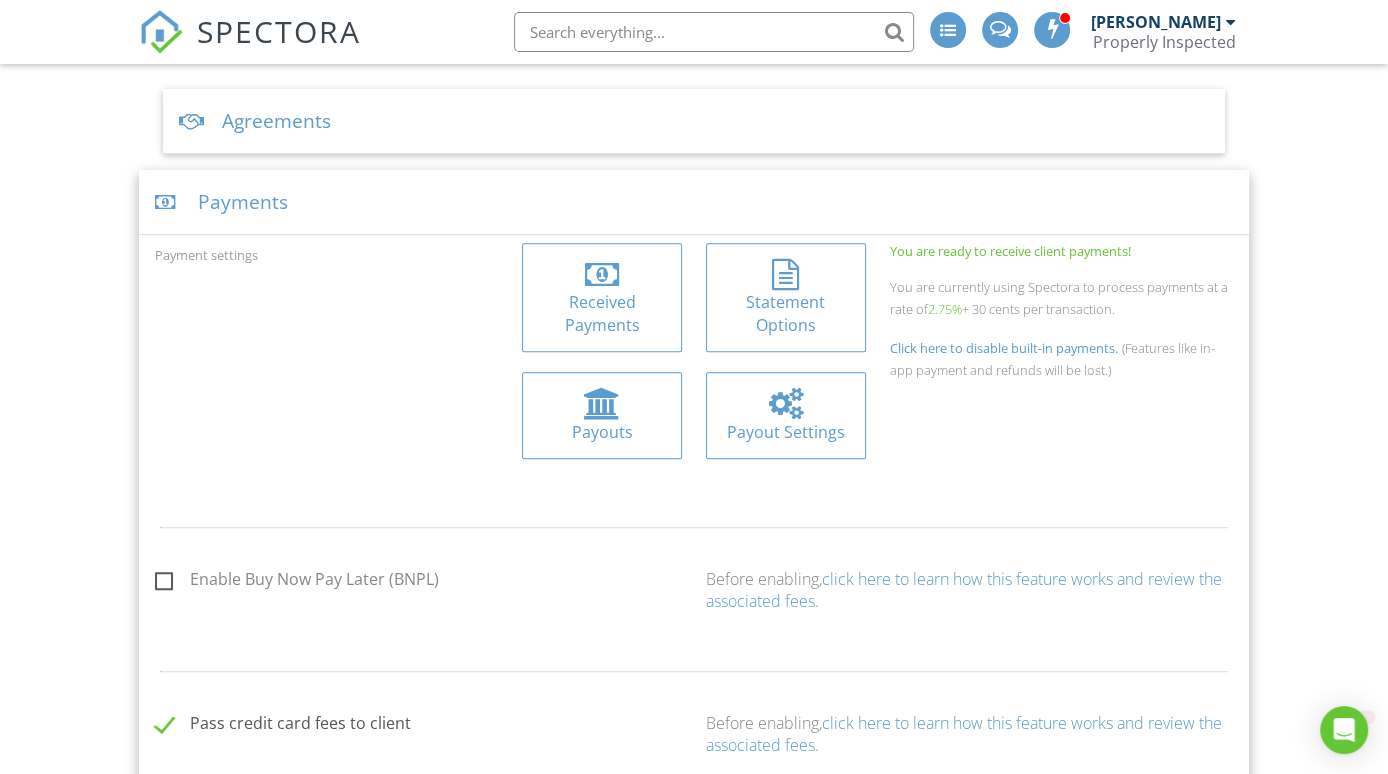 scroll, scrollTop: 0, scrollLeft: 0, axis: both 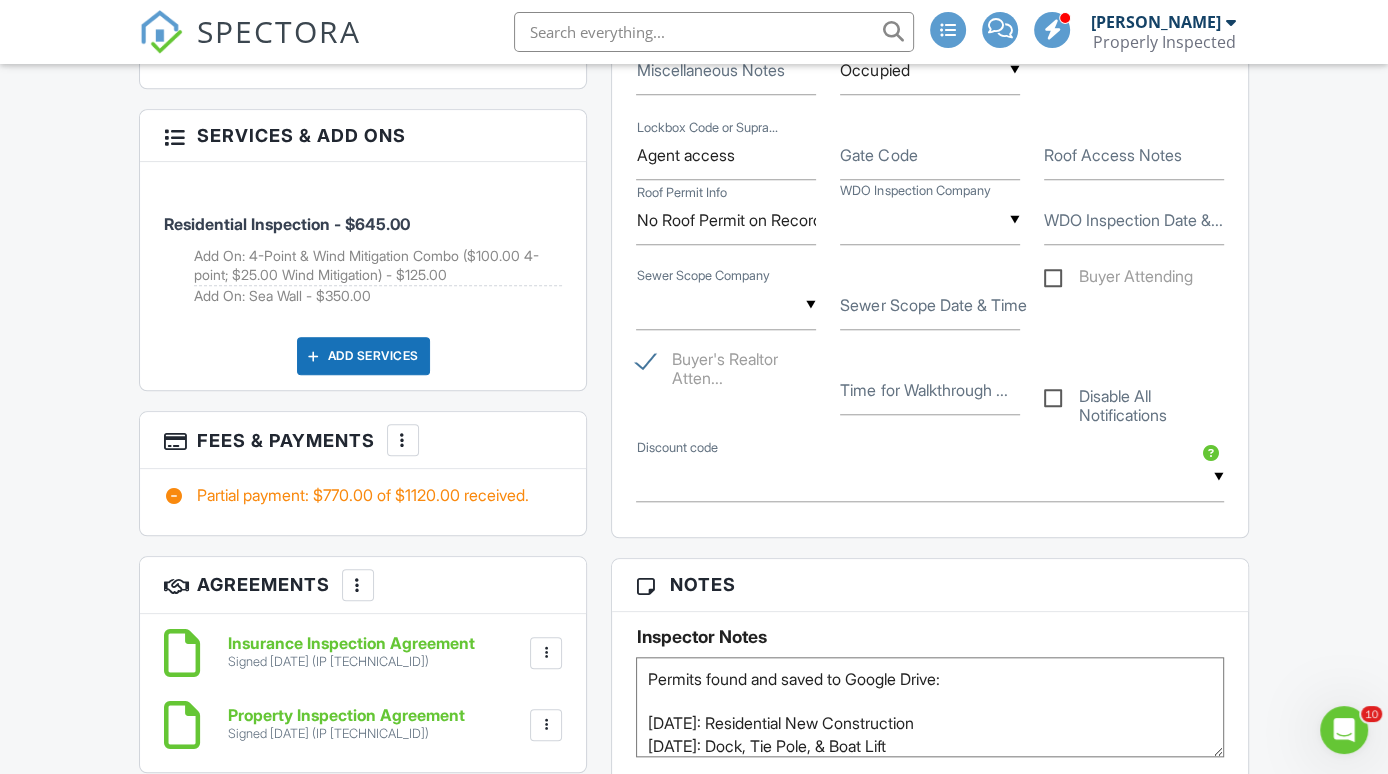 click at bounding box center (403, 440) 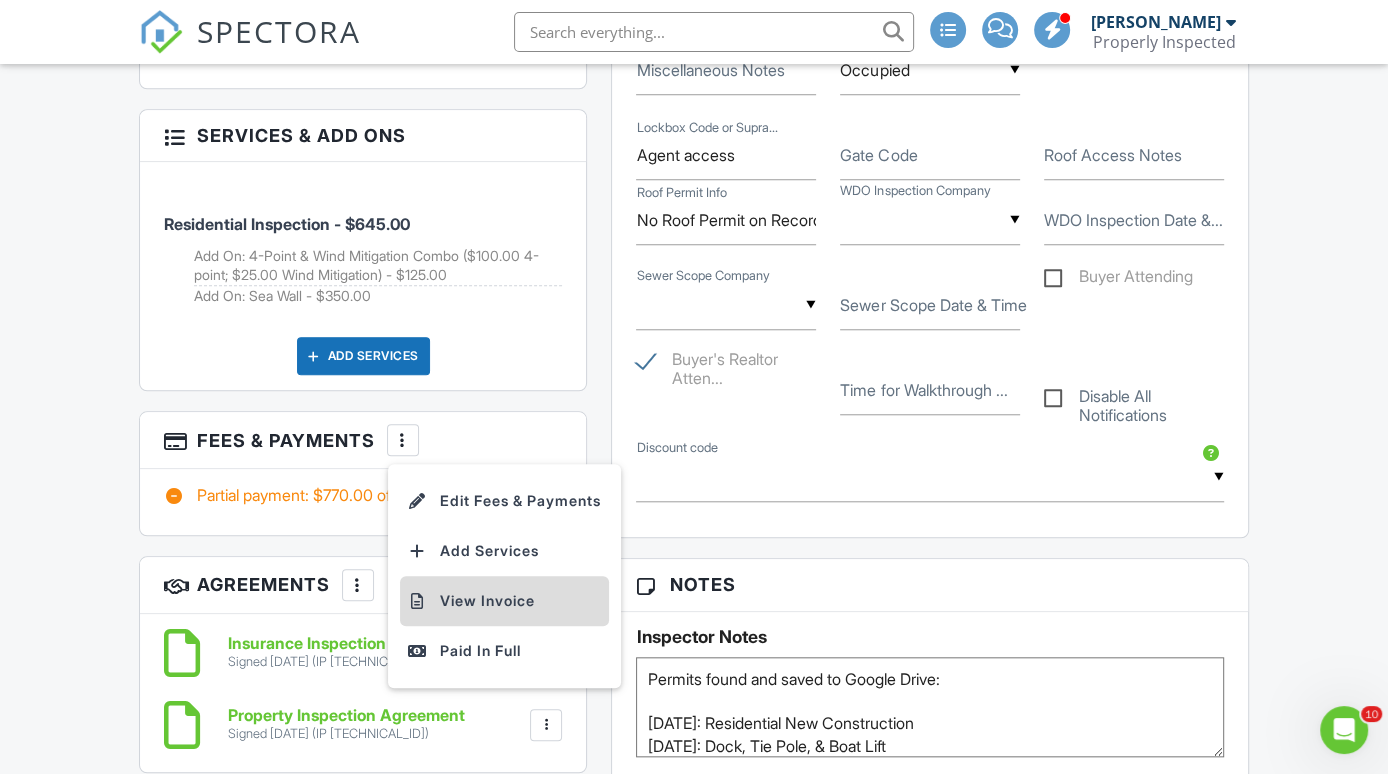 click on "View Invoice" at bounding box center (504, 601) 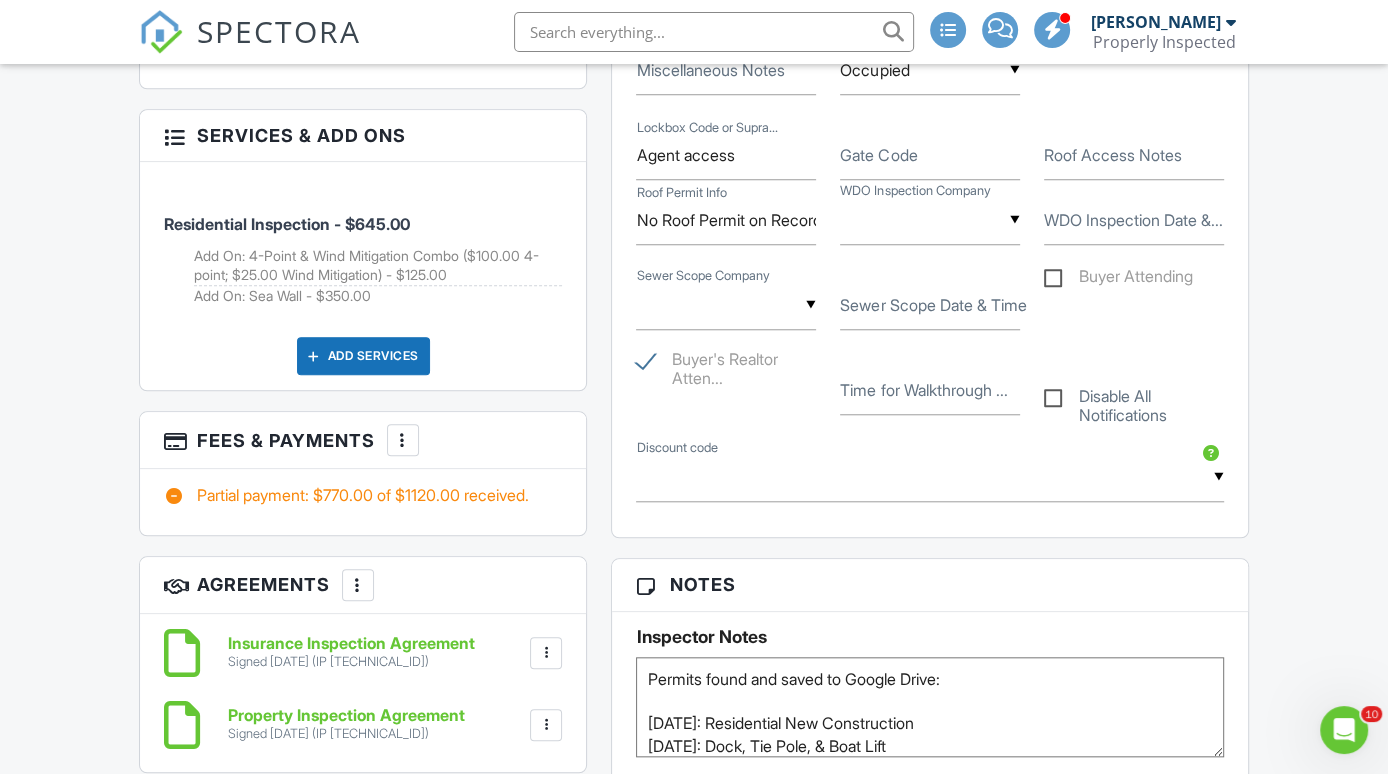 click at bounding box center [403, 440] 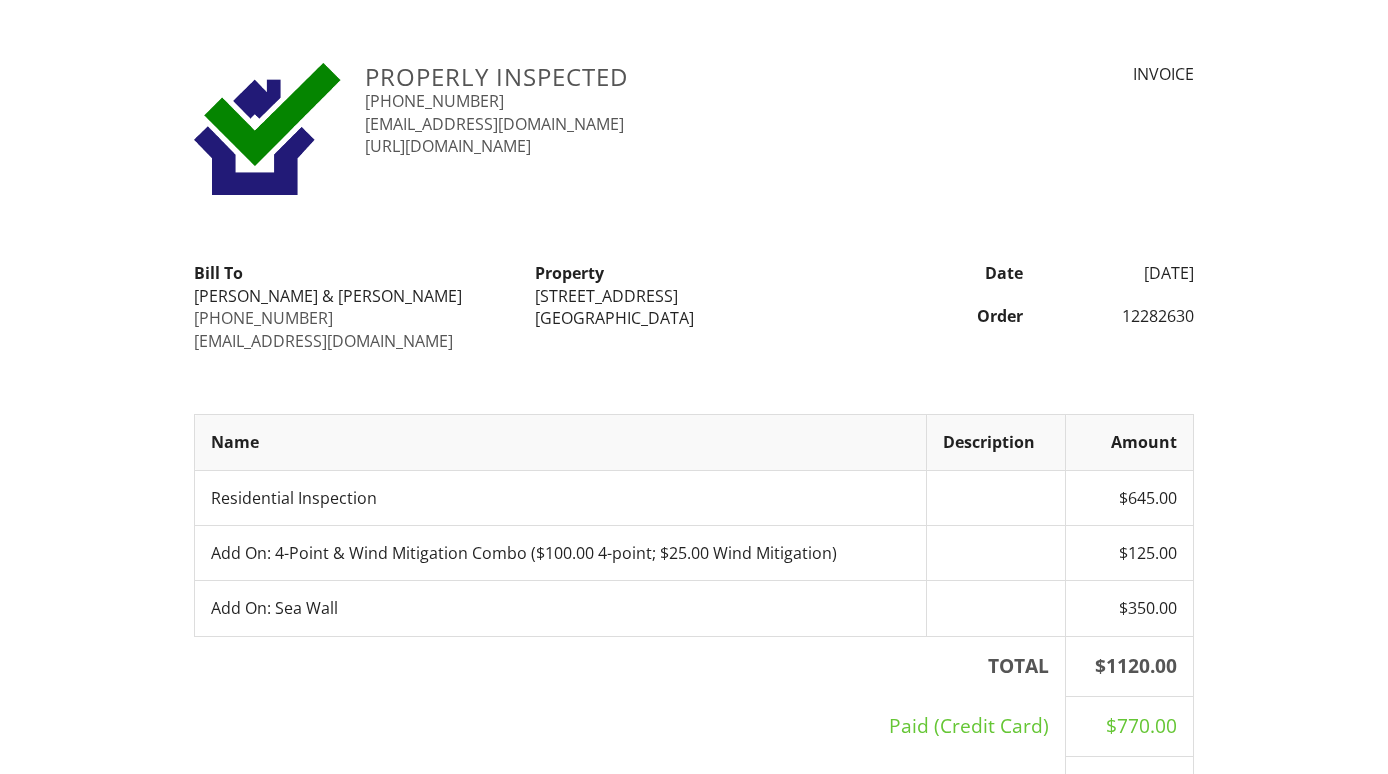 scroll, scrollTop: 0, scrollLeft: 0, axis: both 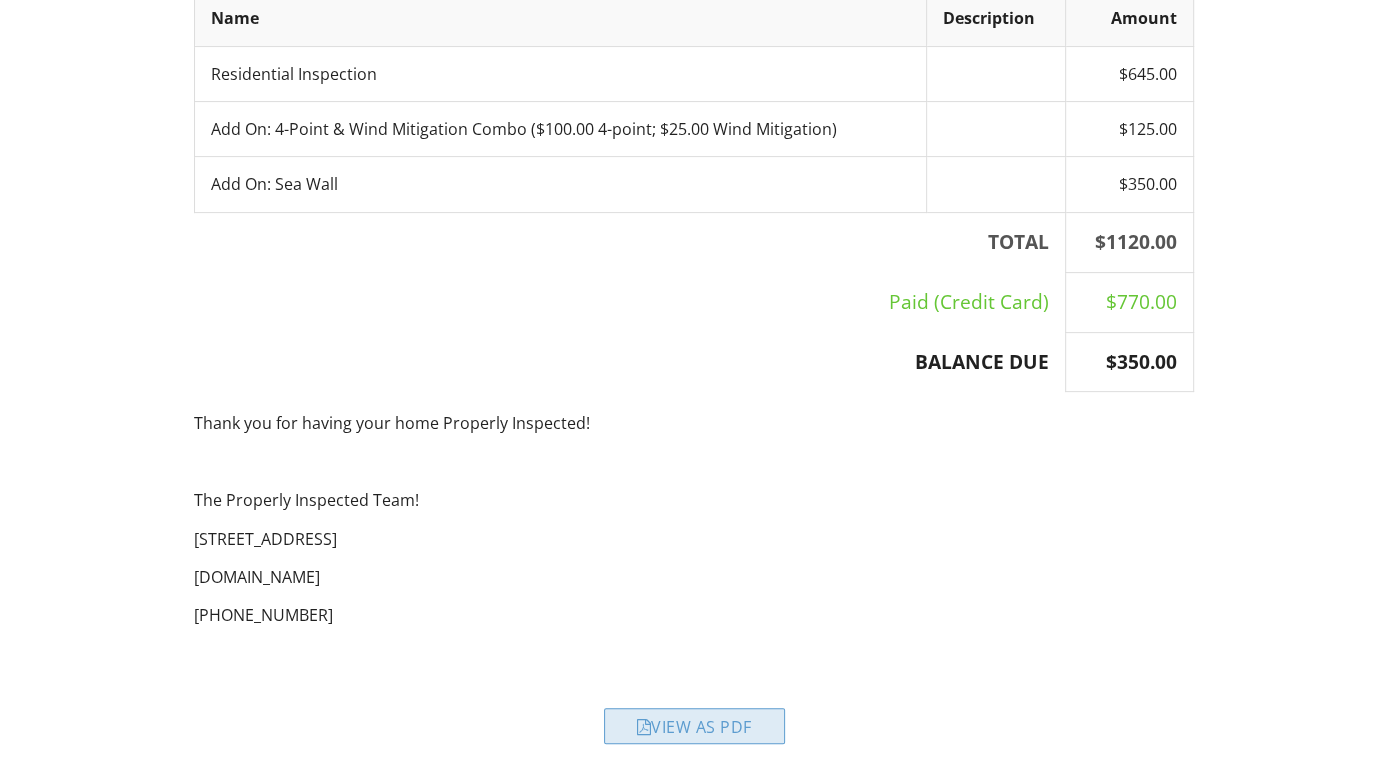 click on "View as PDF" at bounding box center (694, 726) 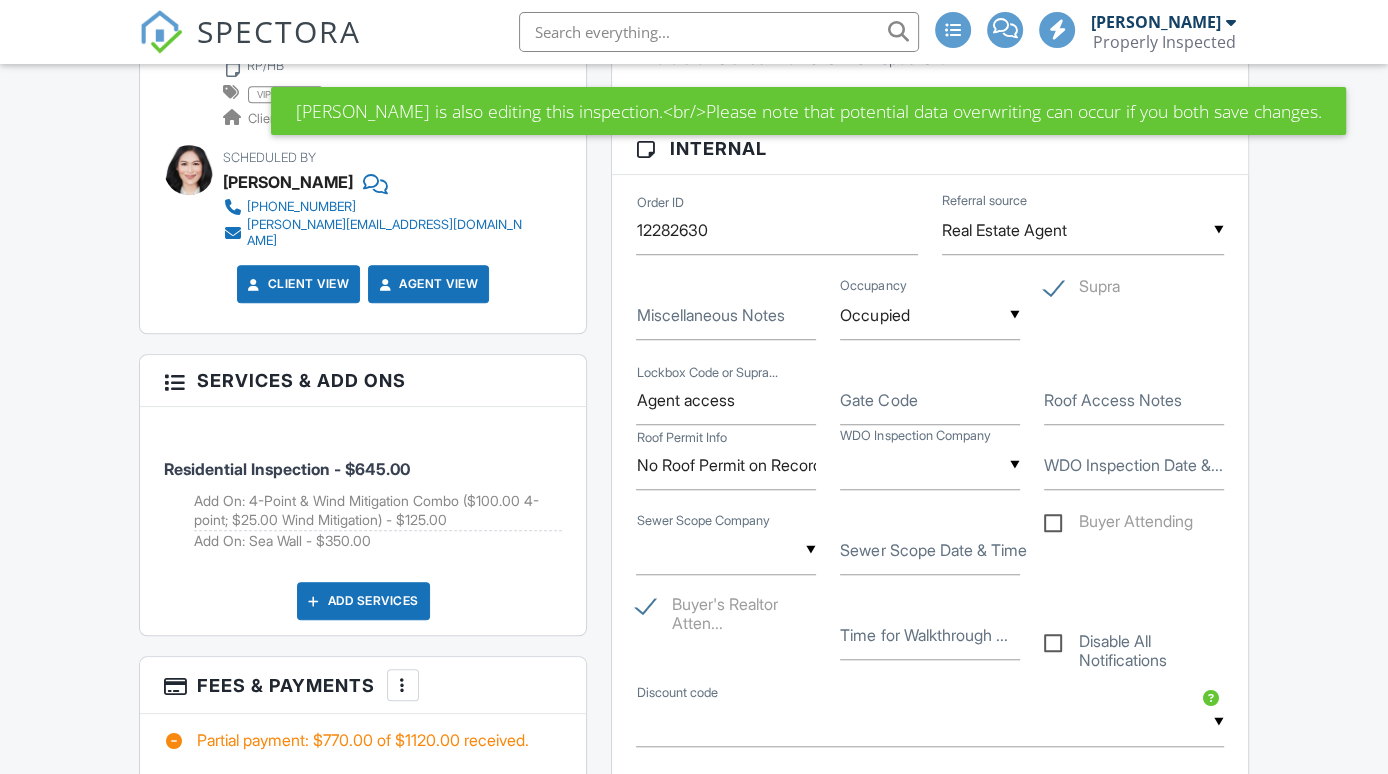 scroll, scrollTop: 1440, scrollLeft: 0, axis: vertical 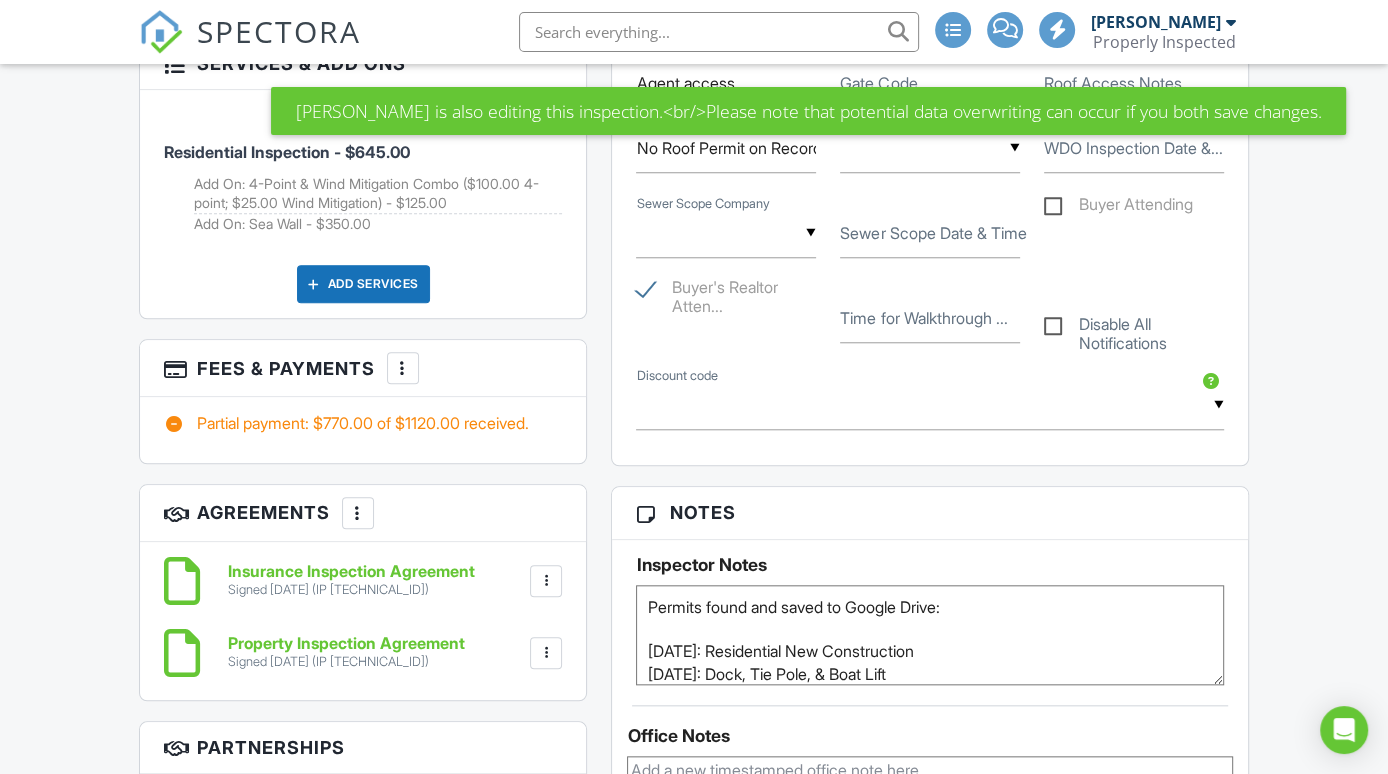 click on "More" at bounding box center [403, 368] 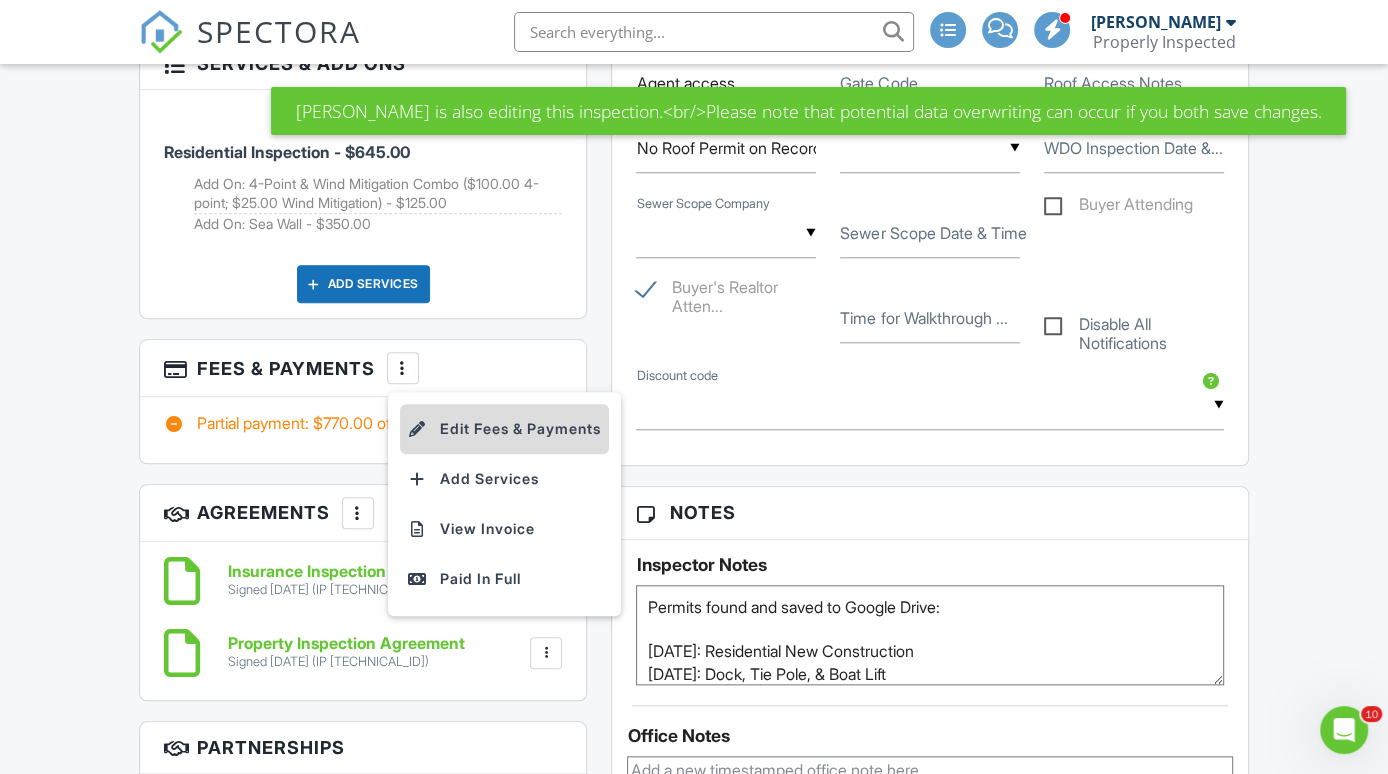 click on "Edit Fees & Payments" at bounding box center [504, 429] 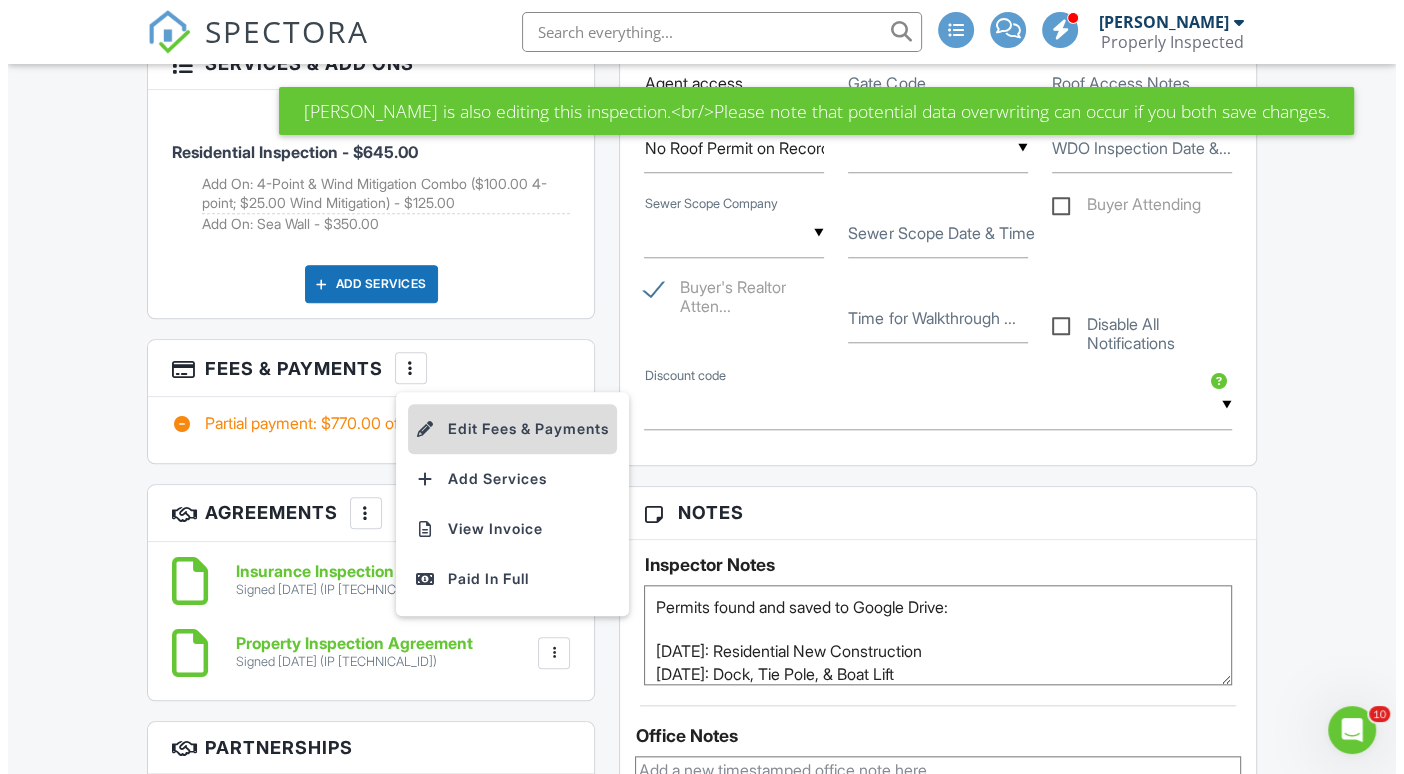 scroll, scrollTop: 0, scrollLeft: 0, axis: both 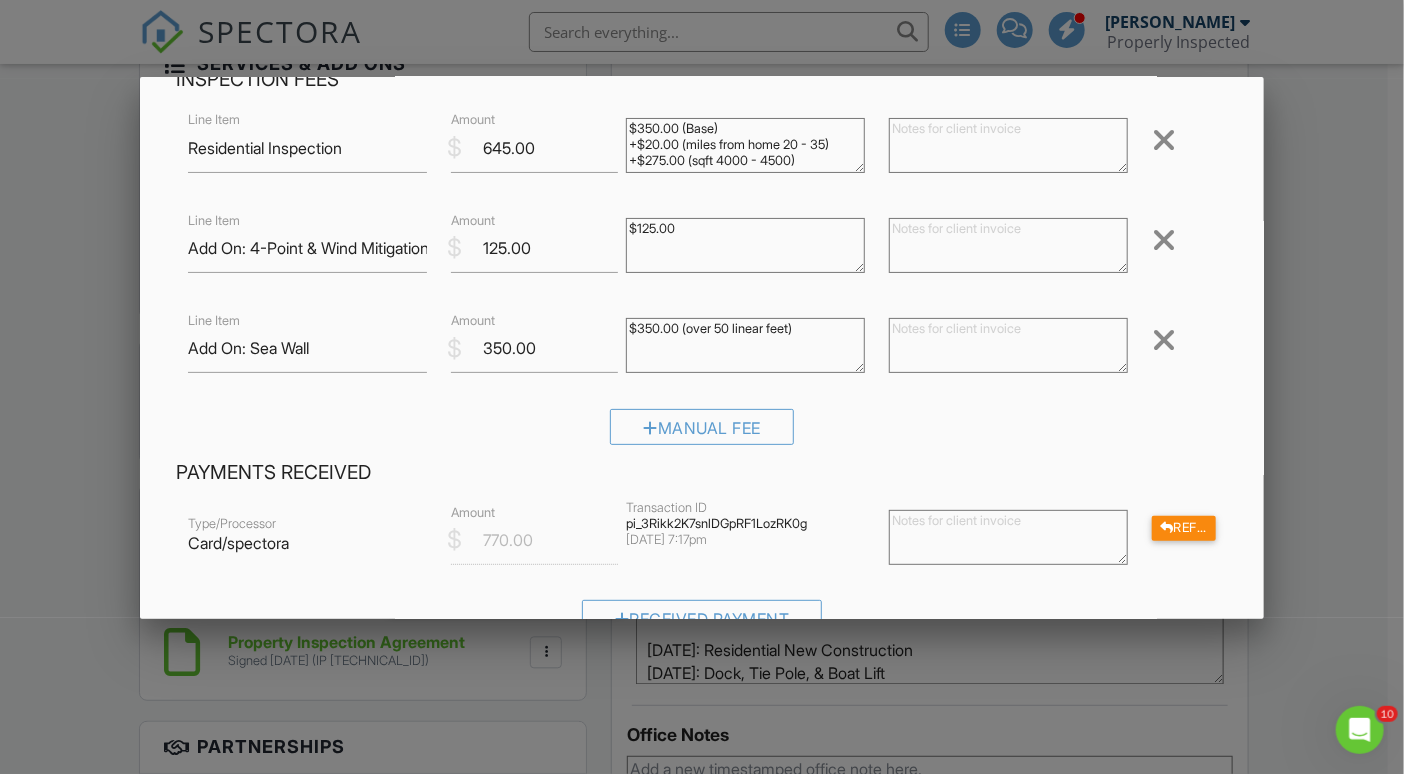 click on "Manual Fee" at bounding box center (701, 434) 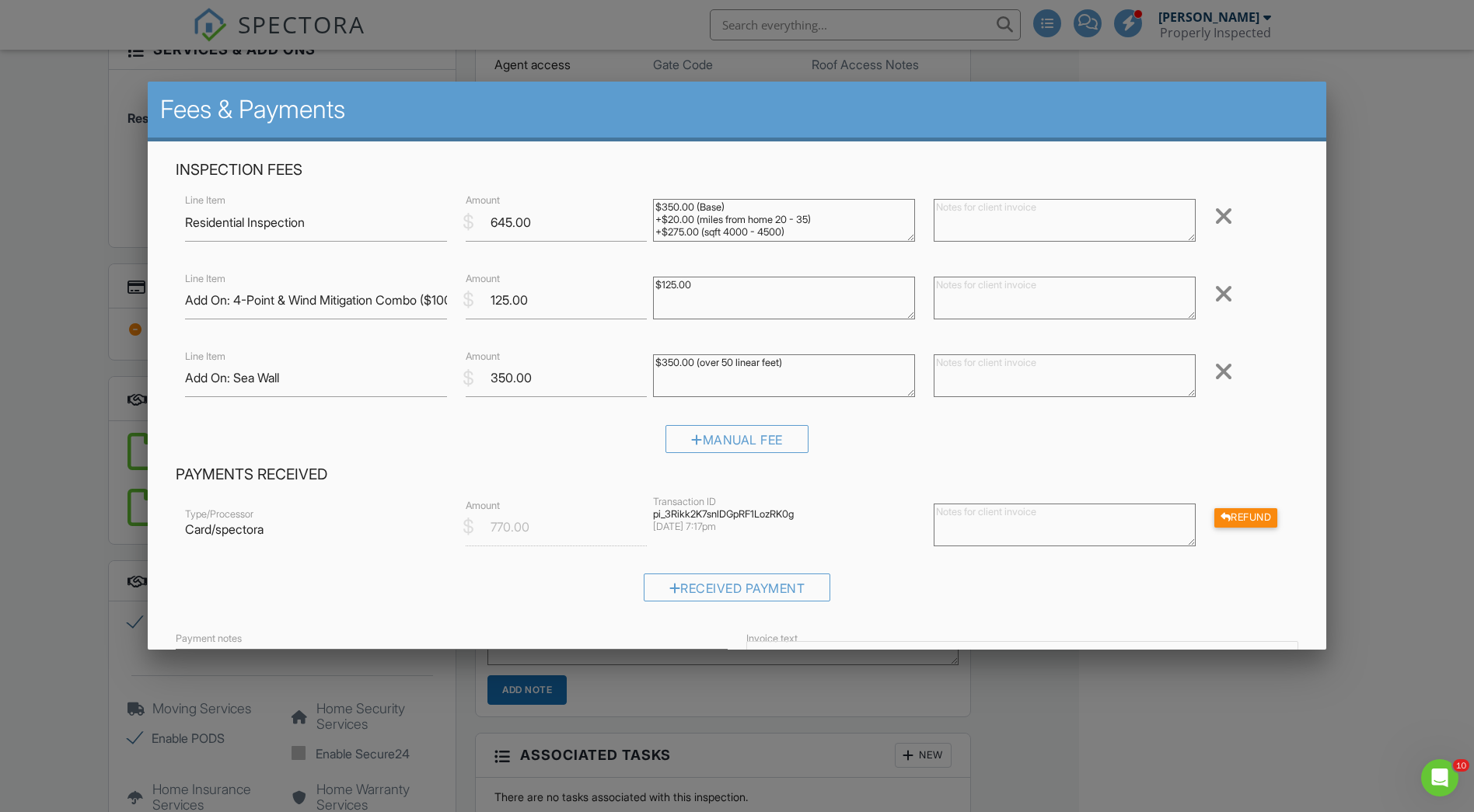 scroll, scrollTop: 0, scrollLeft: 0, axis: both 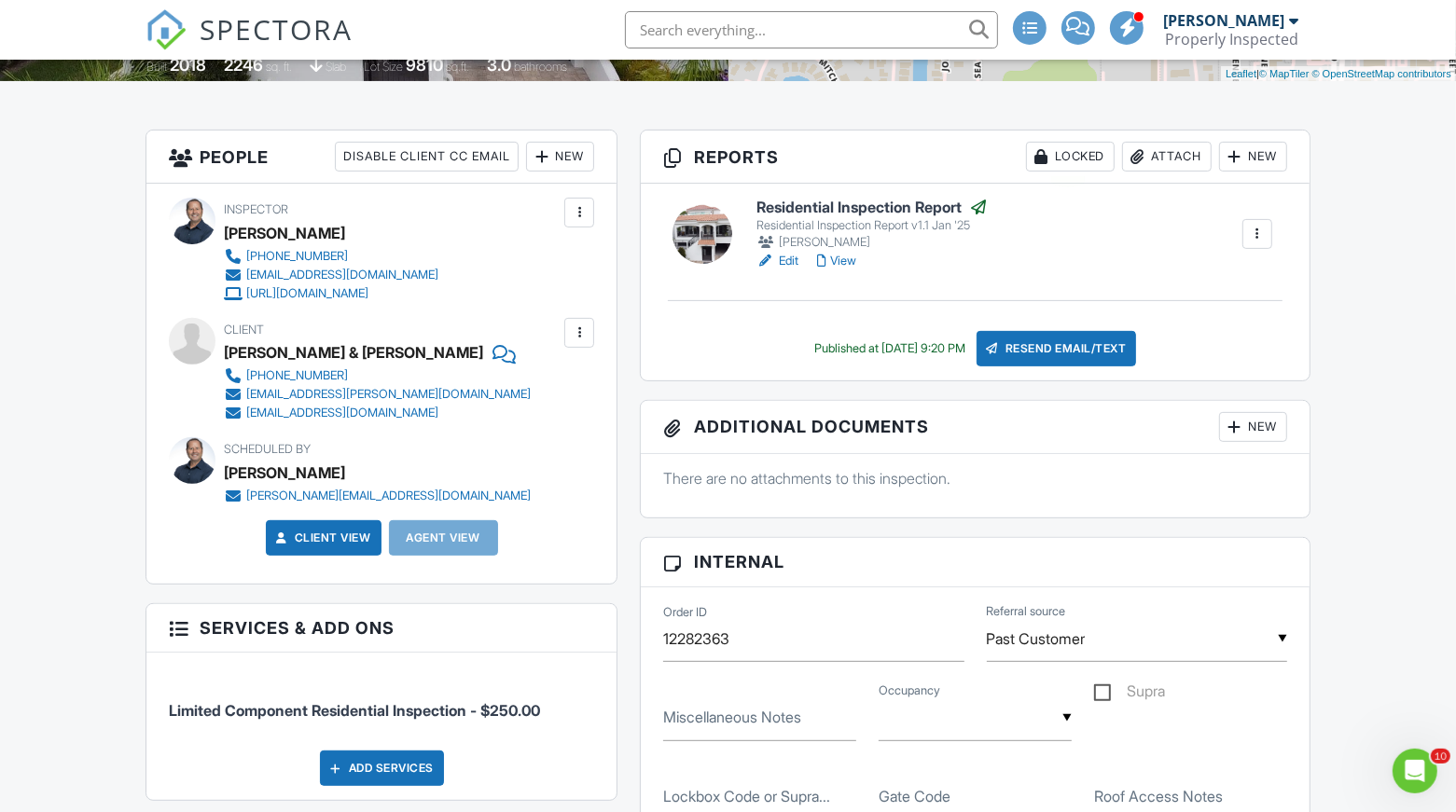 click on "Locked" at bounding box center [1070, 157] 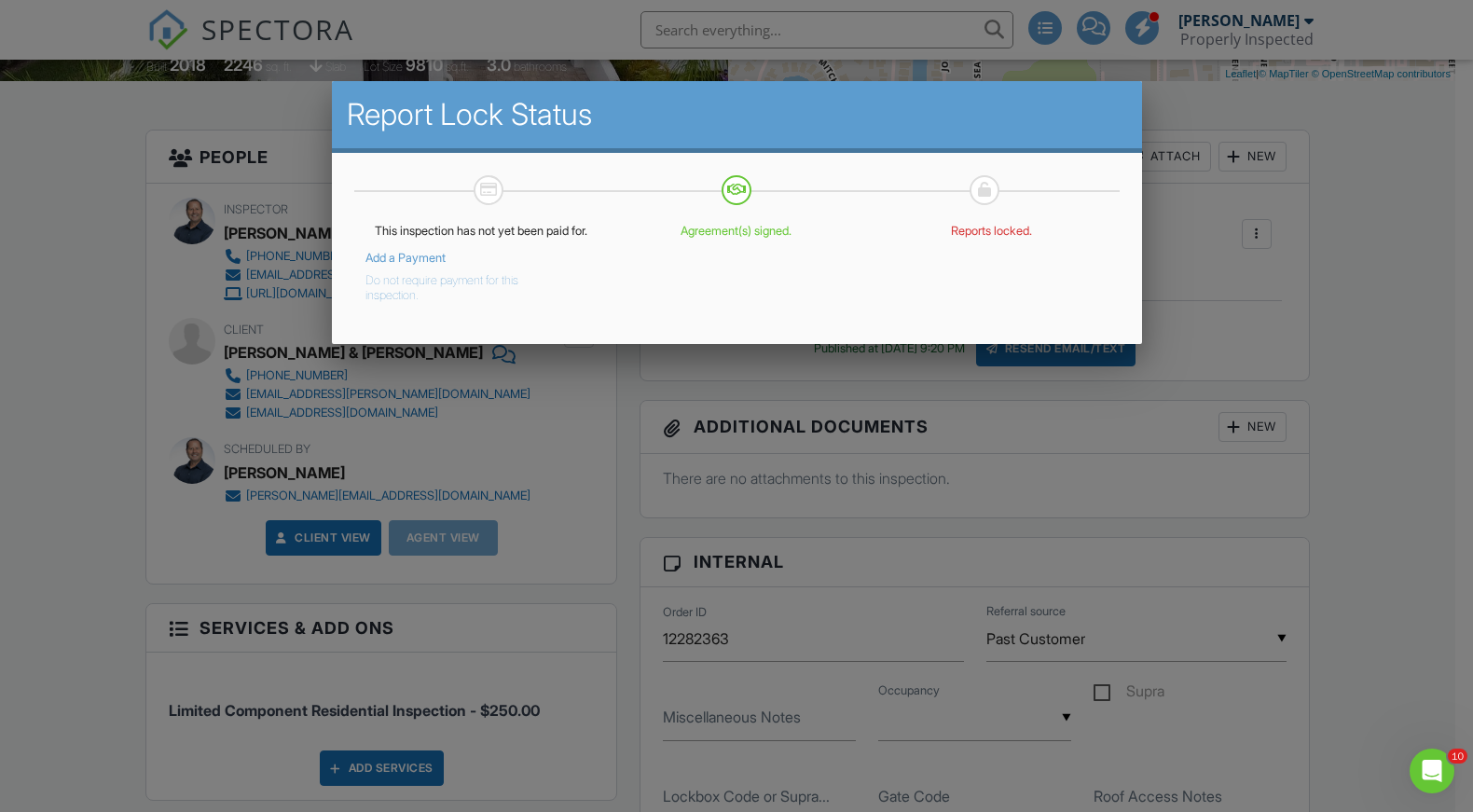 click on "Do not require payment for this inspection." at bounding box center [468, 284] 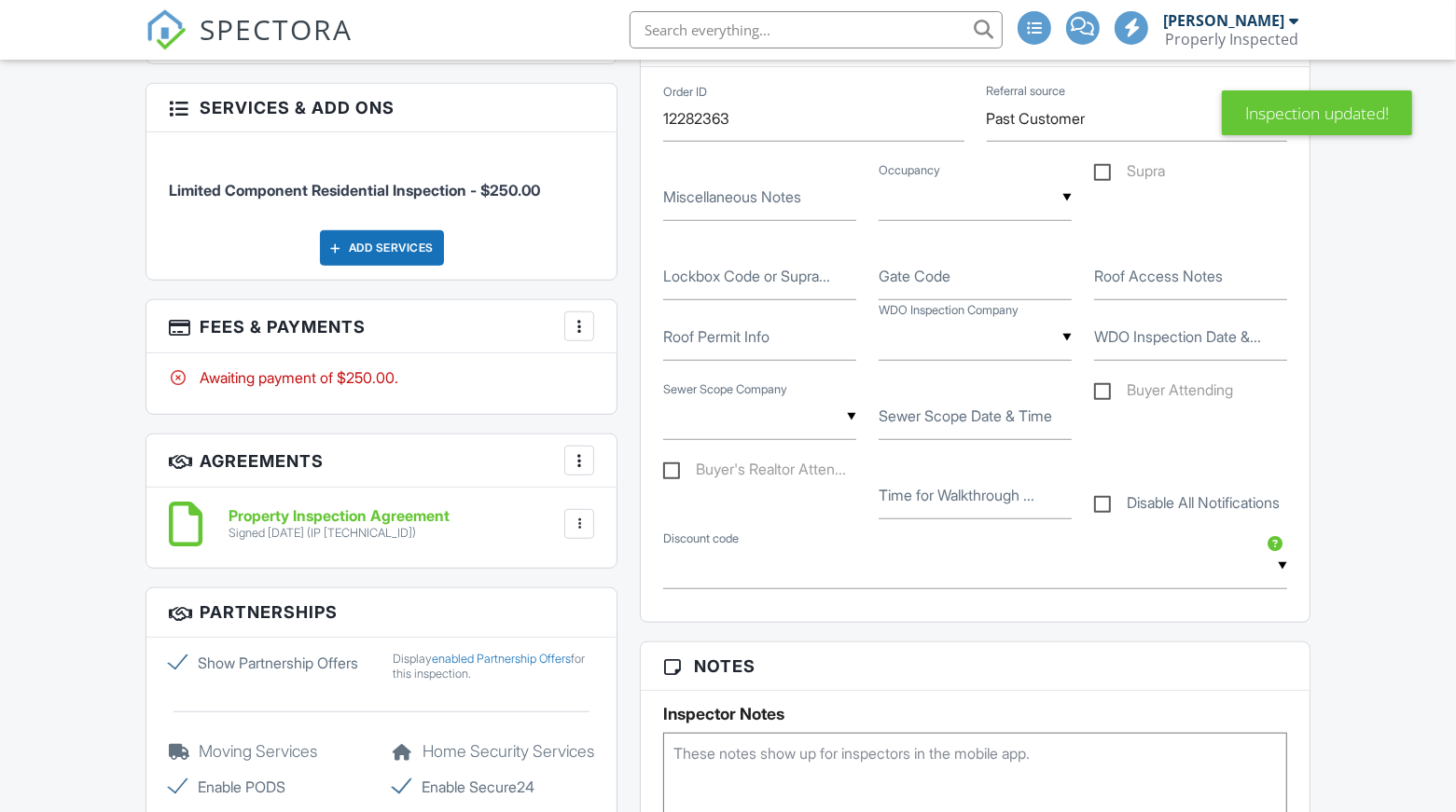 click at bounding box center (579, 326) 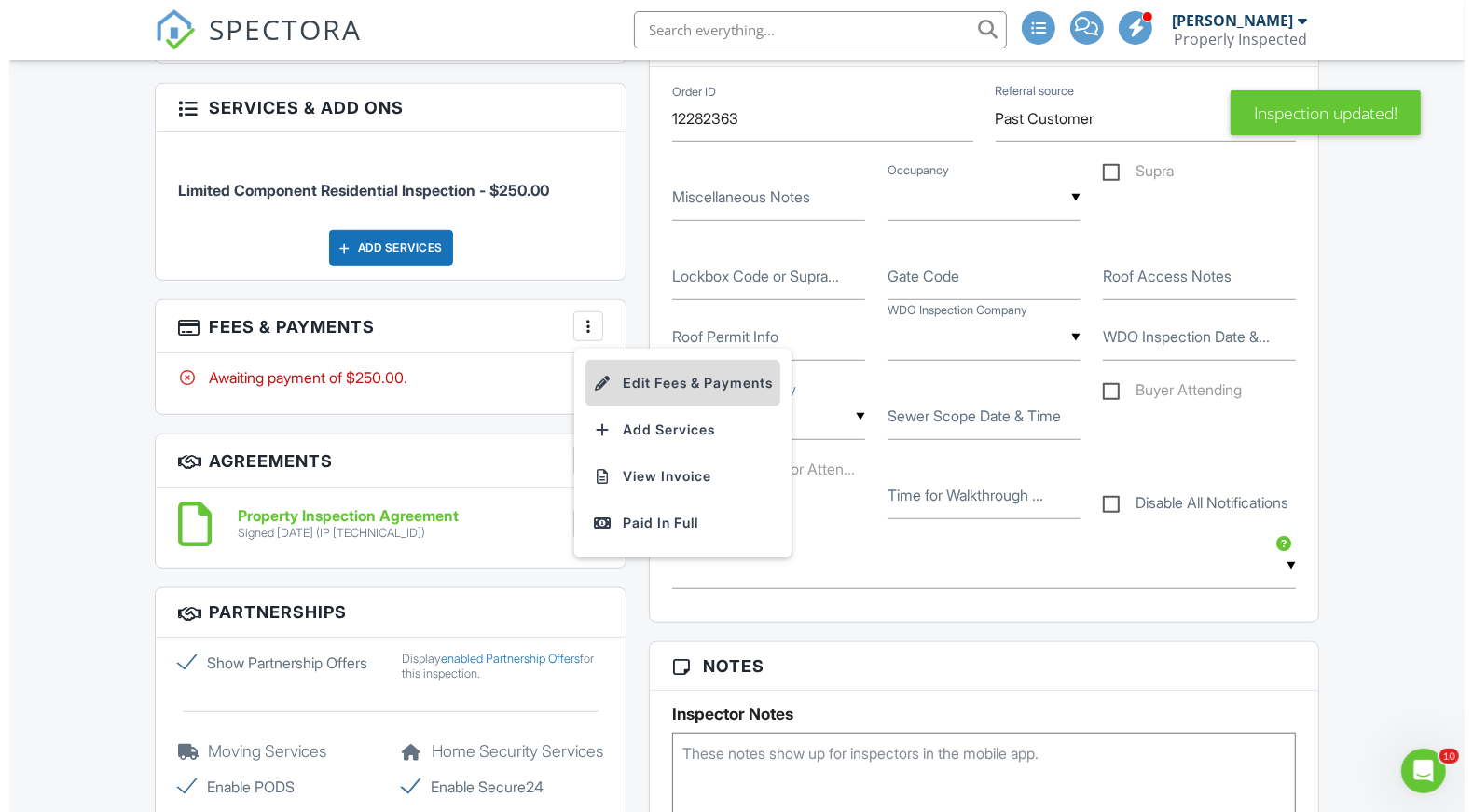 scroll, scrollTop: 0, scrollLeft: 0, axis: both 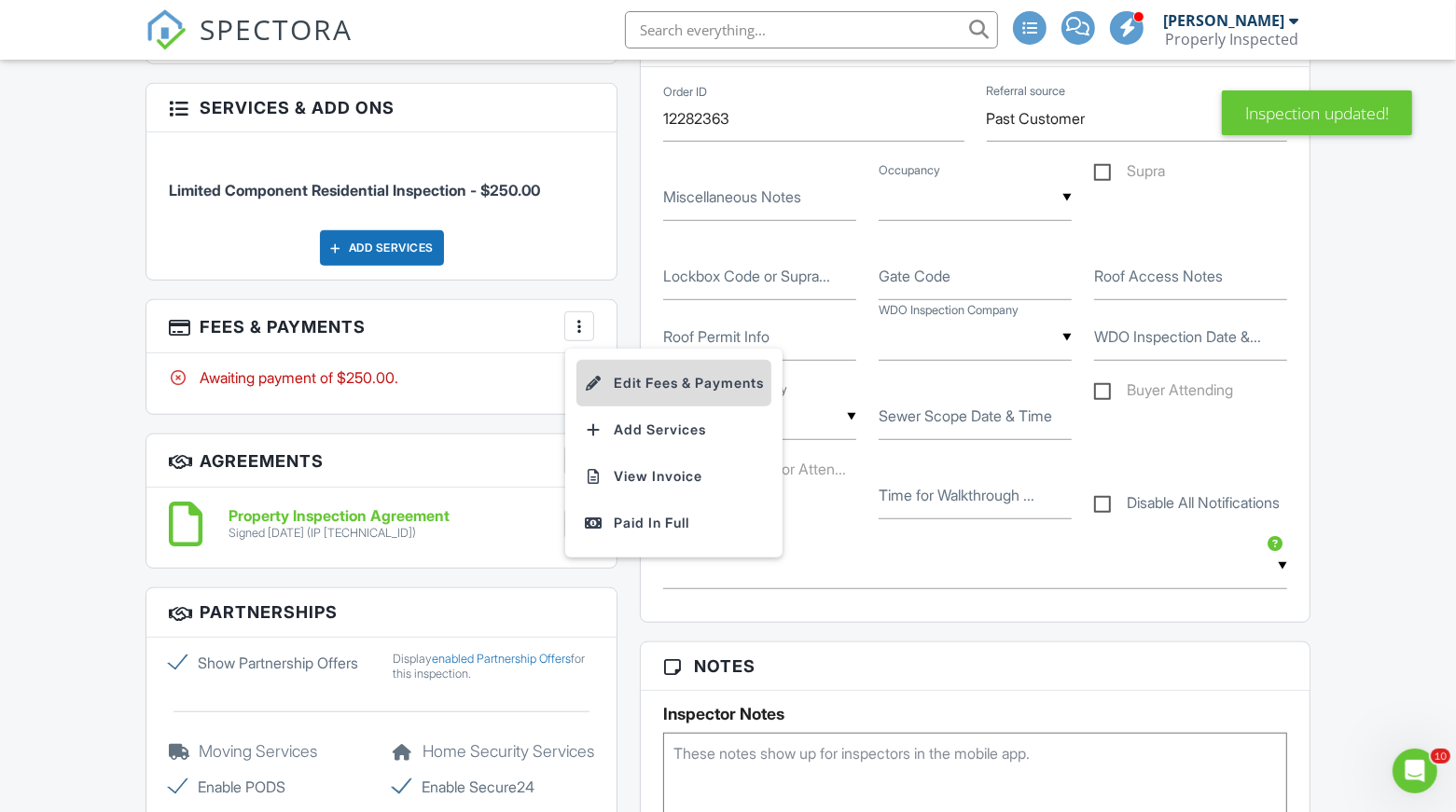 click on "Edit Fees & Payments" at bounding box center [673, 383] 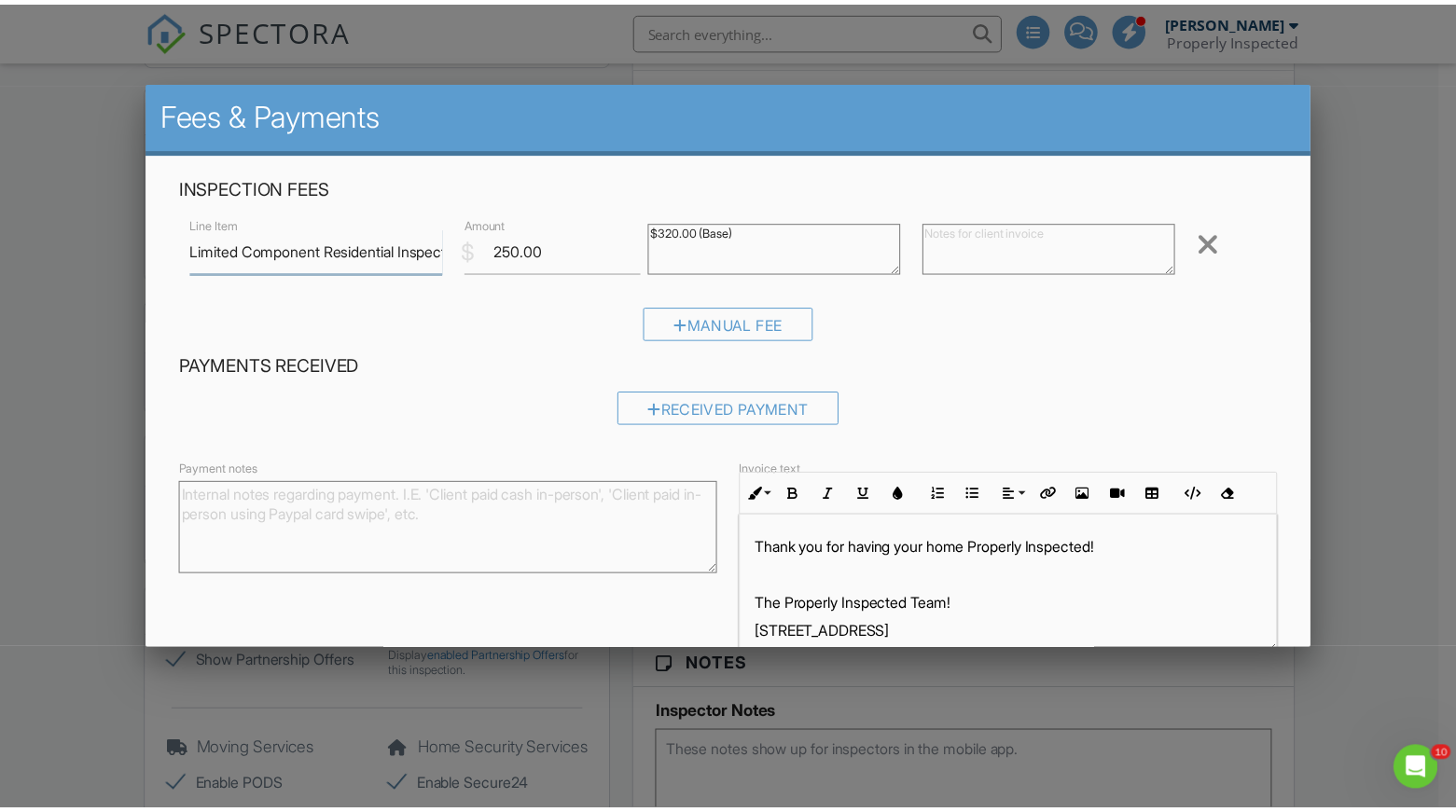 scroll, scrollTop: 93, scrollLeft: 0, axis: vertical 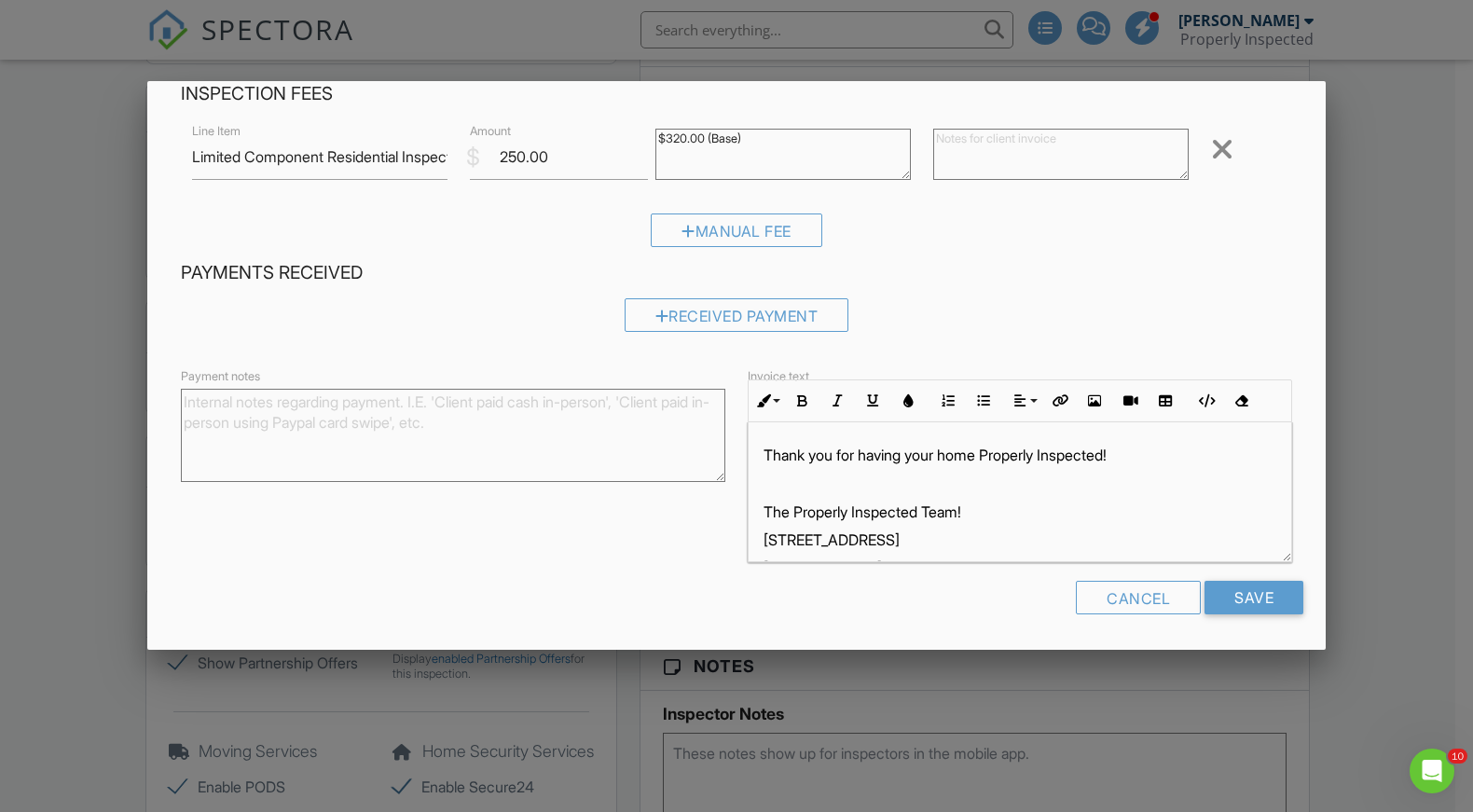 click at bounding box center (736, 414) 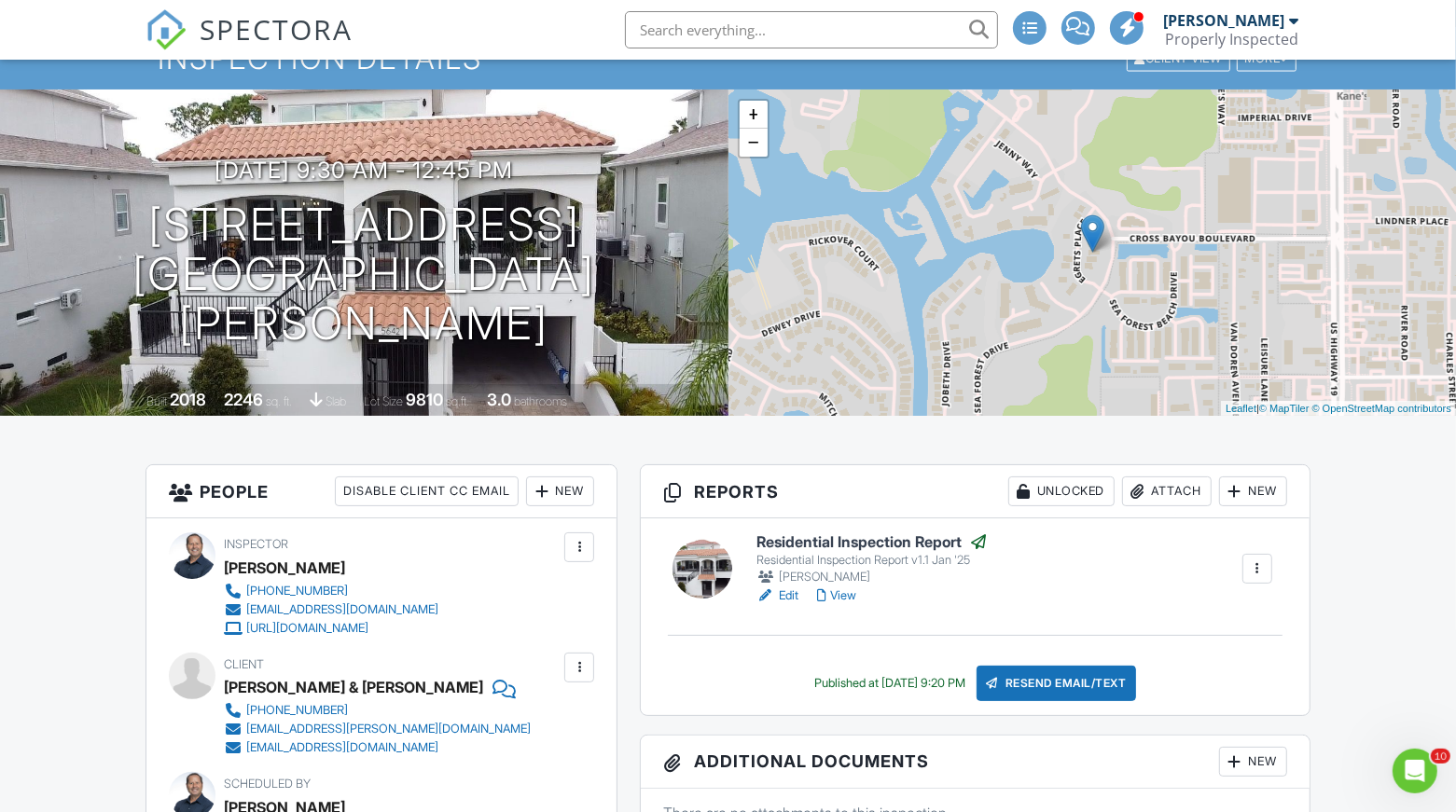 scroll, scrollTop: 0, scrollLeft: 0, axis: both 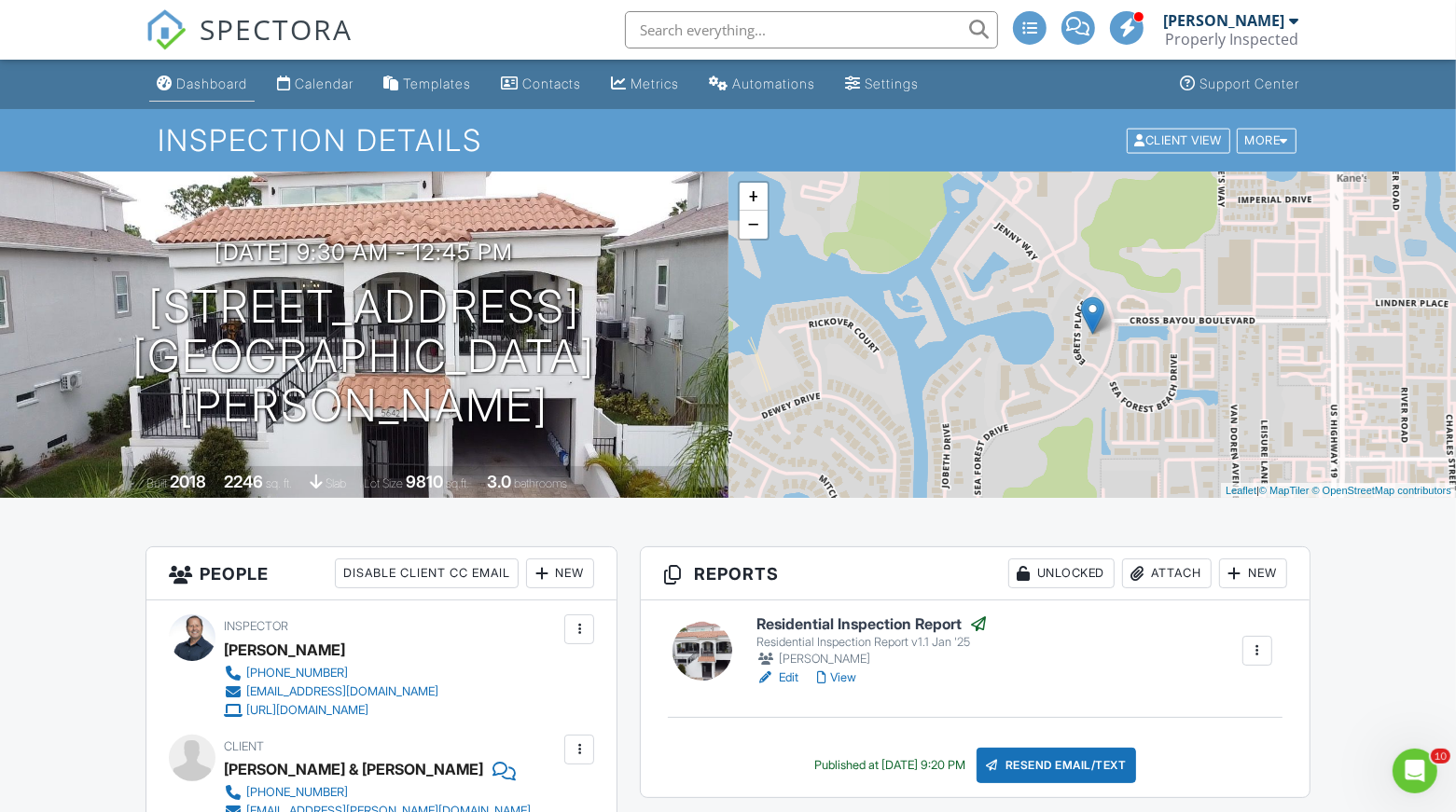 click on "Dashboard" at bounding box center [212, 83] 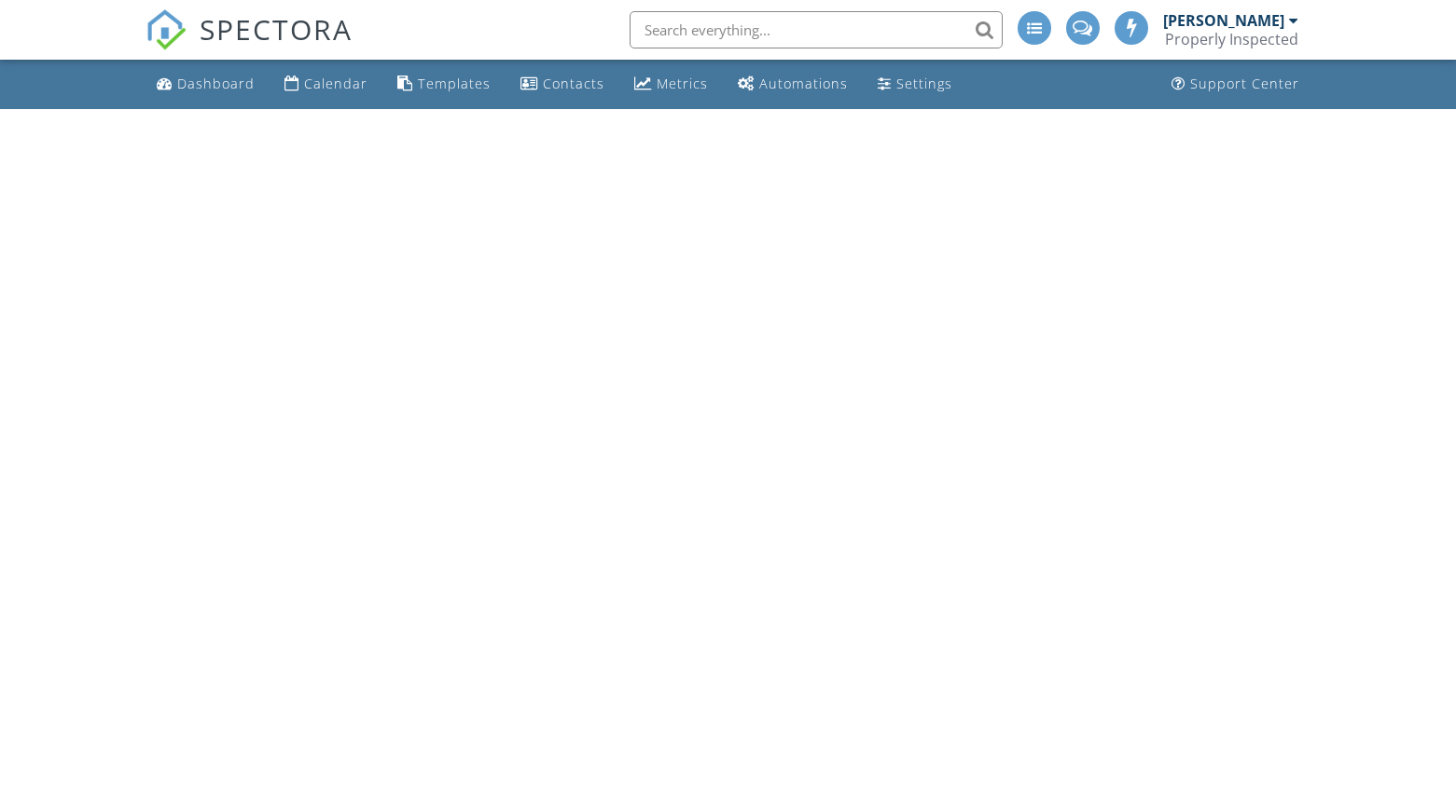 scroll, scrollTop: 0, scrollLeft: 0, axis: both 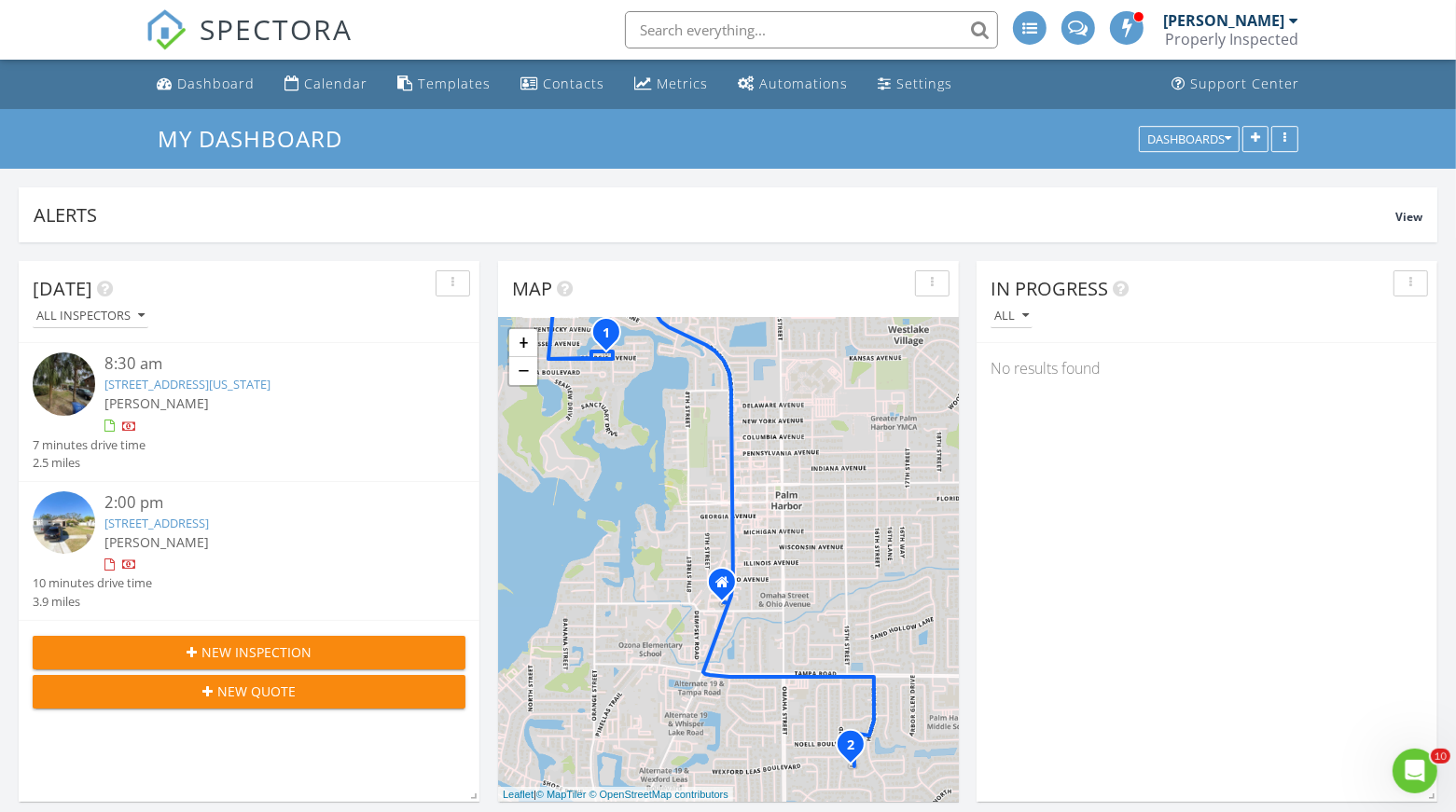 click at bounding box center [811, 30] 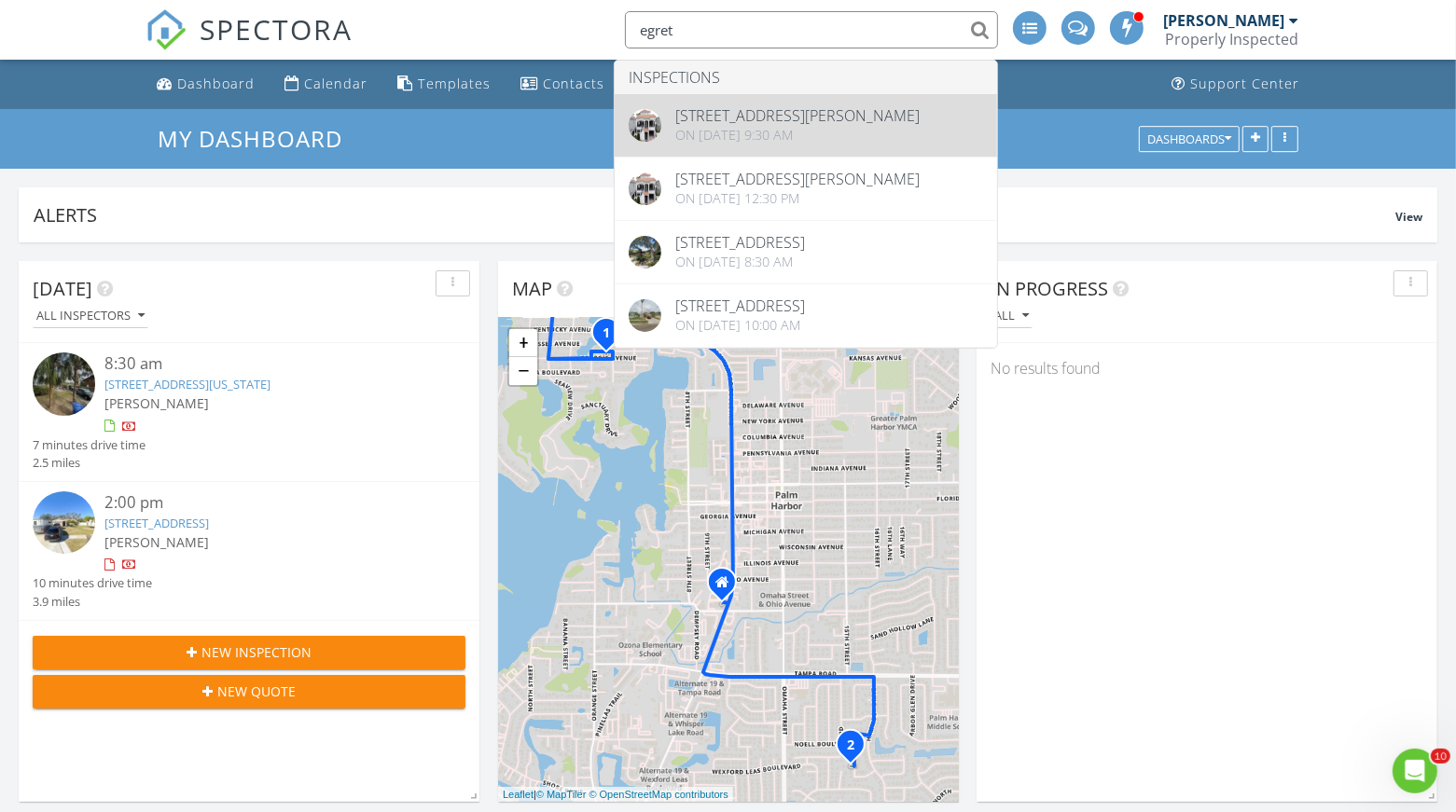type on "egret" 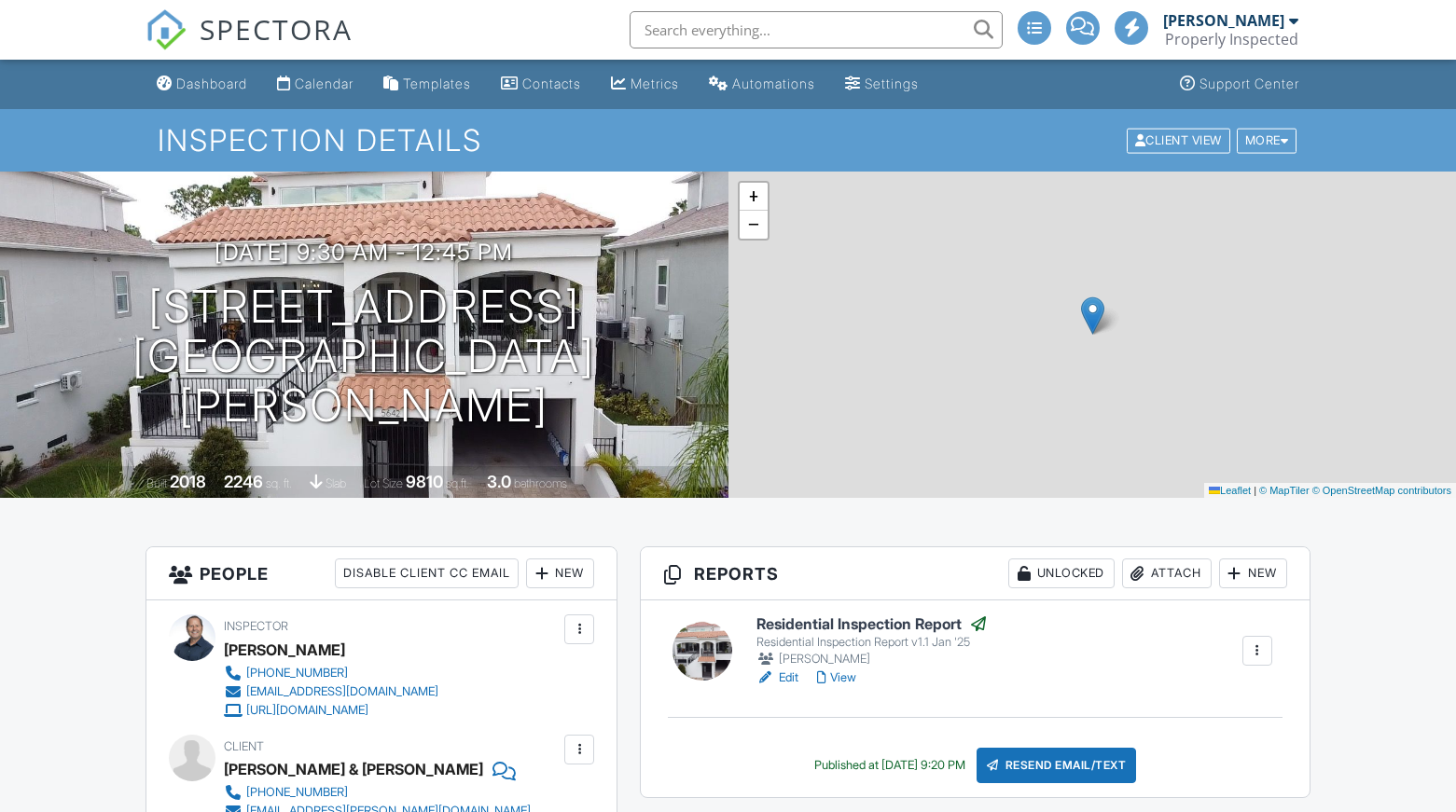 scroll, scrollTop: 798, scrollLeft: 0, axis: vertical 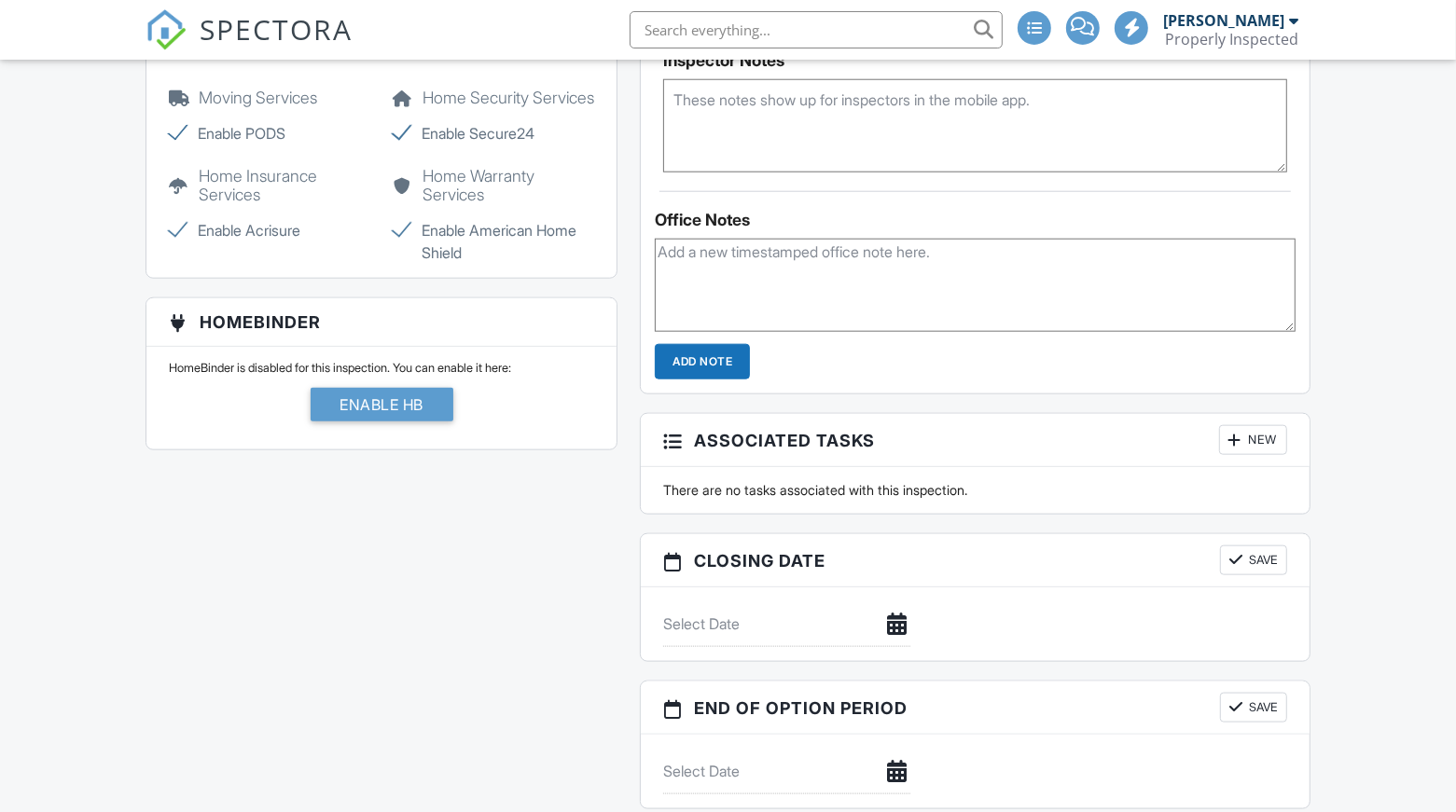 click at bounding box center [975, 285] 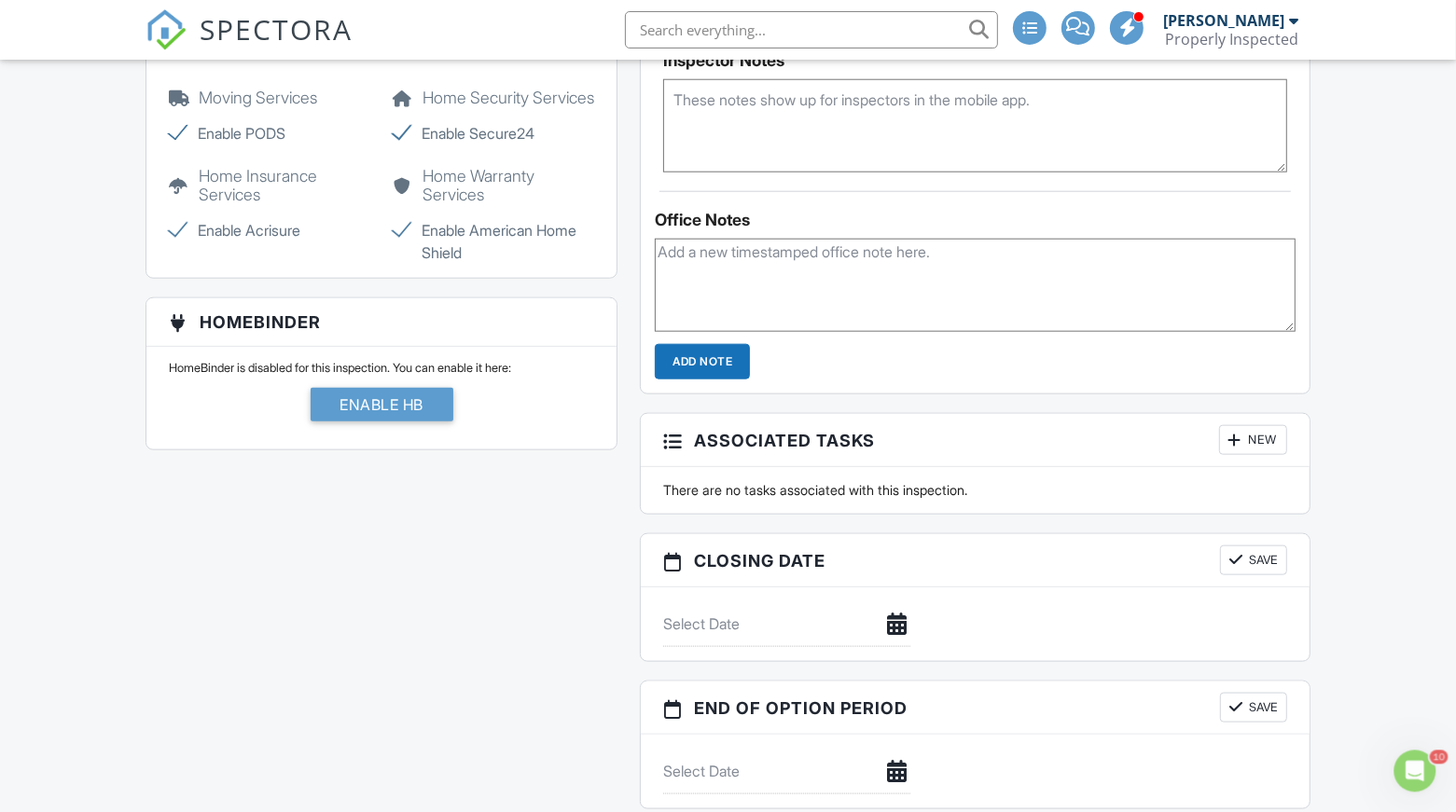 scroll, scrollTop: 0, scrollLeft: 0, axis: both 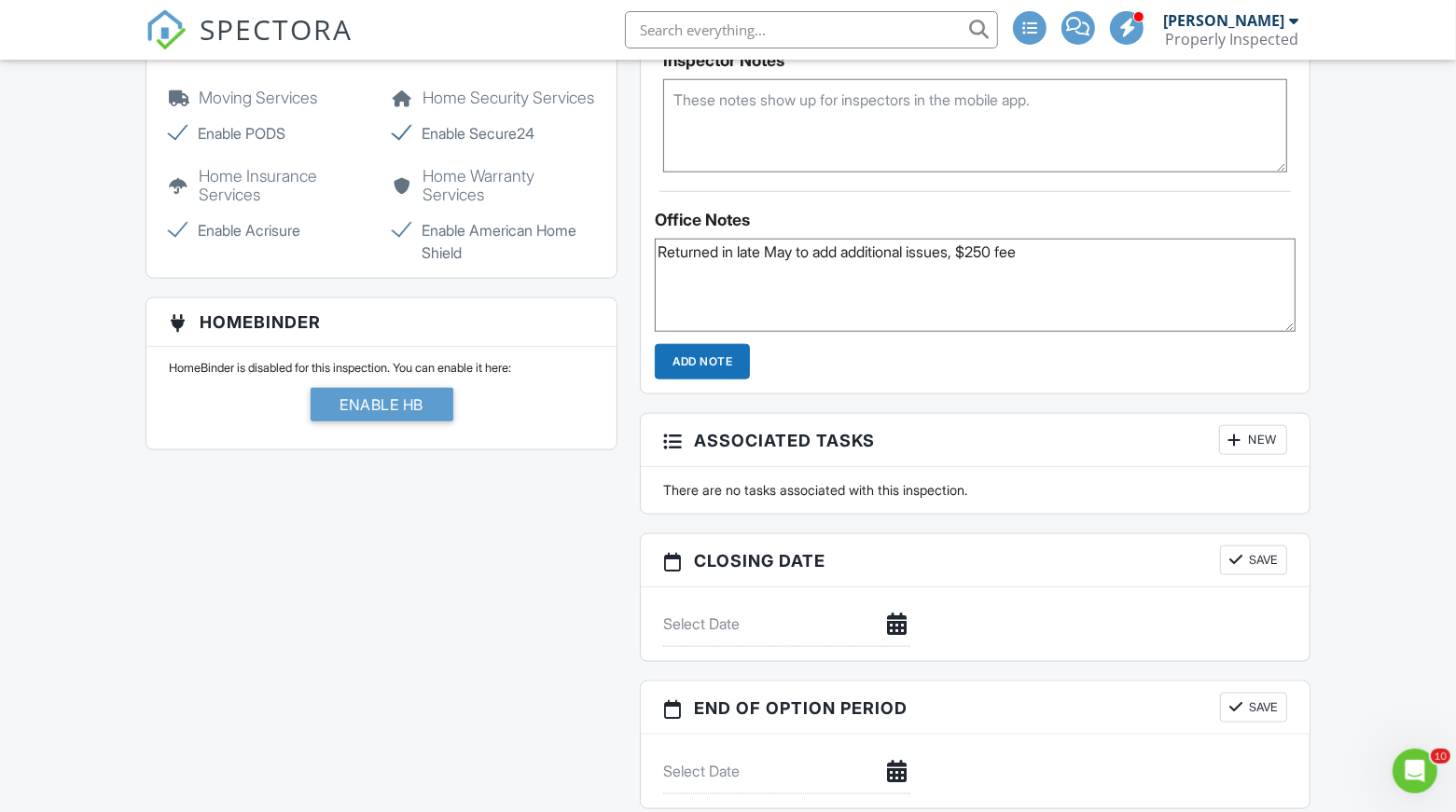 click on "Returned in late May to add additional issues, $250 fee" at bounding box center [975, 285] 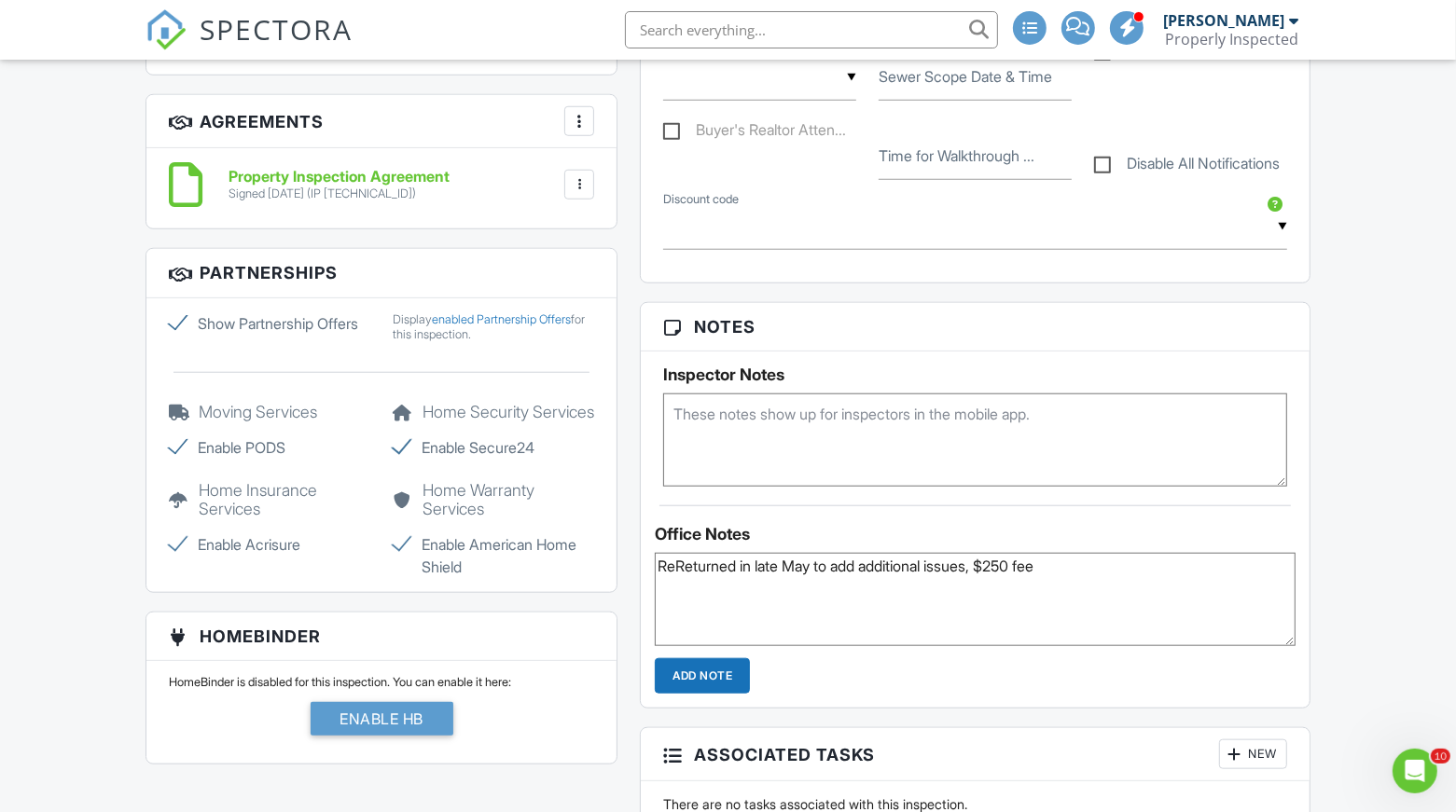 scroll, scrollTop: 1275, scrollLeft: 0, axis: vertical 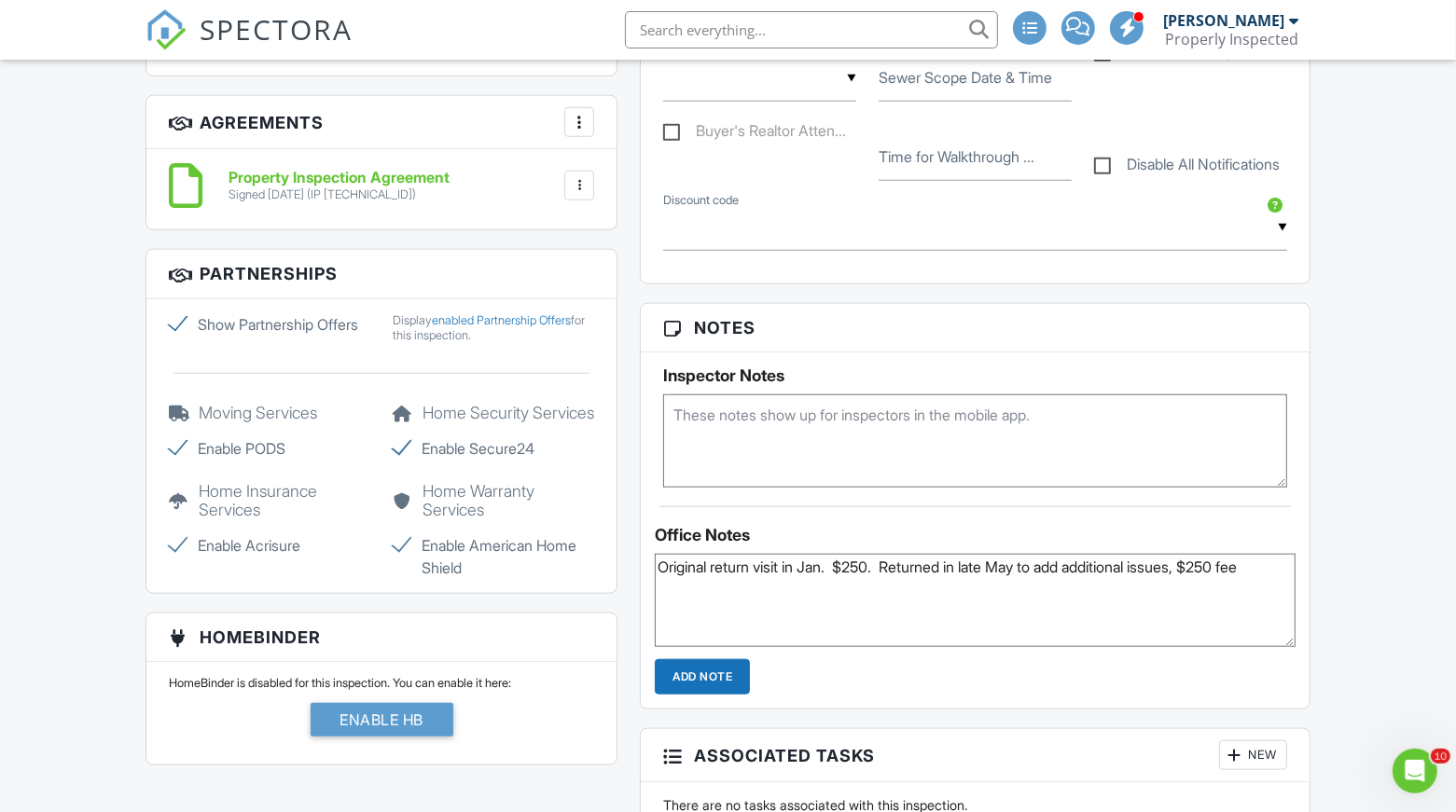 click on "Original return visit in Jan.  $250.  Returned in late May to add additional issues, $250 fee" at bounding box center [975, 600] 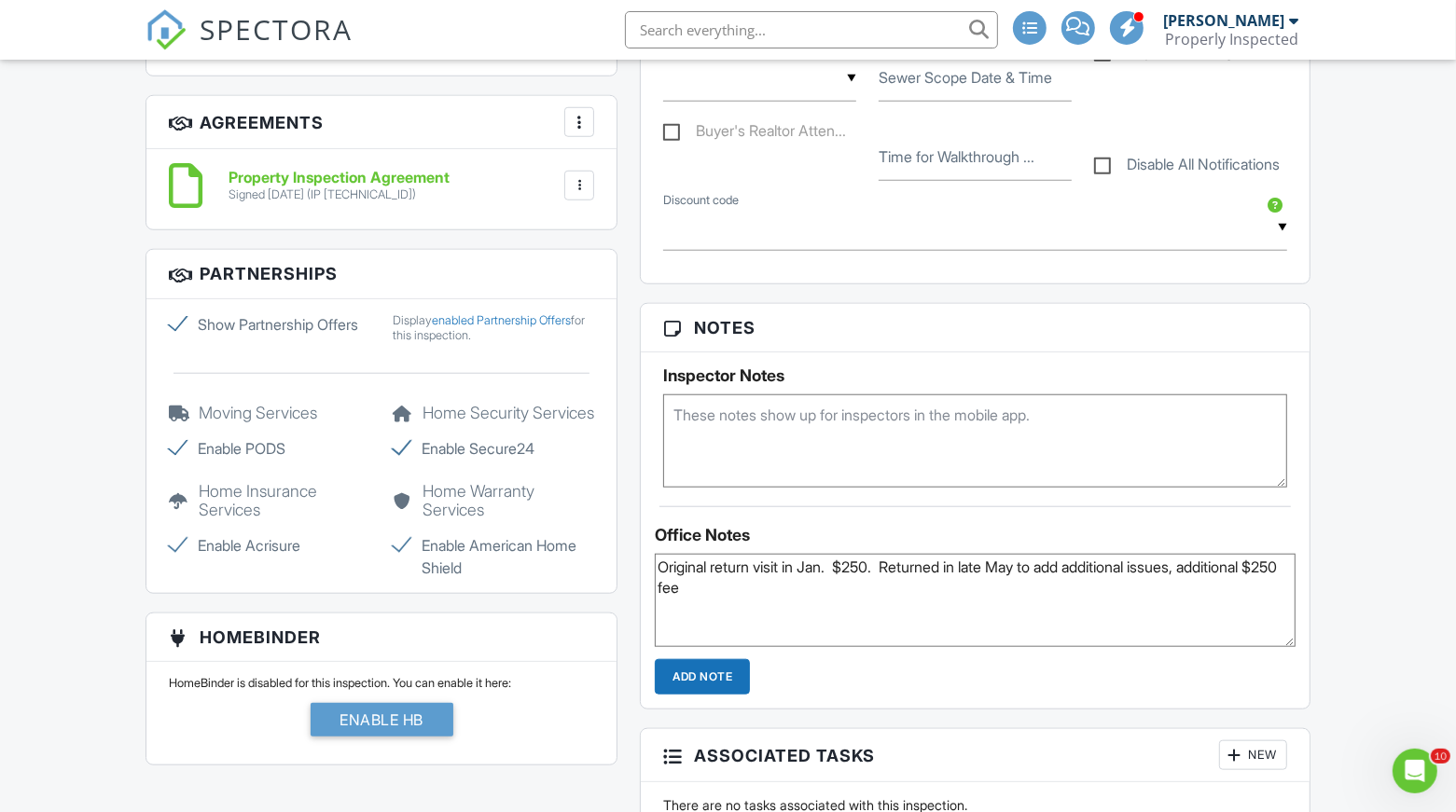 click on "Original return visit in Jan.  $250.  Returned in late May to add additional issues, additional $250 fee" at bounding box center (975, 600) 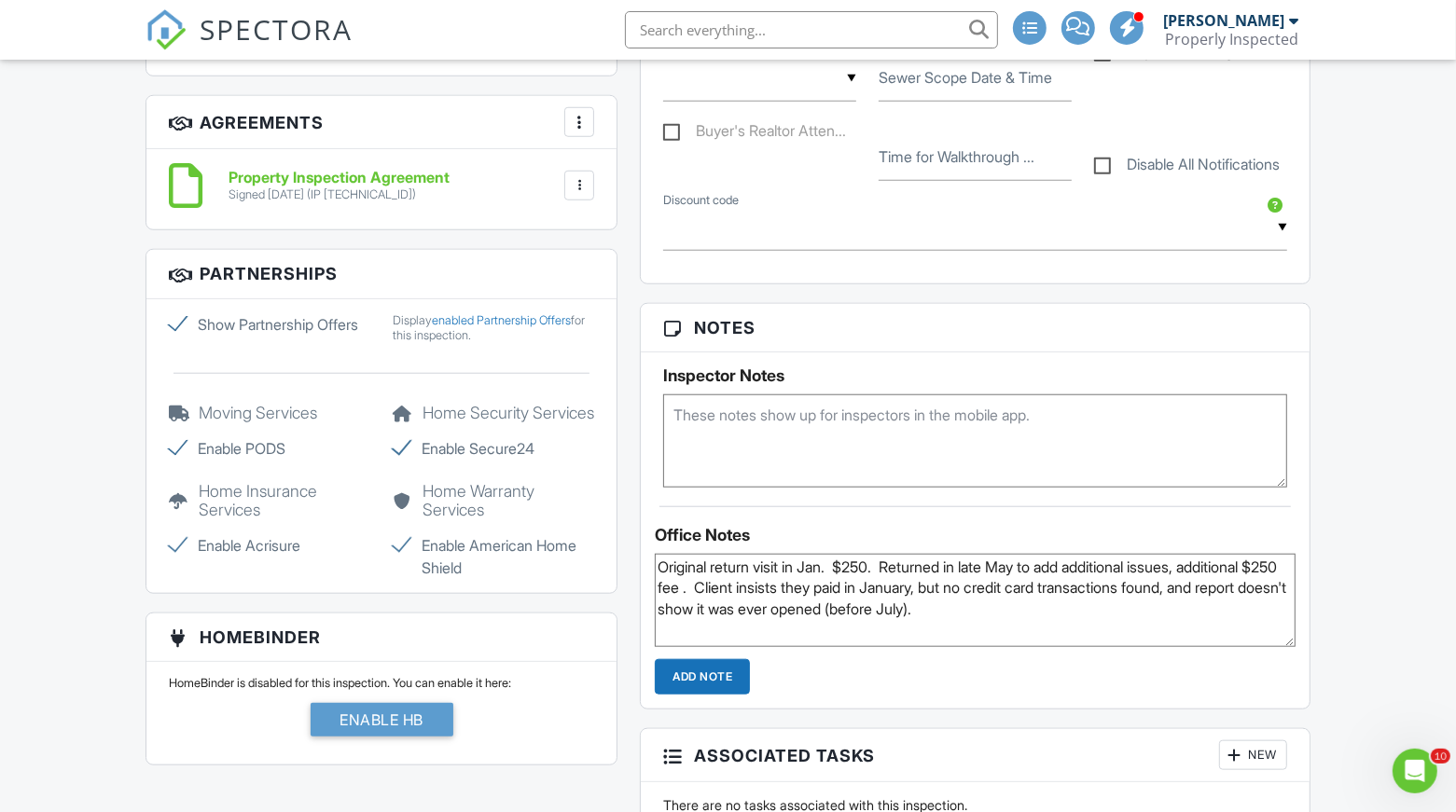type on "Original return visit in Jan.  $250.  Returned in late May to add additional issues, additional $250 fee .  Client insists they paid in January, but no credit card transactions found, and report doesn't show it was ever opened (before July)." 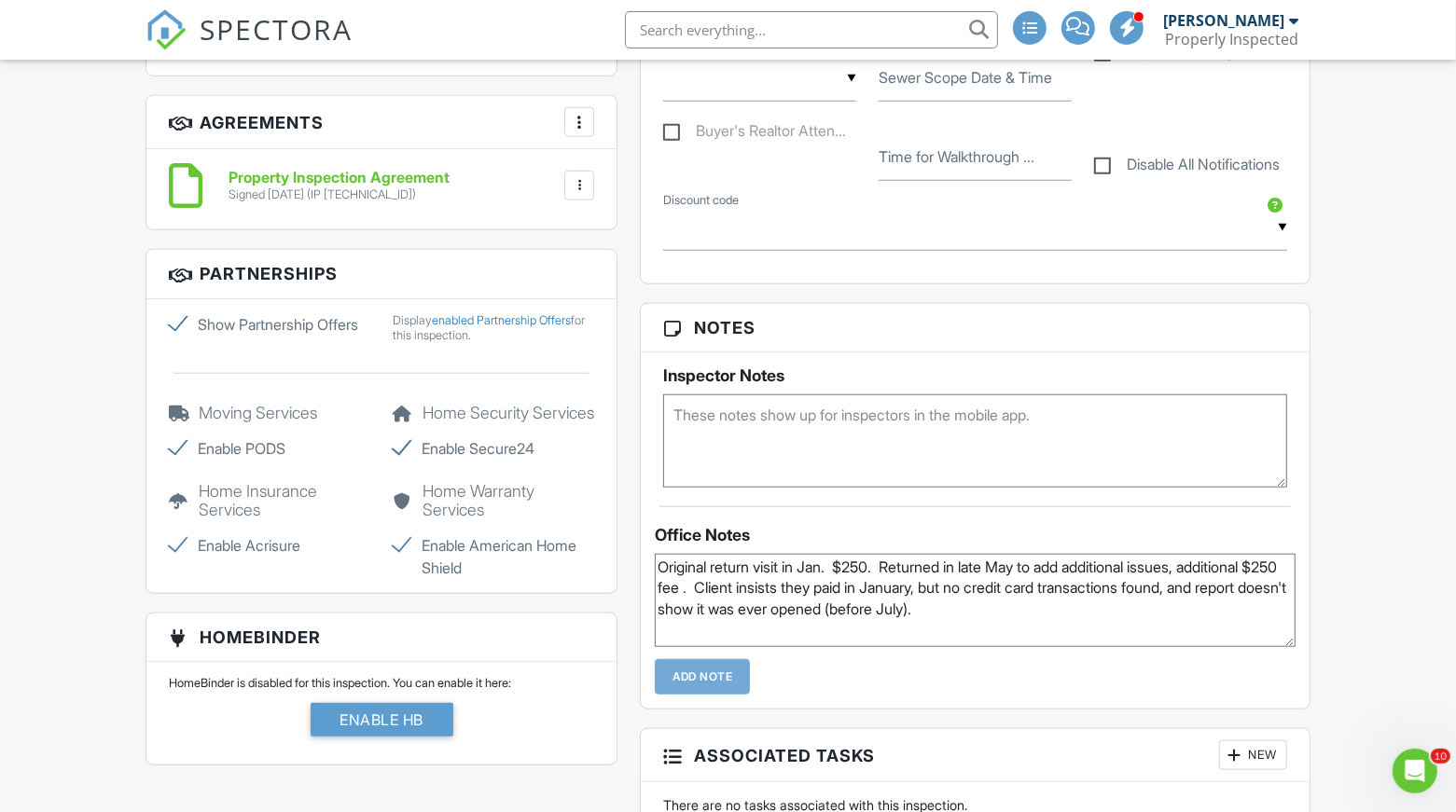 type 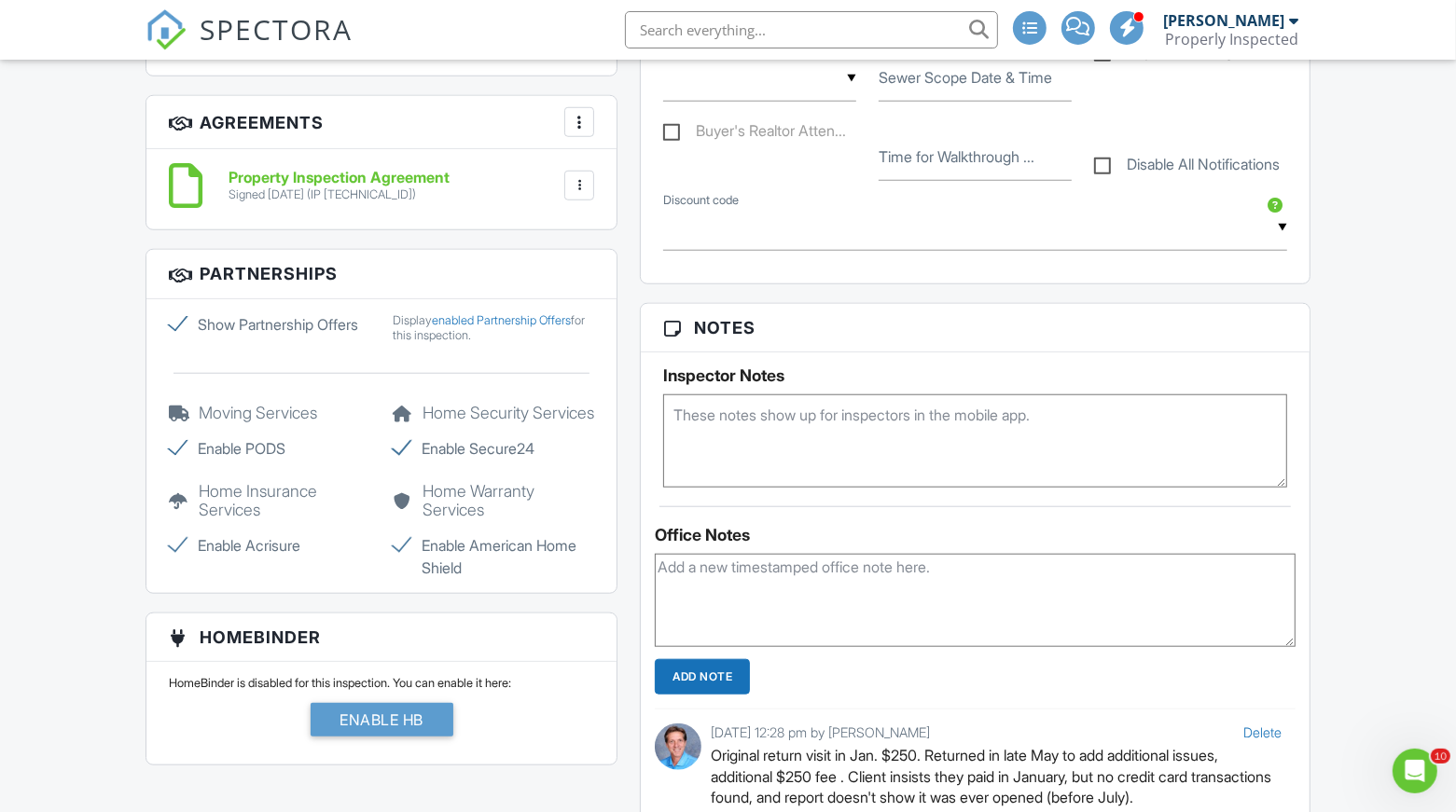 click on "Dashboard
Calendar
Templates
Contacts
Metrics
Automations
Settings
Support Center
Inspection Details
Client View
More
Property Details
Reschedule
Reorder / Copy
Share
Cancel
Delete
Print Order
Convert to V10
Disable Pass on CC Fees
View Change Log
01/29/2025  9:30 am
- 12:45 pm
5642 Egrets Pl
New Port Richey, FL 34652
Built
2018
2246
sq. ft.
slab
Lot Size
9810
sq.ft.
3.0
bathrooms
+ −  Leaflet   |   © MapTiler   © OpenStreetMap contributors
All emails and texts are disabled for this inspection!
Turn on emails and texts
Reports
Unlocked
Attach
New
Residential Inspection Report
Lloyd Tillmann
Edit" at bounding box center [728, 348] 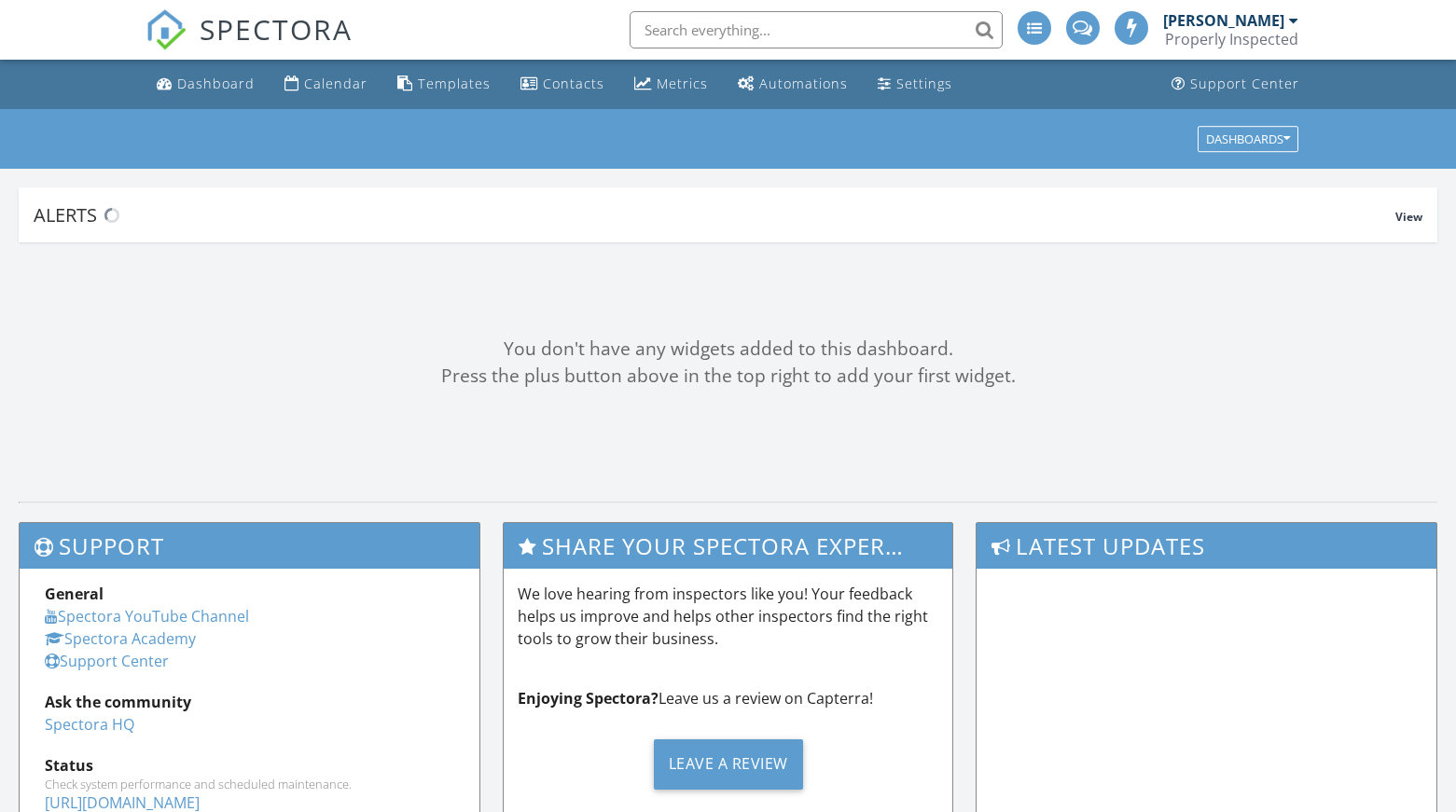 scroll, scrollTop: 0, scrollLeft: 0, axis: both 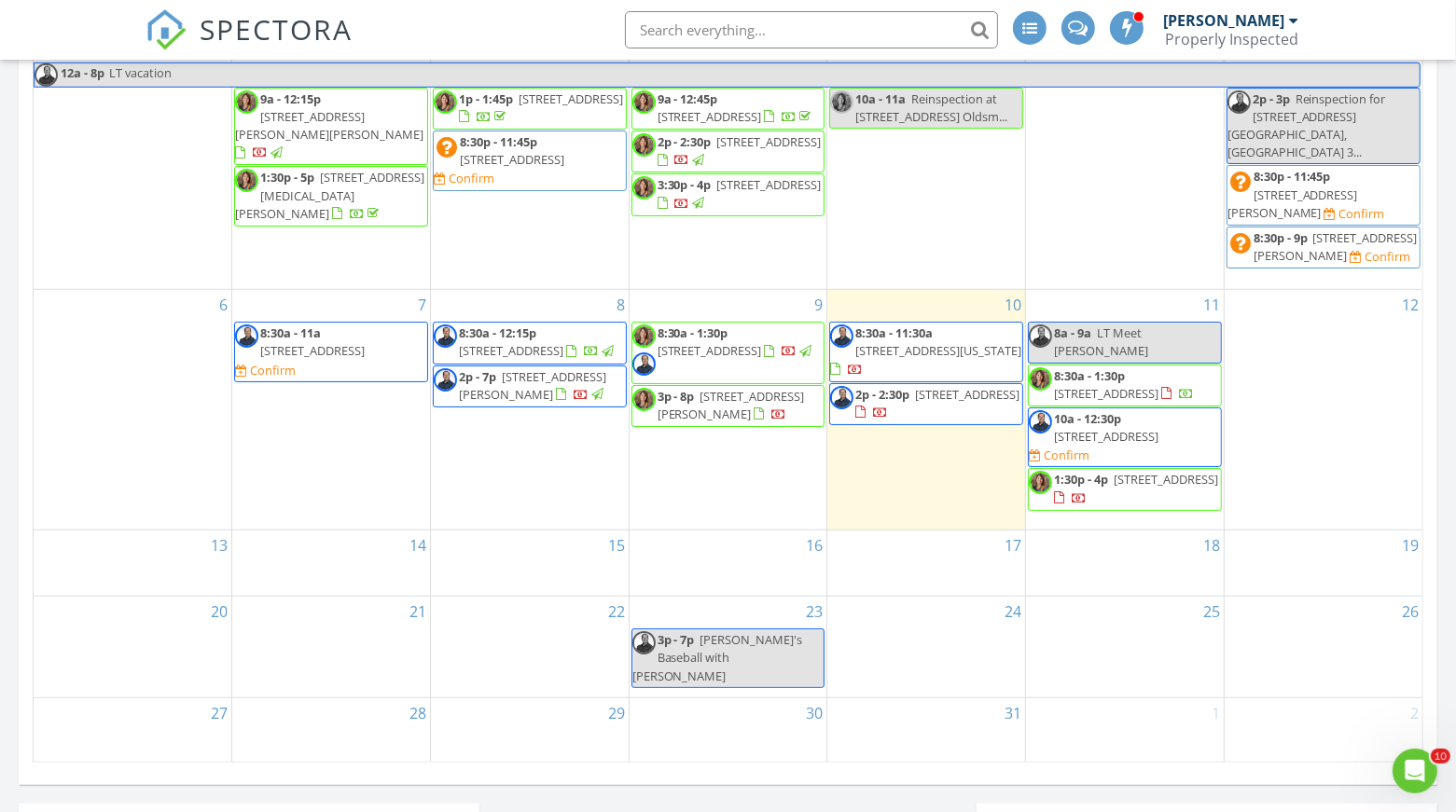 click on "[STREET_ADDRESS]" at bounding box center (1106, 436) 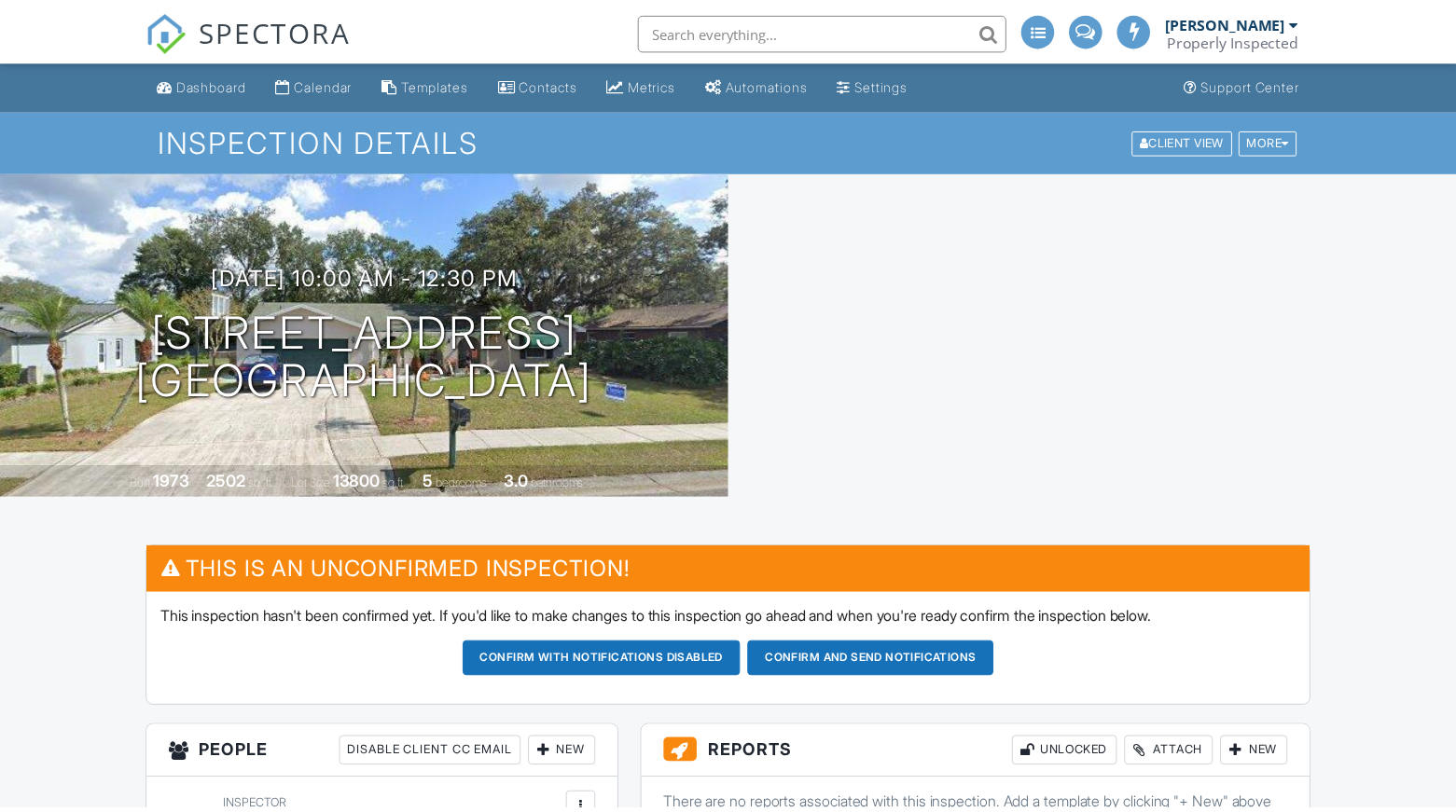 scroll, scrollTop: 0, scrollLeft: 0, axis: both 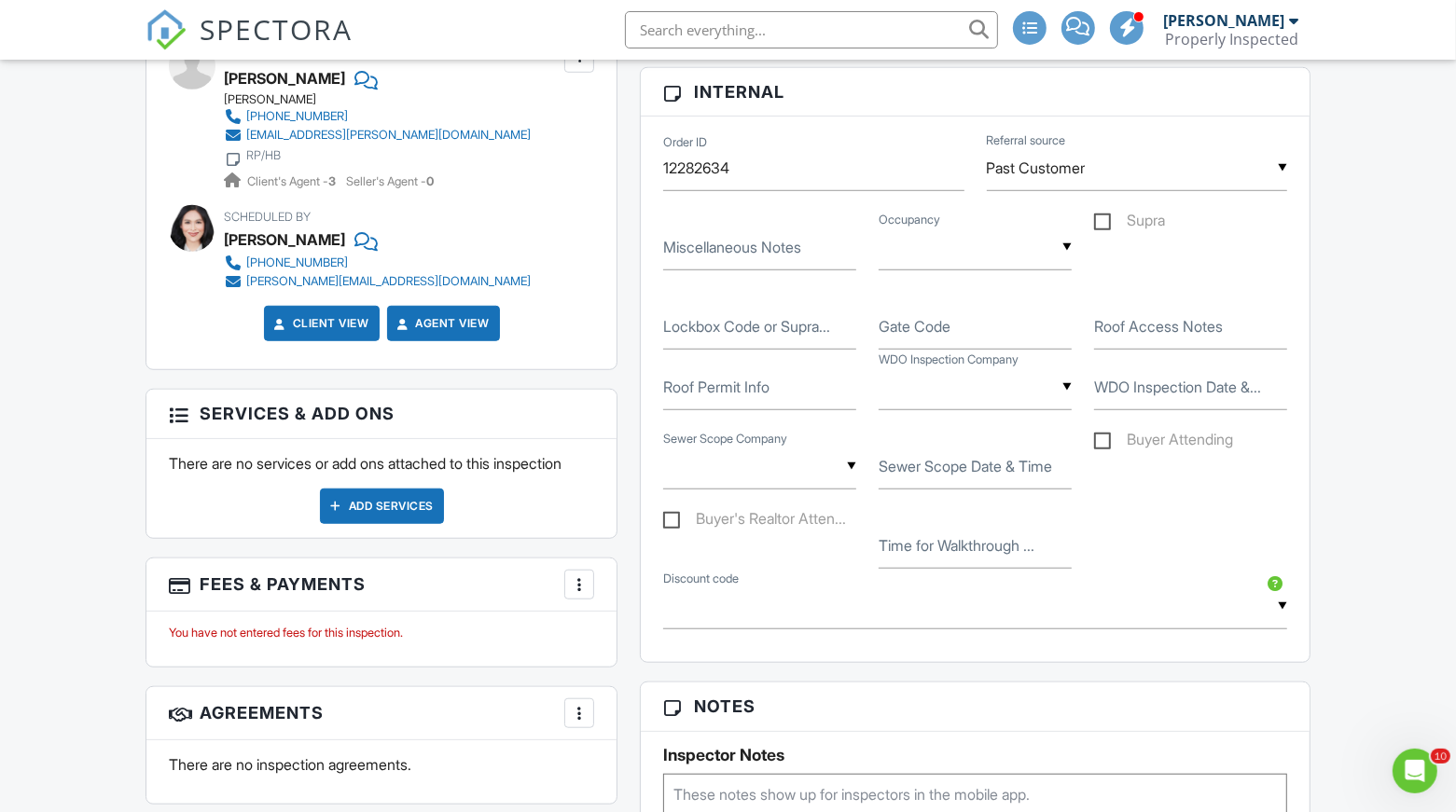click on "Add Services" at bounding box center [381, 506] 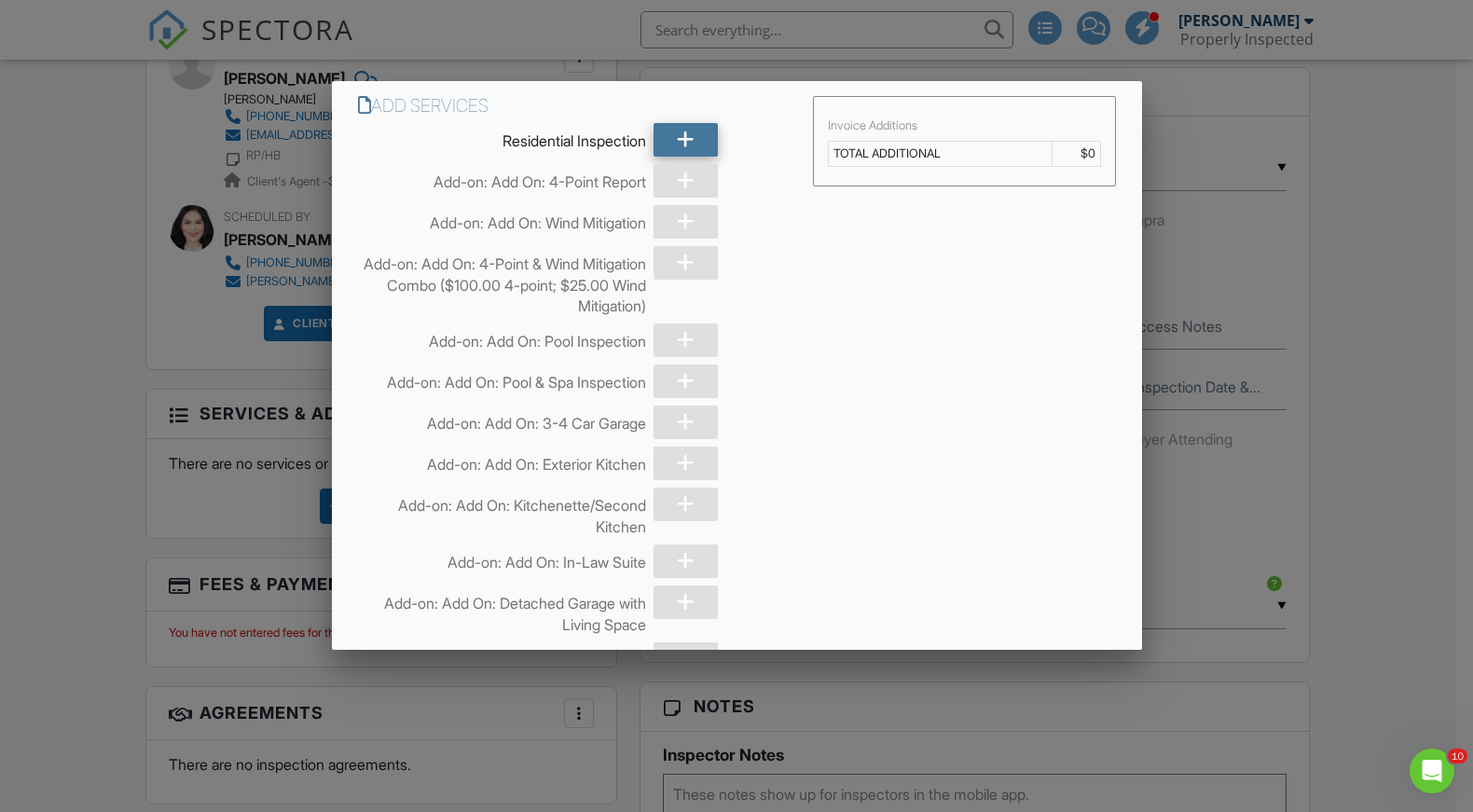 click at bounding box center (685, 140) 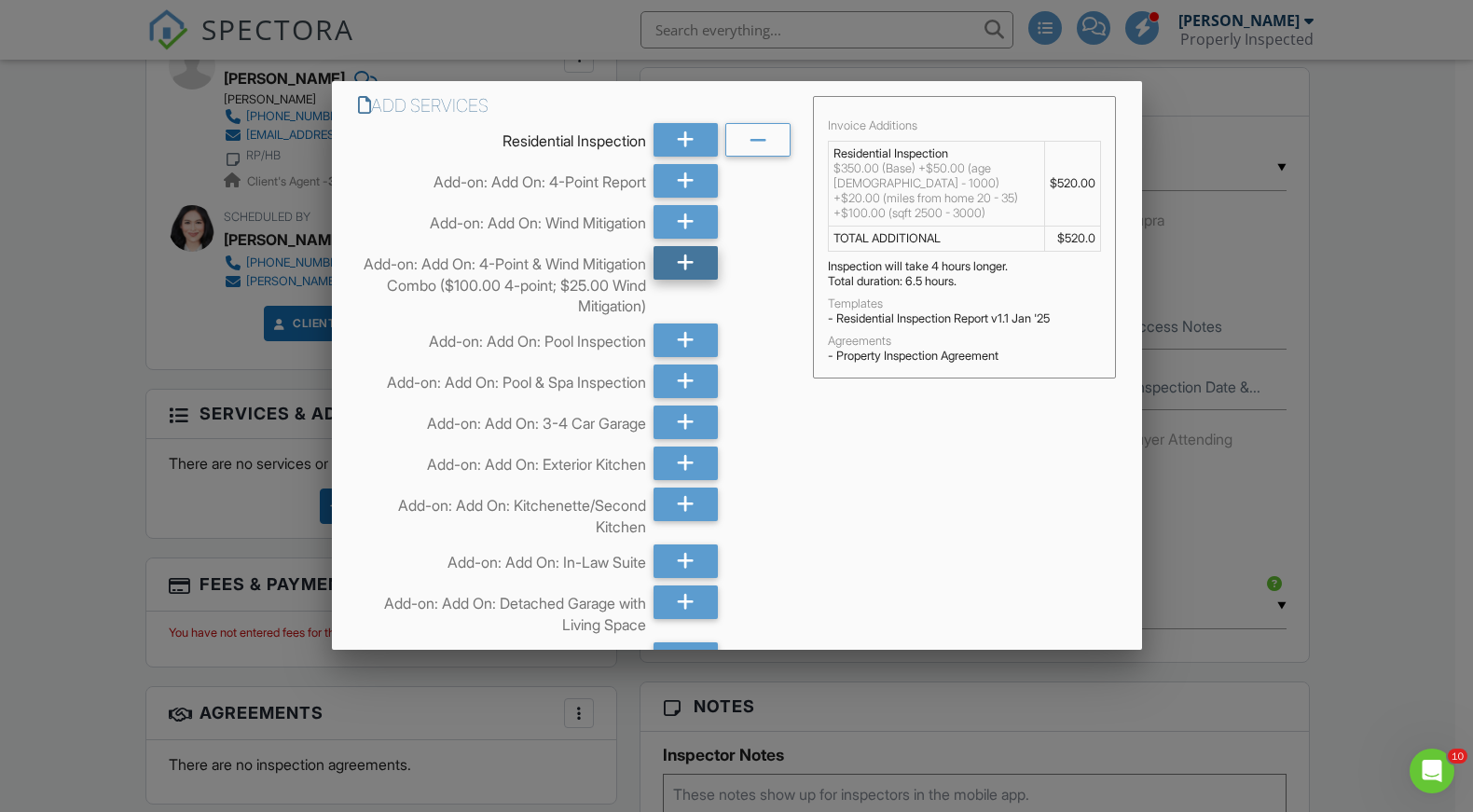 click at bounding box center [685, 263] 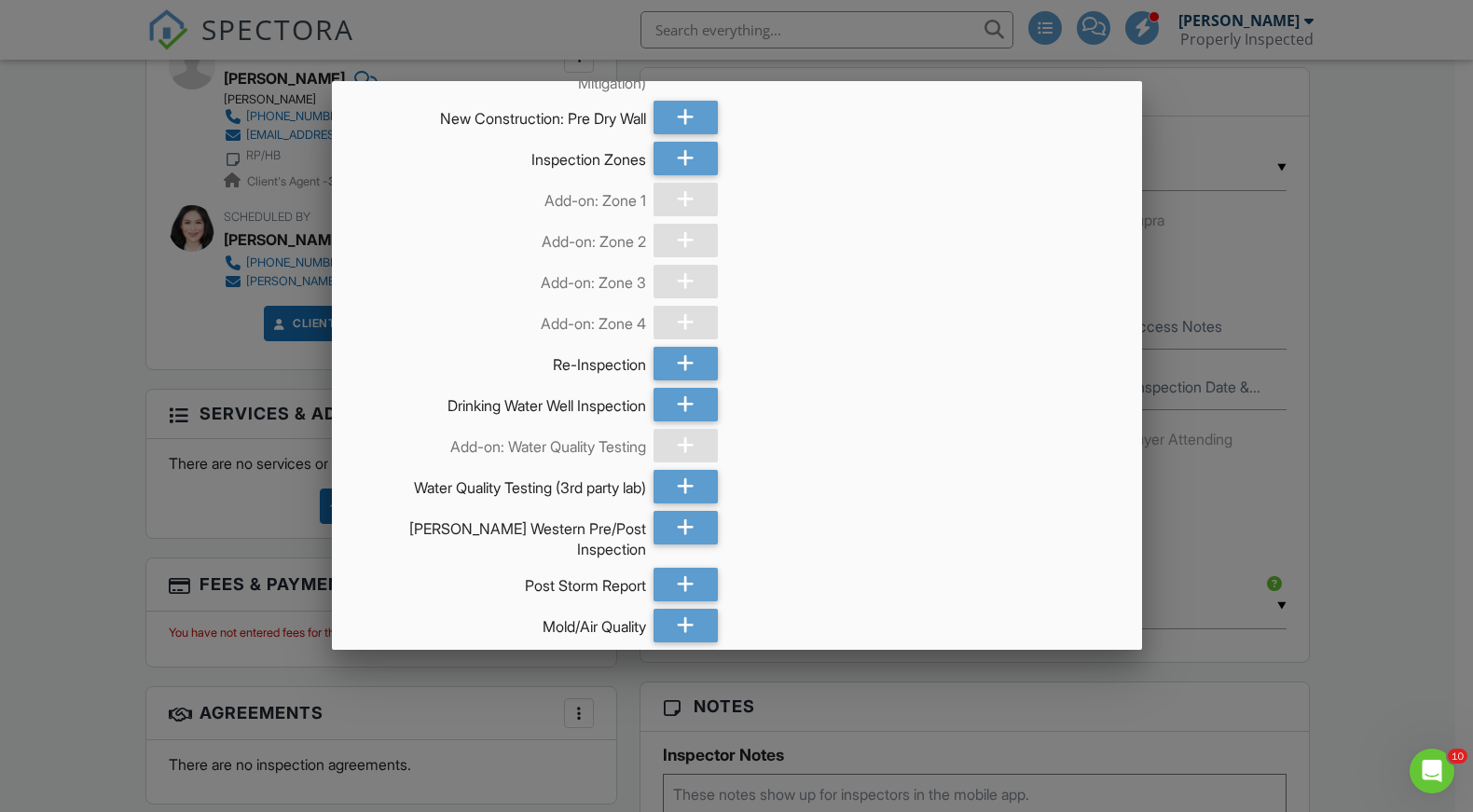 scroll, scrollTop: 4829, scrollLeft: 0, axis: vertical 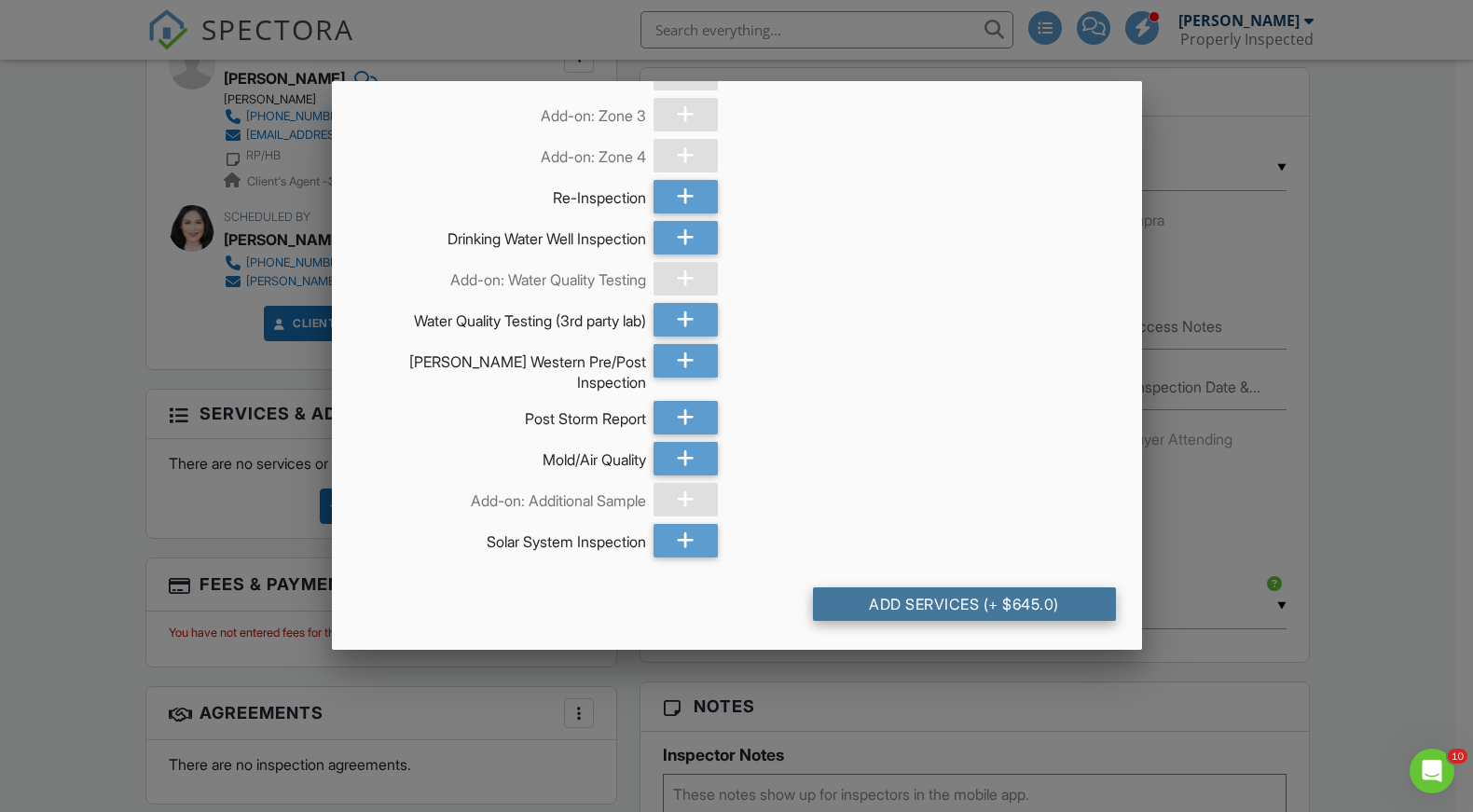 click on "Add Services
(+ $645.0)" at bounding box center [964, 604] 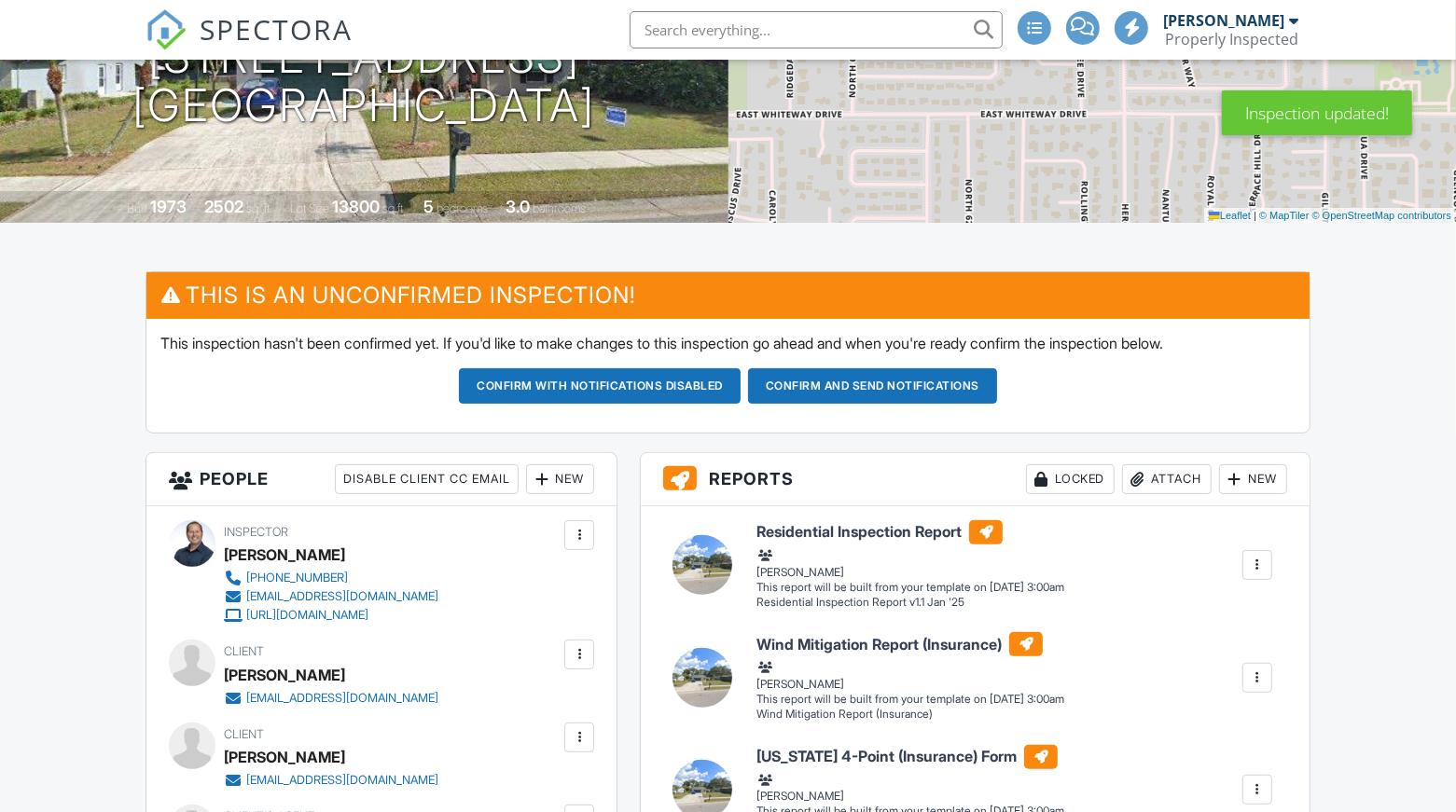 scroll, scrollTop: 432, scrollLeft: 0, axis: vertical 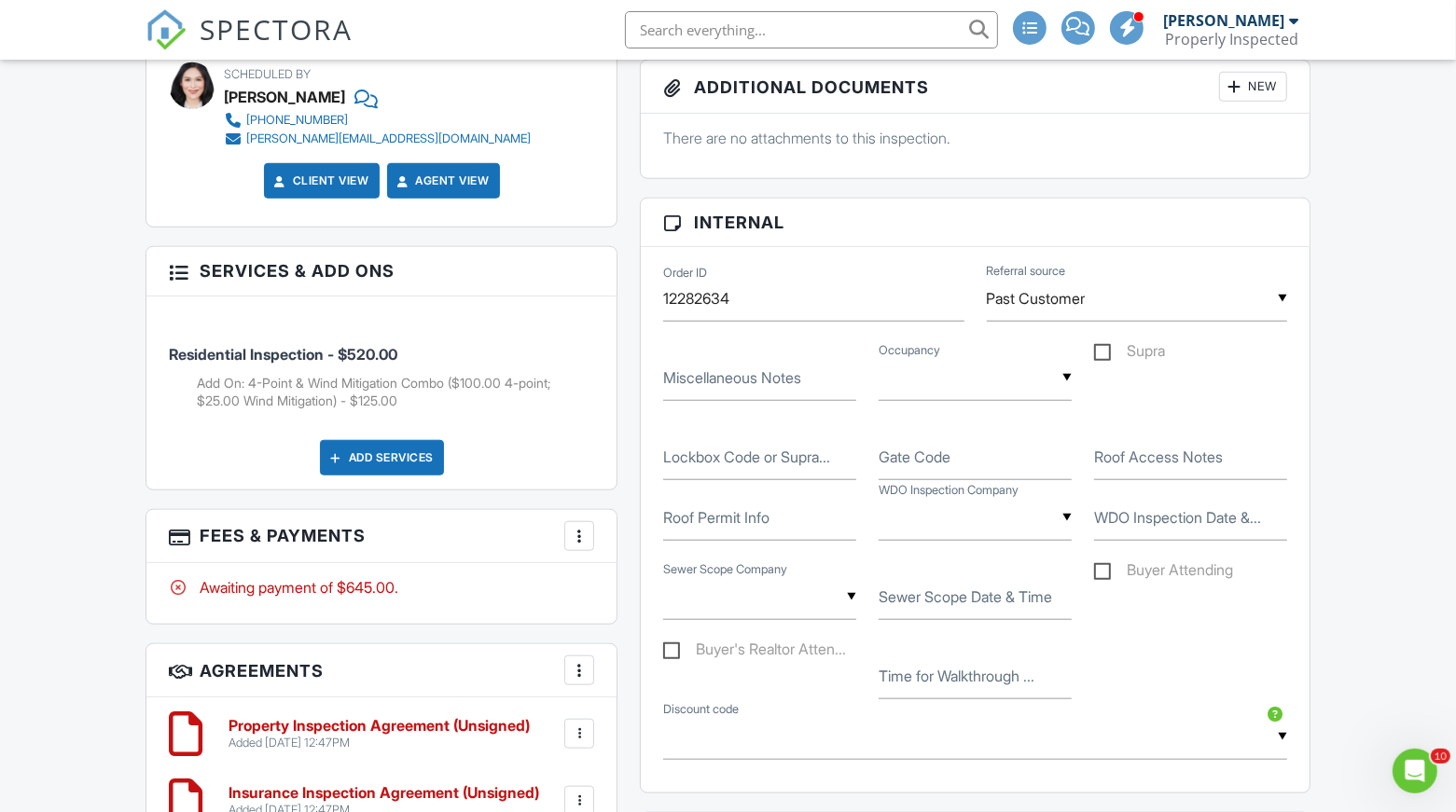 click on "Add Services" at bounding box center (381, 458) 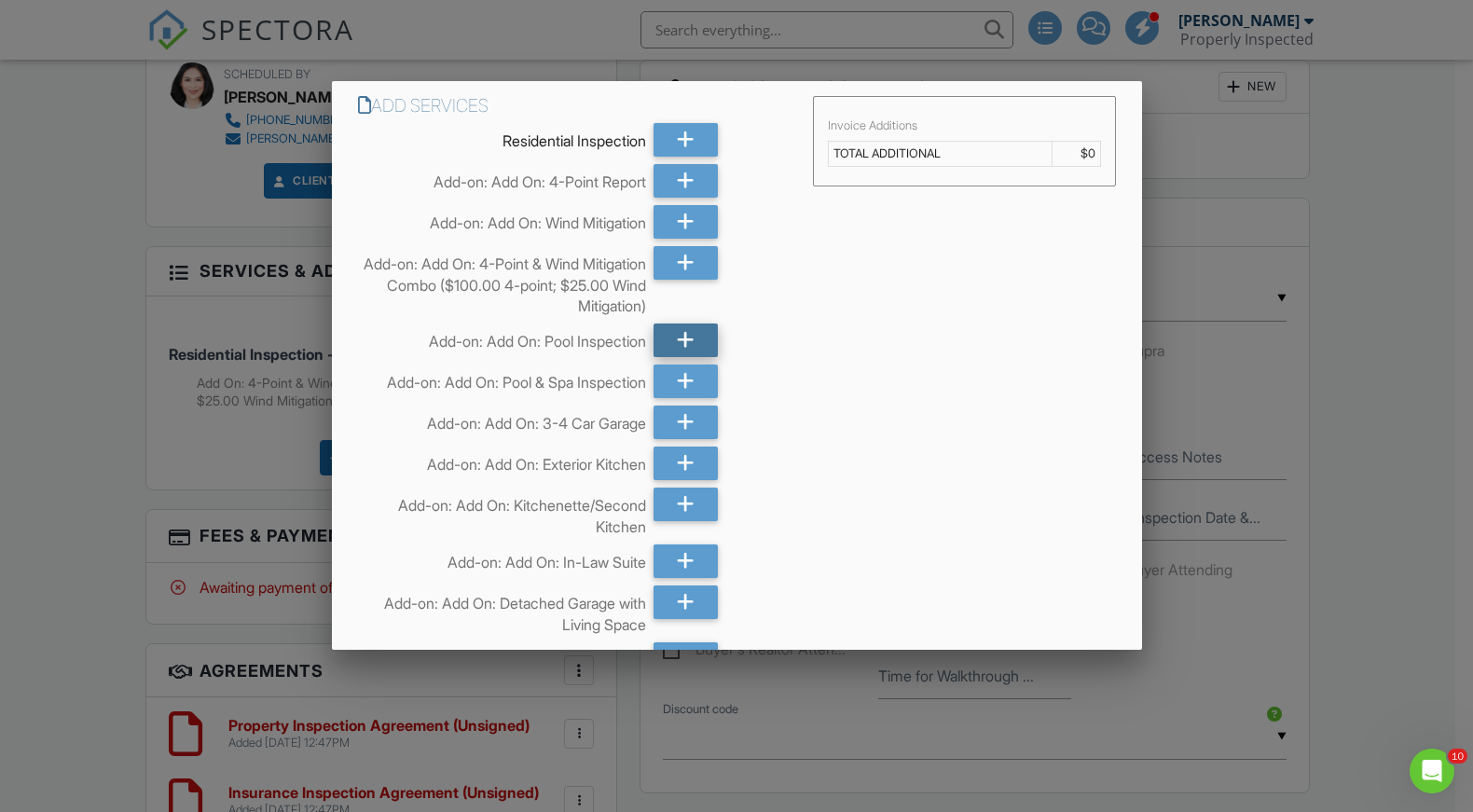 click at bounding box center (685, 340) 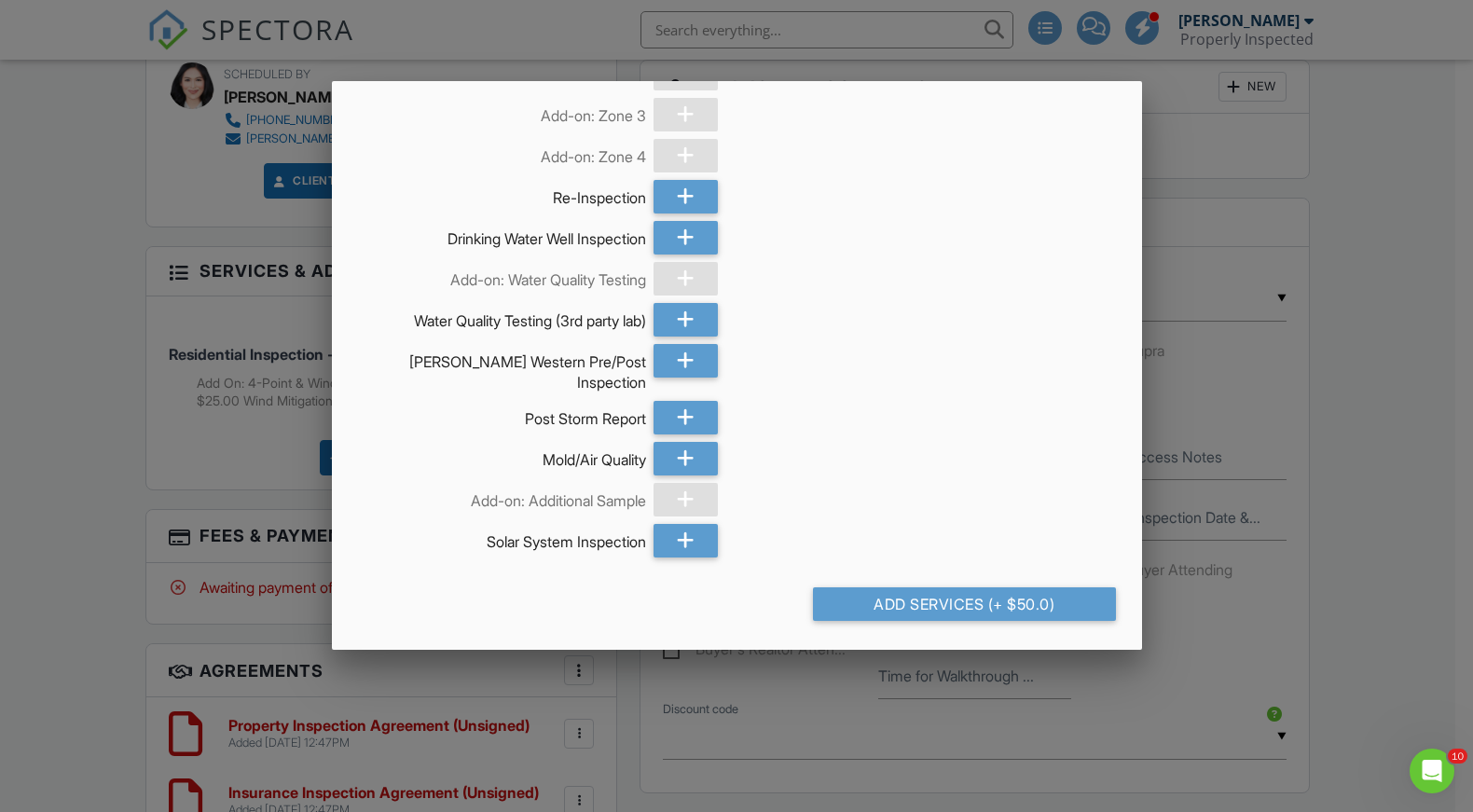 scroll, scrollTop: 4829, scrollLeft: 0, axis: vertical 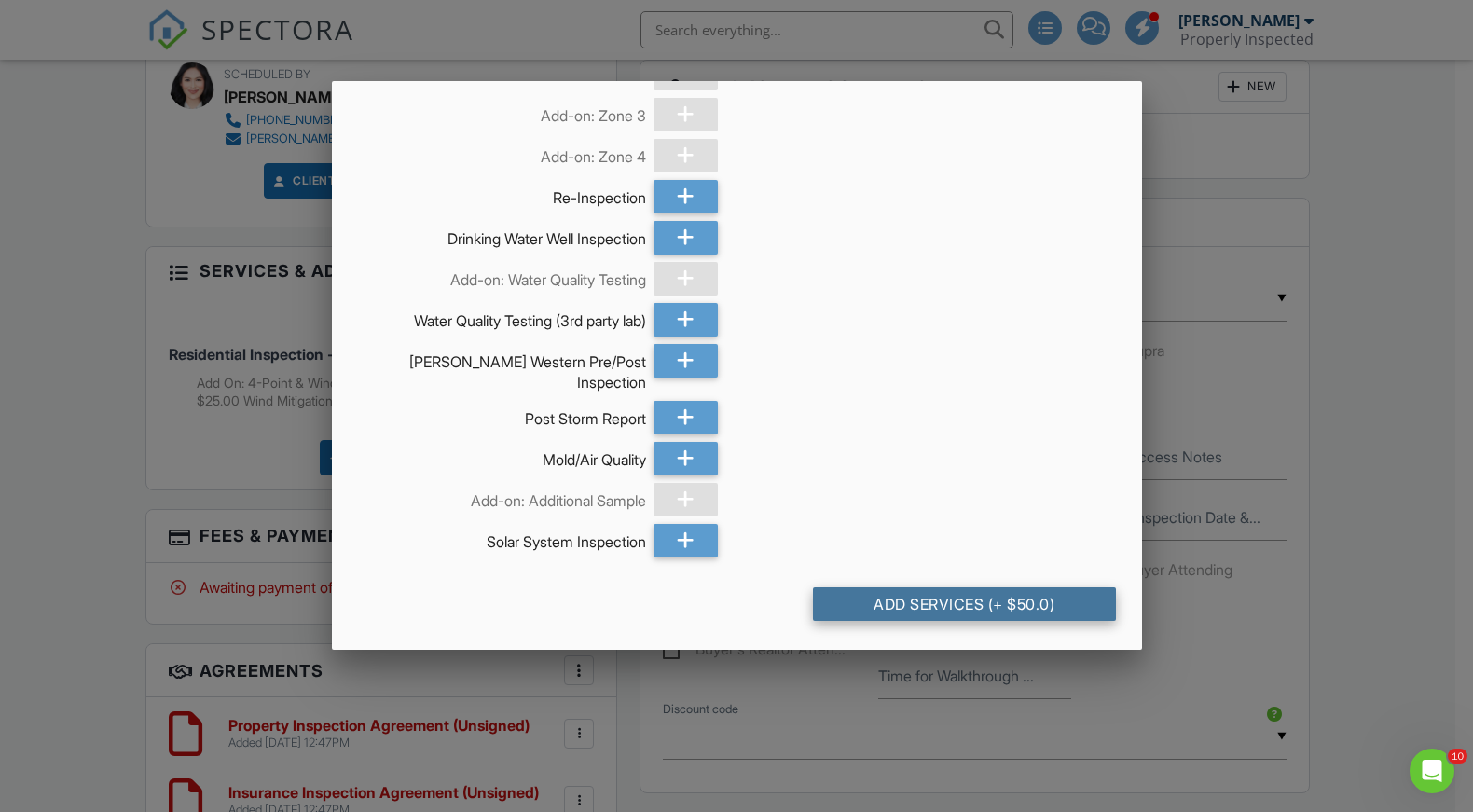 click on "Add Services
(+ $50.0)" at bounding box center (964, 604) 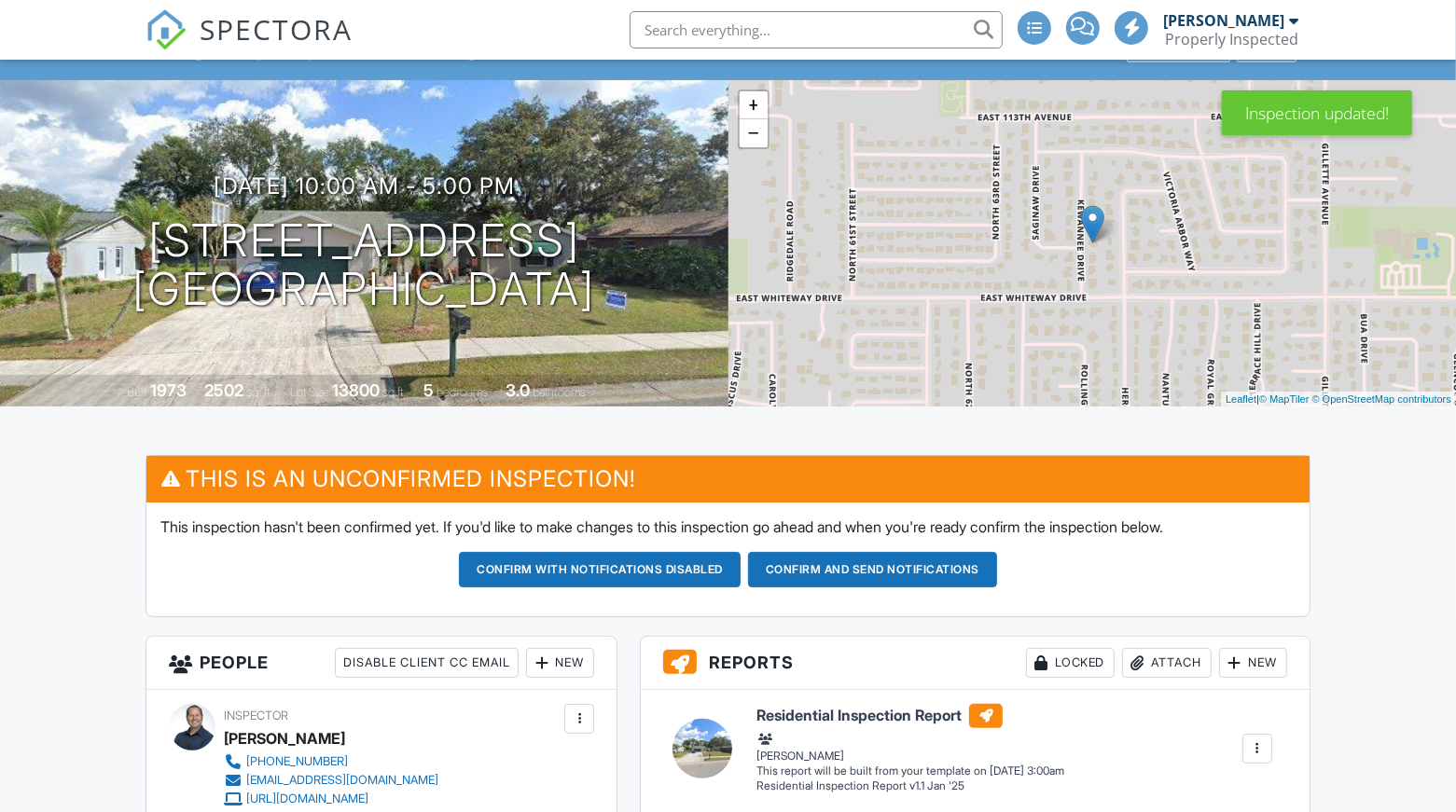 scroll, scrollTop: 1335, scrollLeft: 0, axis: vertical 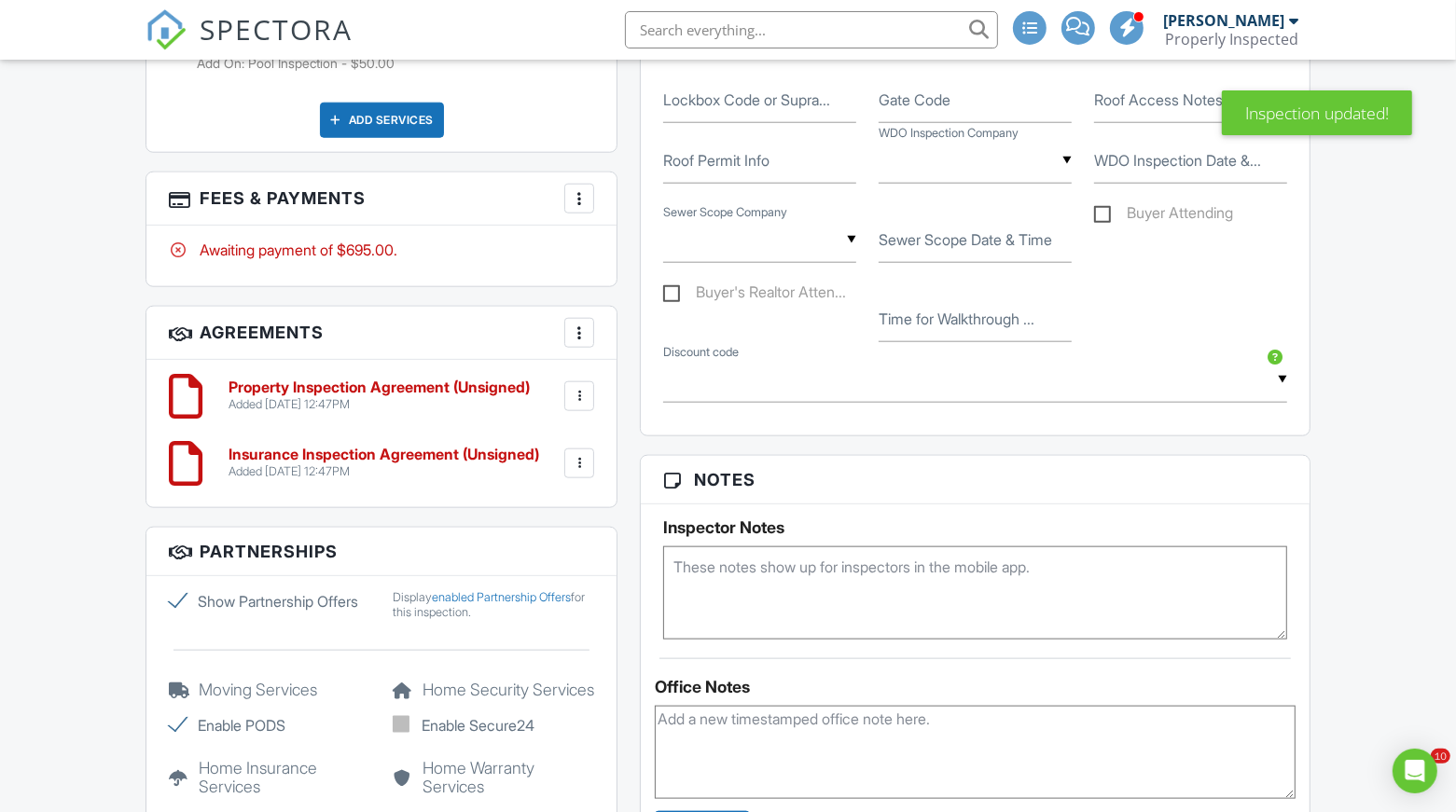 click on "▼ Condo  - $50.00 off - No addional charge for condo being 50 years or older. Family and Friends - $50.00 off  On Top of the World - $40.00 off Repeat Customer - $25.00 off Military - $25.00 off Miscellaneous  1 - $25.00 off Miscellaneous 2 - $50.00 off Miscellaneous 3 - $75.00 off Miscellaneous 4 - $100.00 off Miscellaneous  5 - $125.00 off Miscellaneous  6 - $150.00 off
Condo  - $50.00 off - No addional charge for condo being 50 years or older.
Family and Friends - $50.00 off
On Top of the World - $40.00 off
Repeat Customer - $25.00 off
Military - $25.00 off
Miscellaneous  1 - $25.00 off
Miscellaneous 2 - $50.00 off
Miscellaneous 3 - $75.00 off
Miscellaneous 4 - $100.00 off
Miscellaneous  5 - $125.00 off
Miscellaneous  6 - $150.00 off" at bounding box center (975, 379) 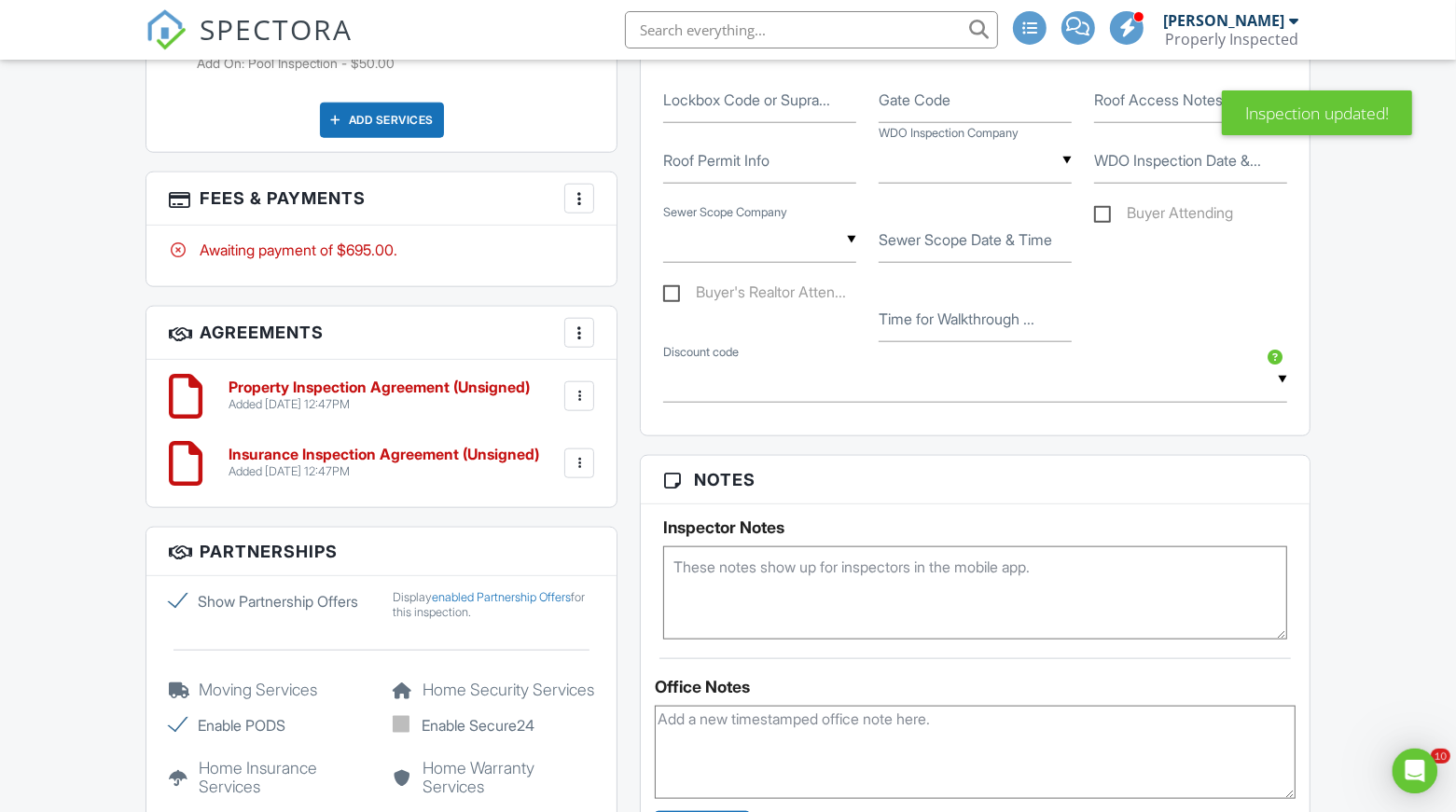 scroll, scrollTop: 0, scrollLeft: 0, axis: both 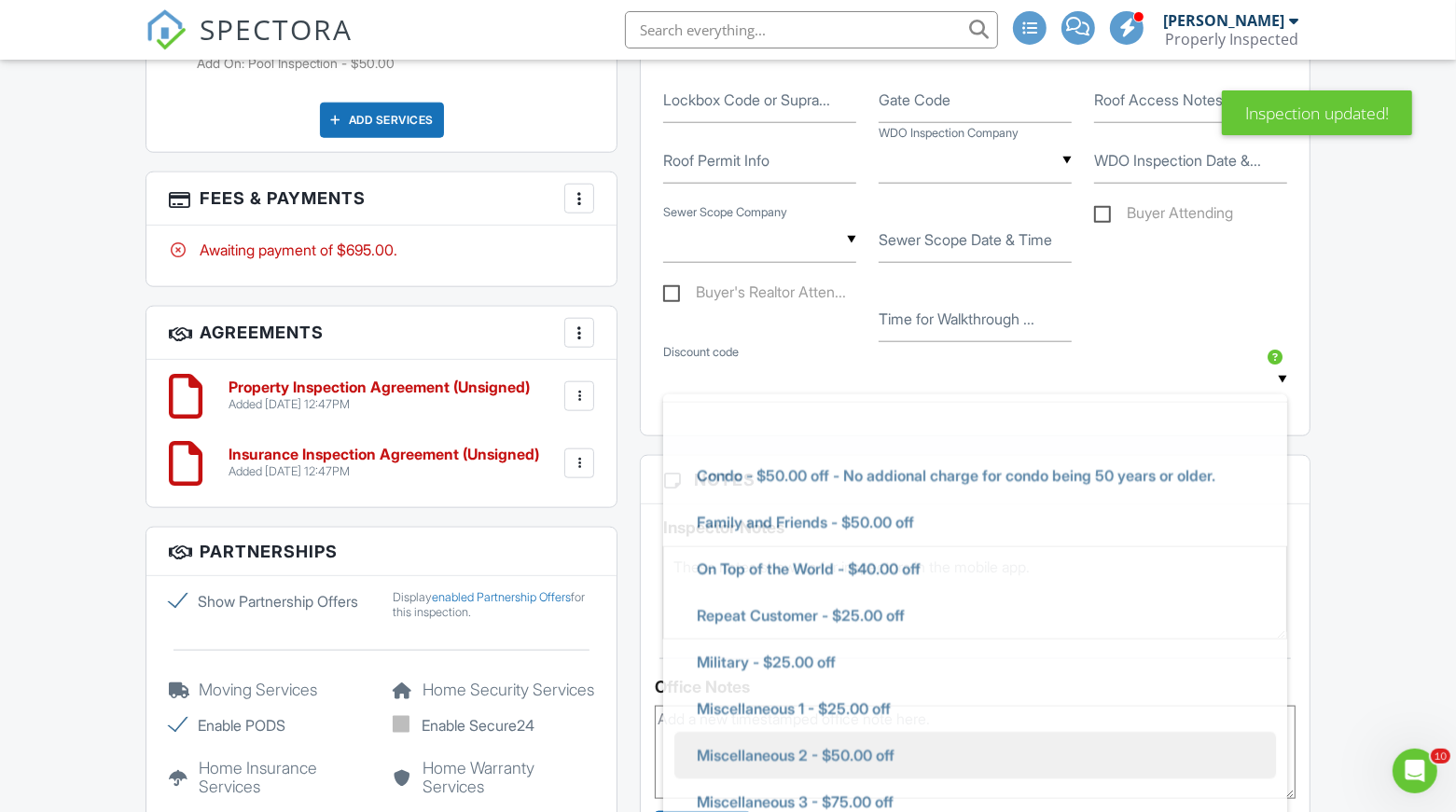 click on "Repeat Customer - $25.00 off" at bounding box center [800, 615] 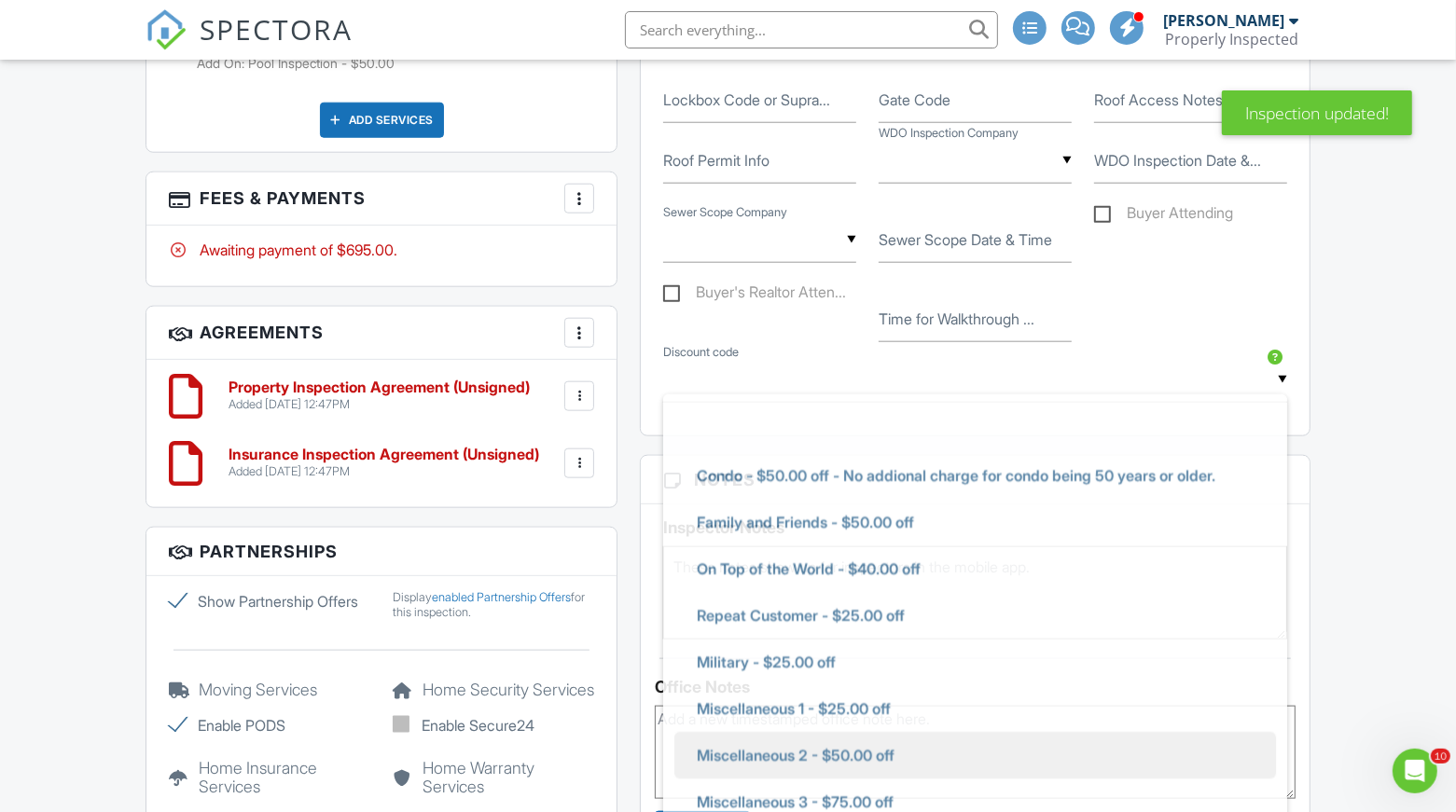 type on "Repeat Customer - $25.00 off" 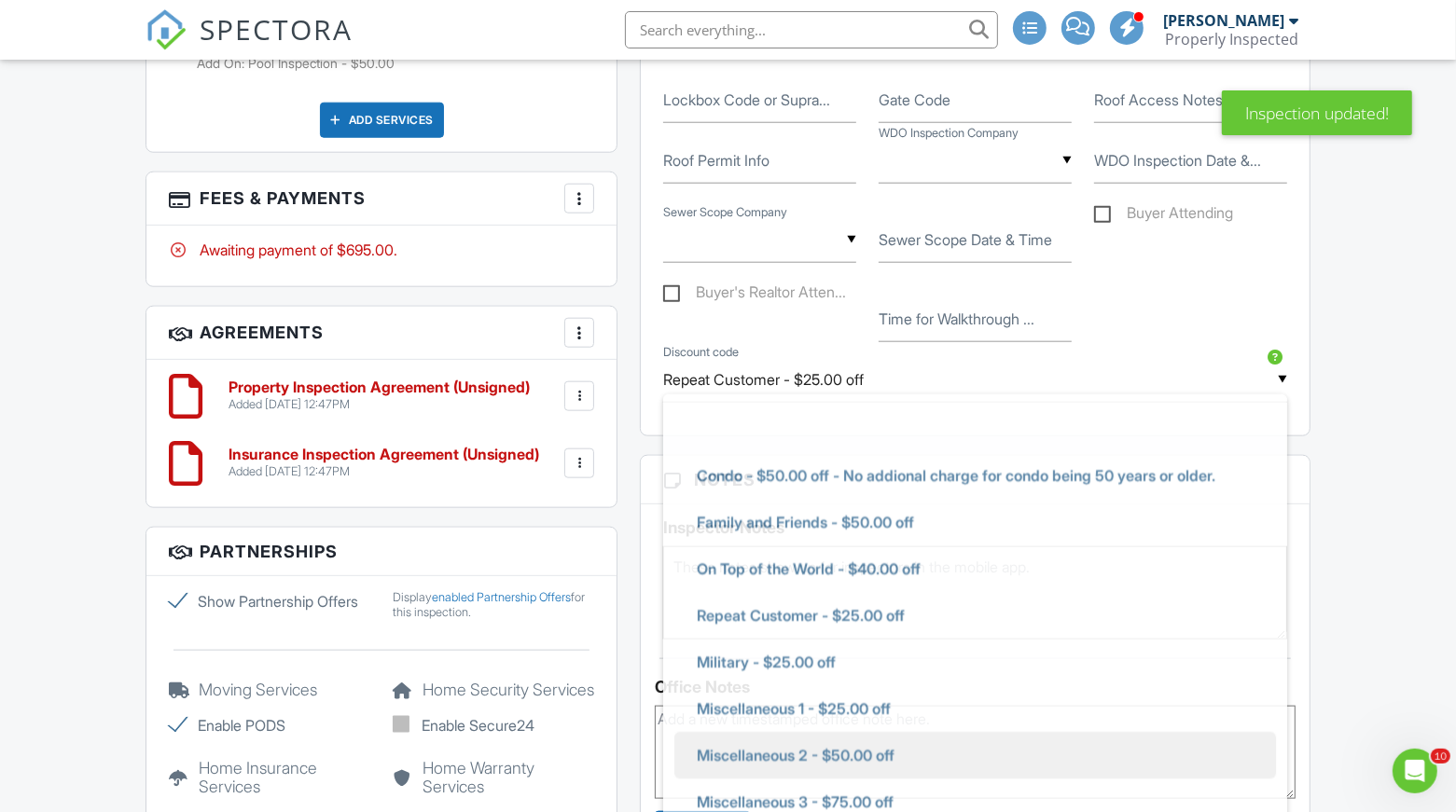 scroll, scrollTop: 133, scrollLeft: 0, axis: vertical 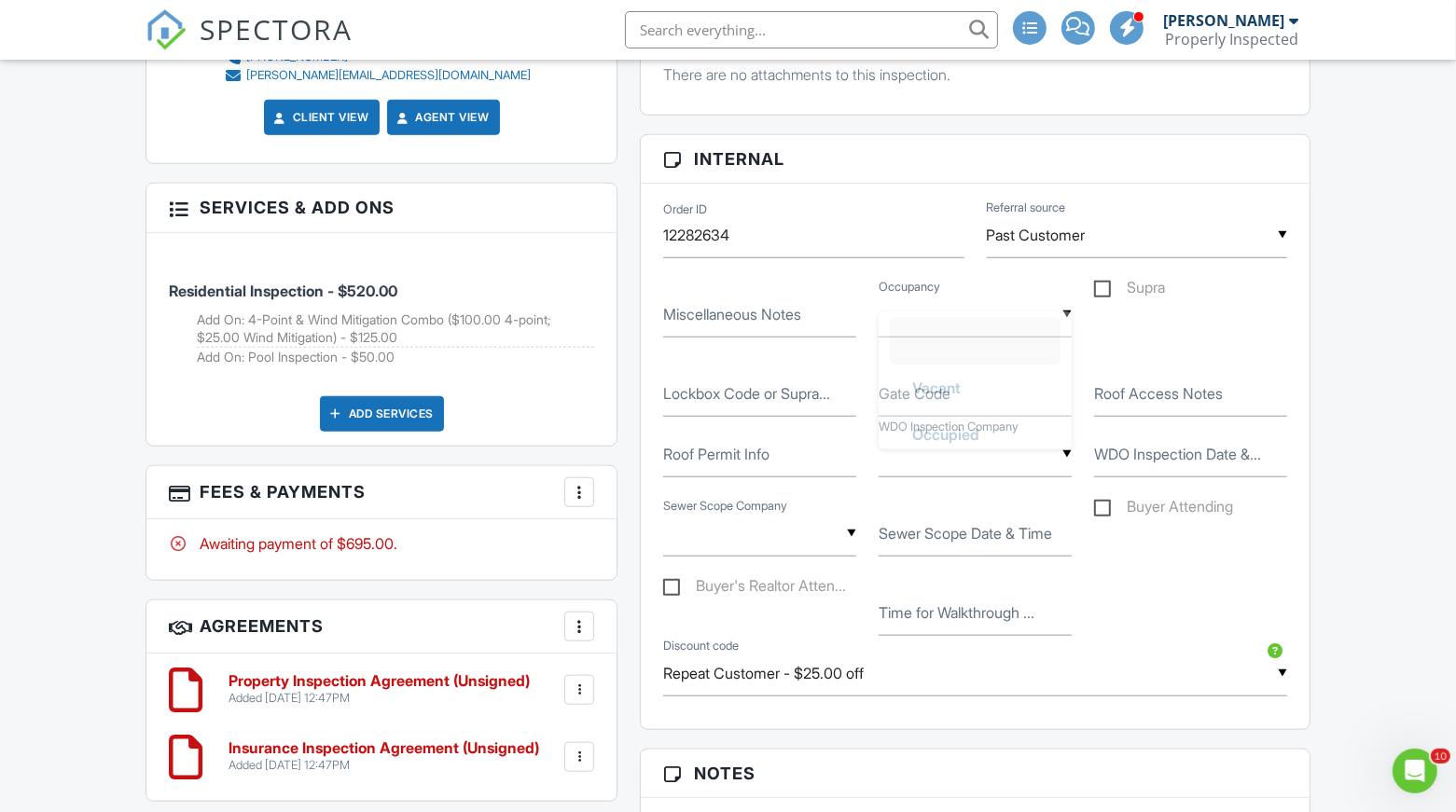 click on "▼ Vacant Occupied Tenant Occupied Unknown
Vacant
Occupied
Tenant Occupied
Unknown" at bounding box center (975, 314) 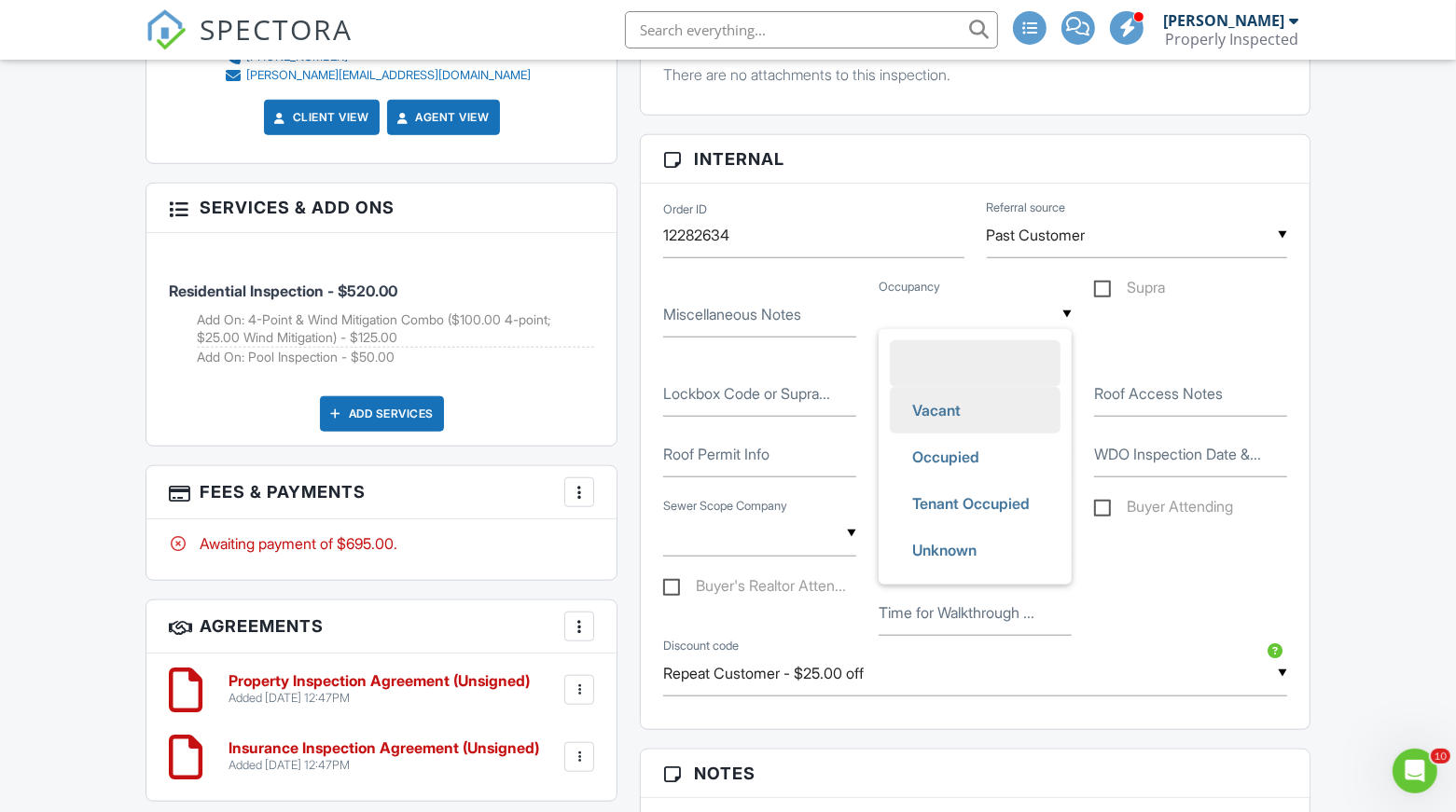 click on "Vacant" at bounding box center [936, 410] 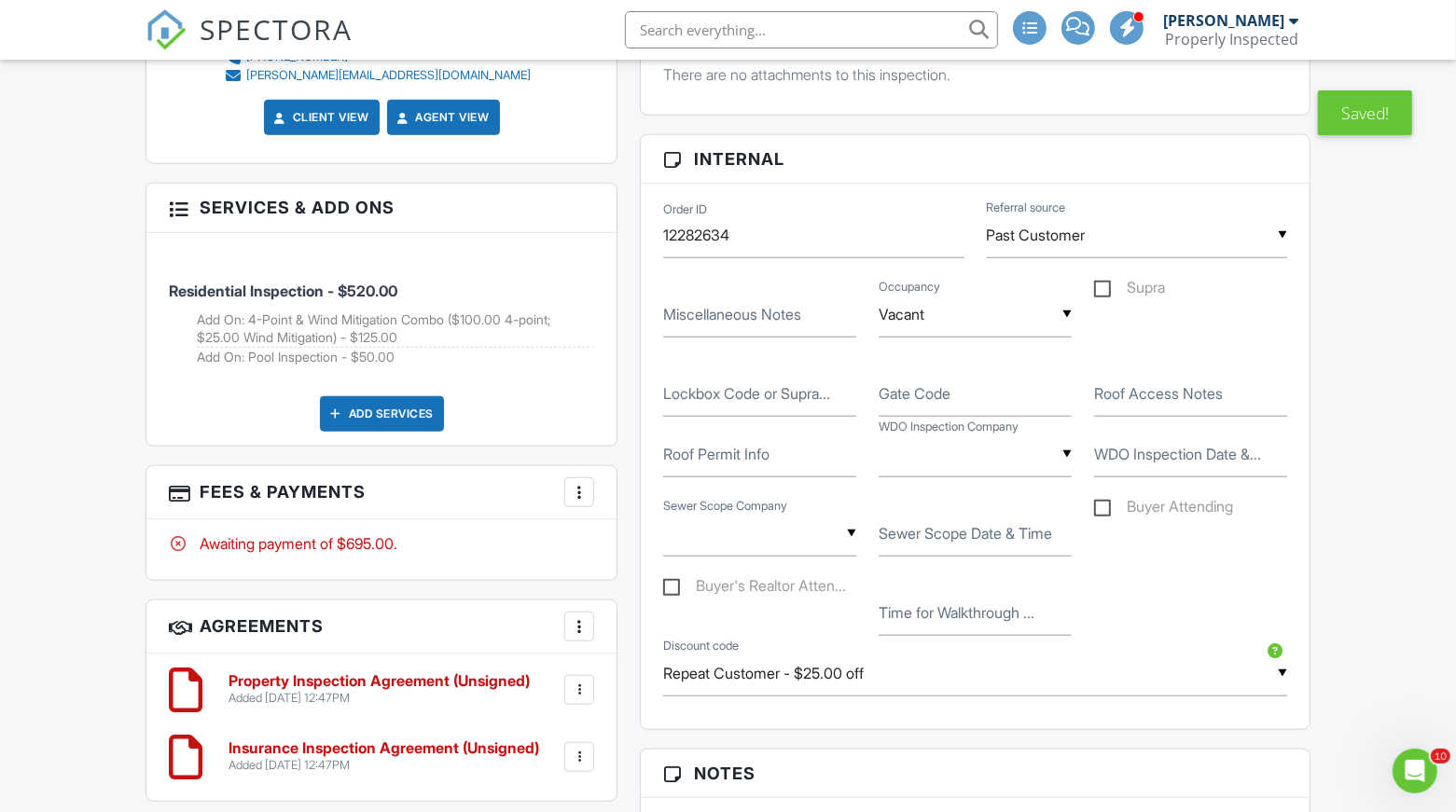 click on "Lockbox Code or Supra..." at bounding box center (746, 393) 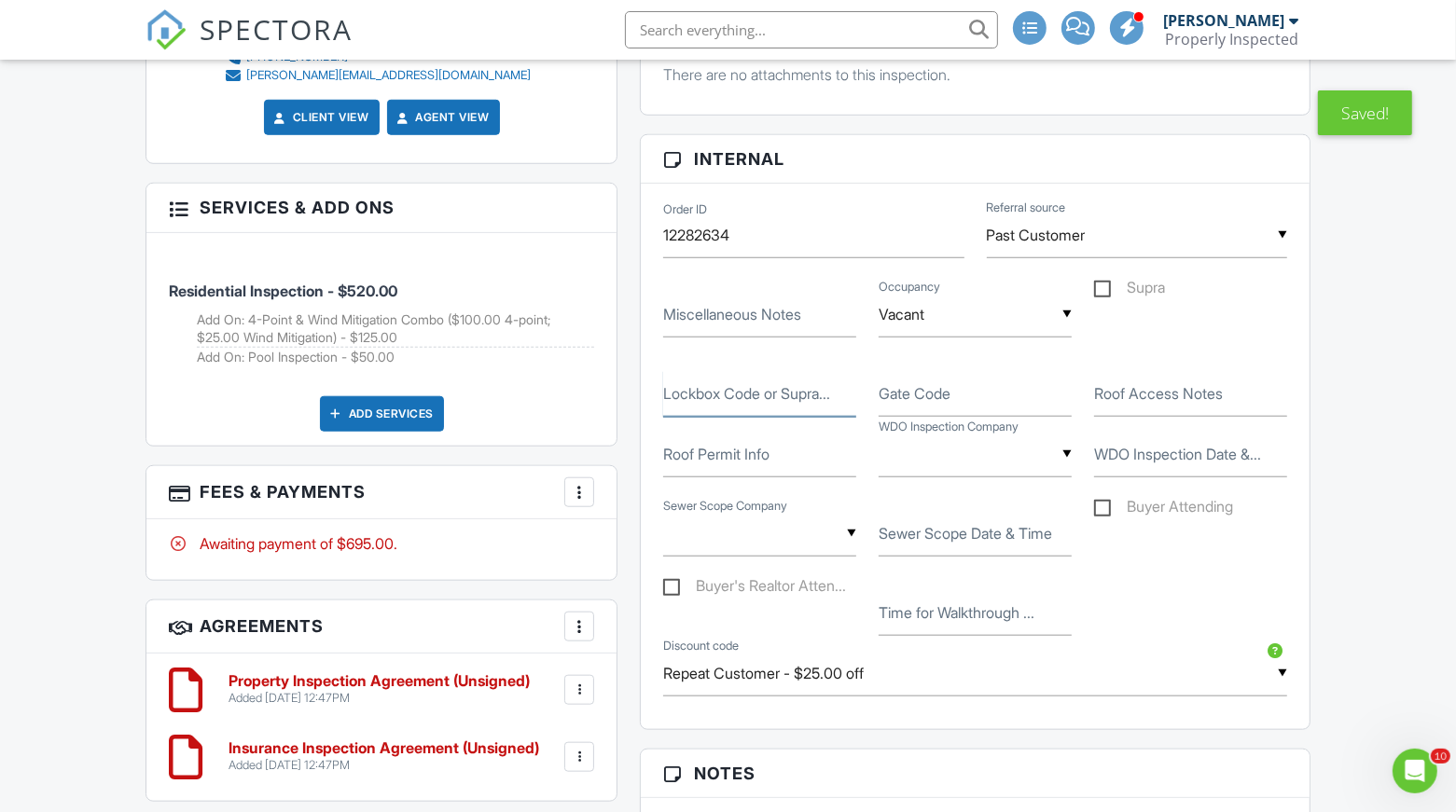 click on "Lockbox Code or Supra..." at bounding box center [759, 393] 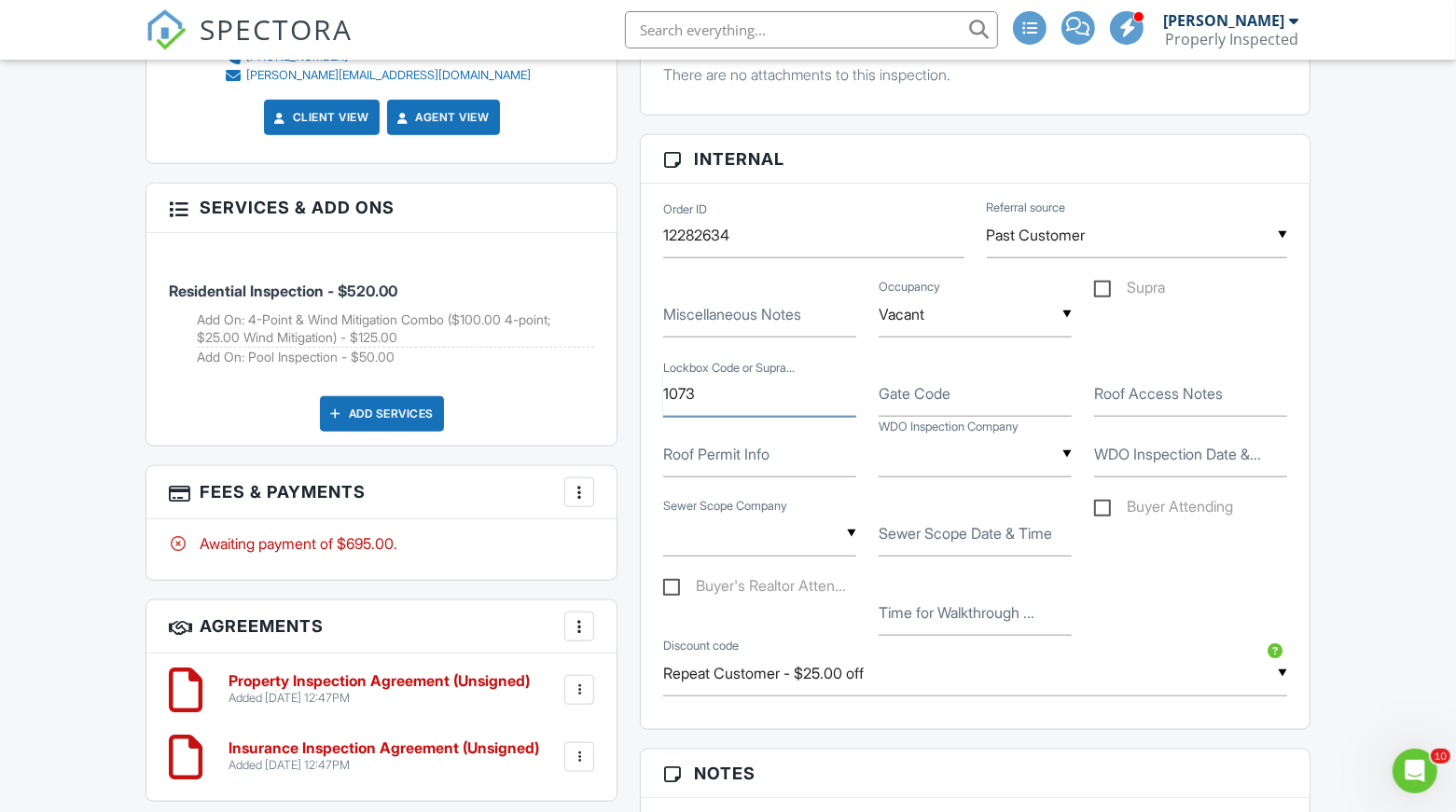 type on "1073" 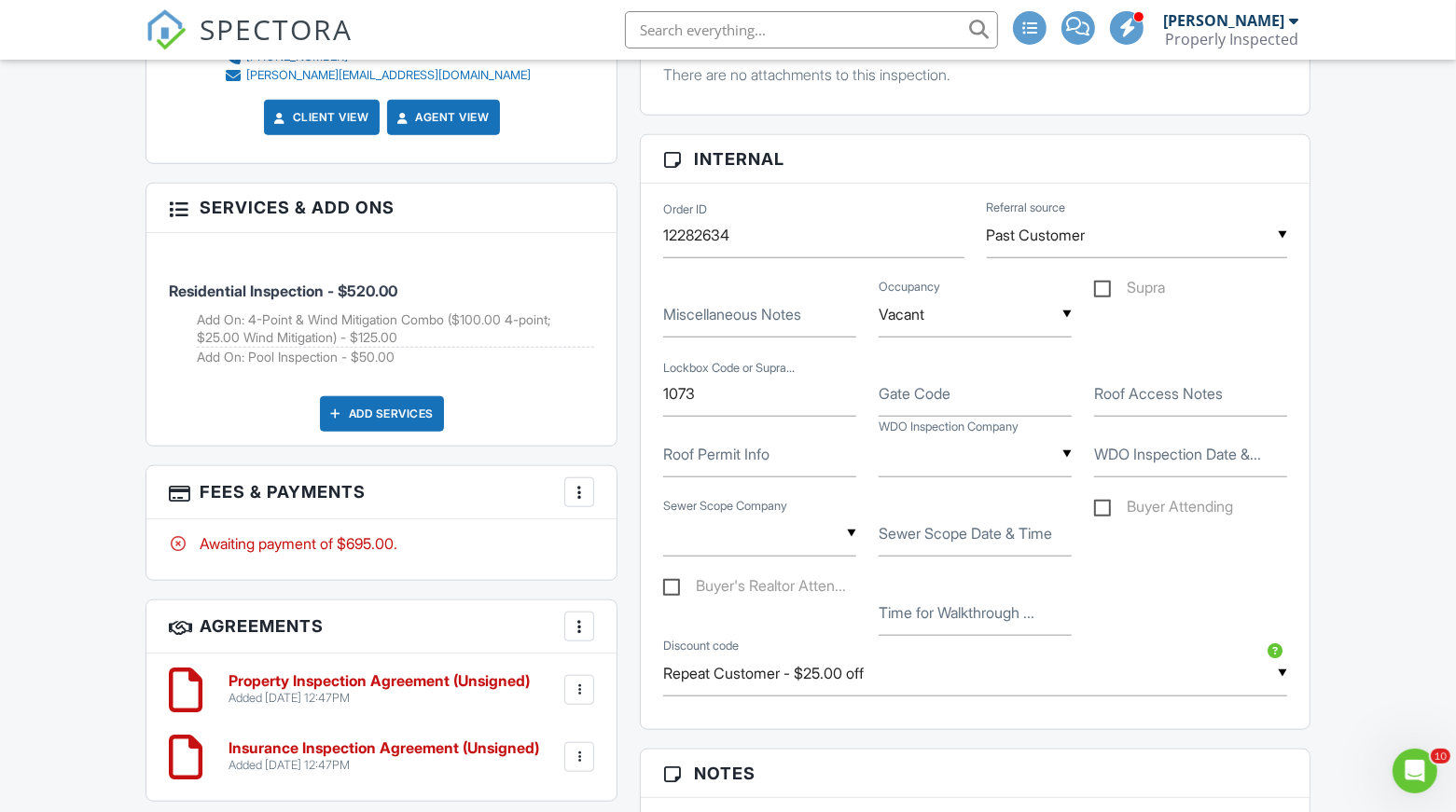 click on "Dashboard
Calendar
Templates
Contacts
Metrics
Automations
Settings
Support Center
Inspection Details
Client View
More
Property Details
Reschedule
Reorder / Copy
Share
Cancel
Delete
Print Order
Convert to V9
Disable Pass on CC Fees
View Change Log
07/11/2025 10:00 am
- 5:00 pm
10907 Kewanee Dr
Tampa, FL 33617
Built
1973
2502
sq. ft.
Lot Size
13800
sq.ft.
5
bedrooms
3.0
bathrooms
+ − Leaflet  |  © MapTiler   © OpenStreetMap contributors
This is an Unconfirmed Inspection!
This inspection hasn't been confirmed yet. If you'd like to make changes to this inspection go ahead and when you're ready confirm the inspection below.
Confirm with notifications disabled" at bounding box center (728, 467) 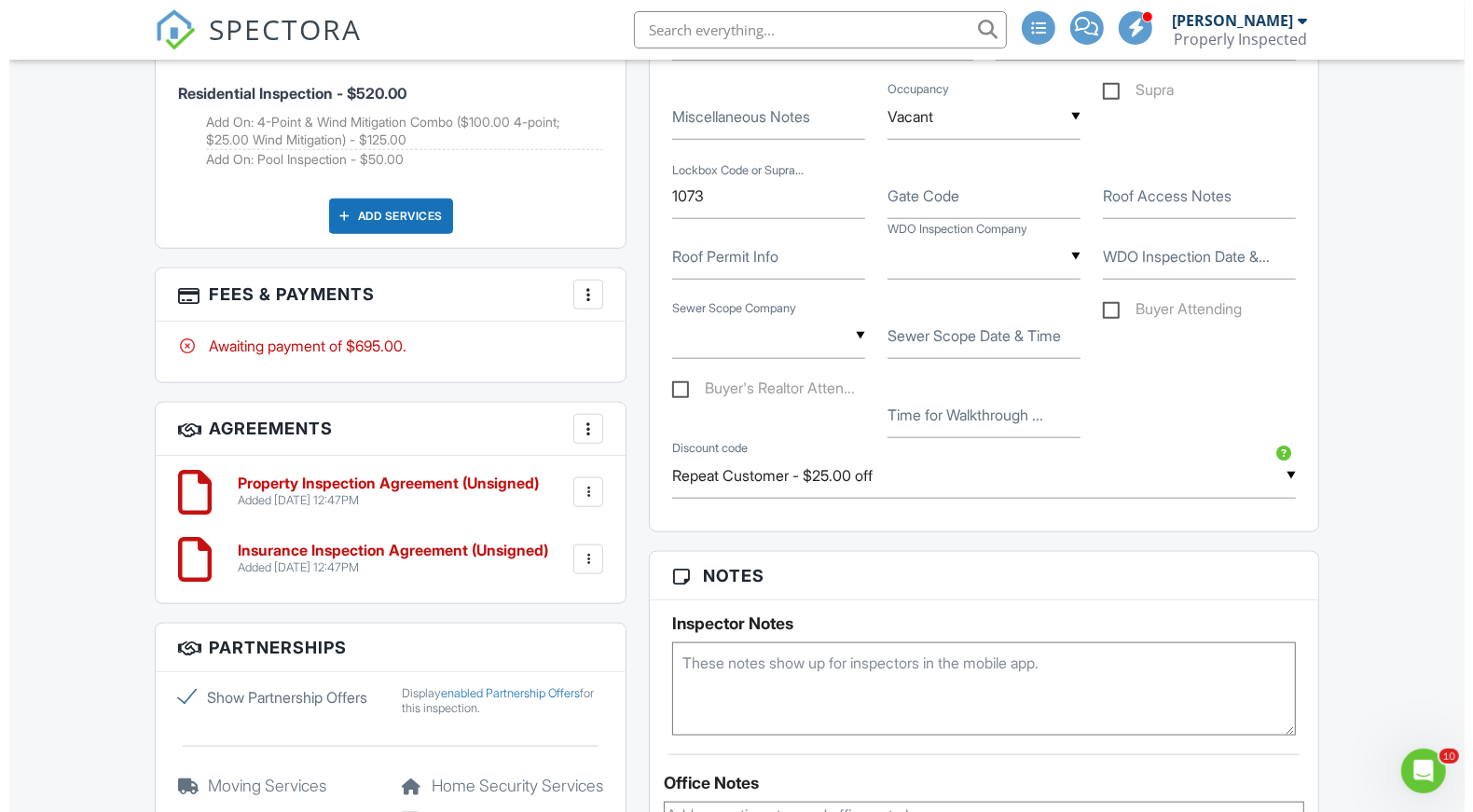 scroll, scrollTop: 1516, scrollLeft: 0, axis: vertical 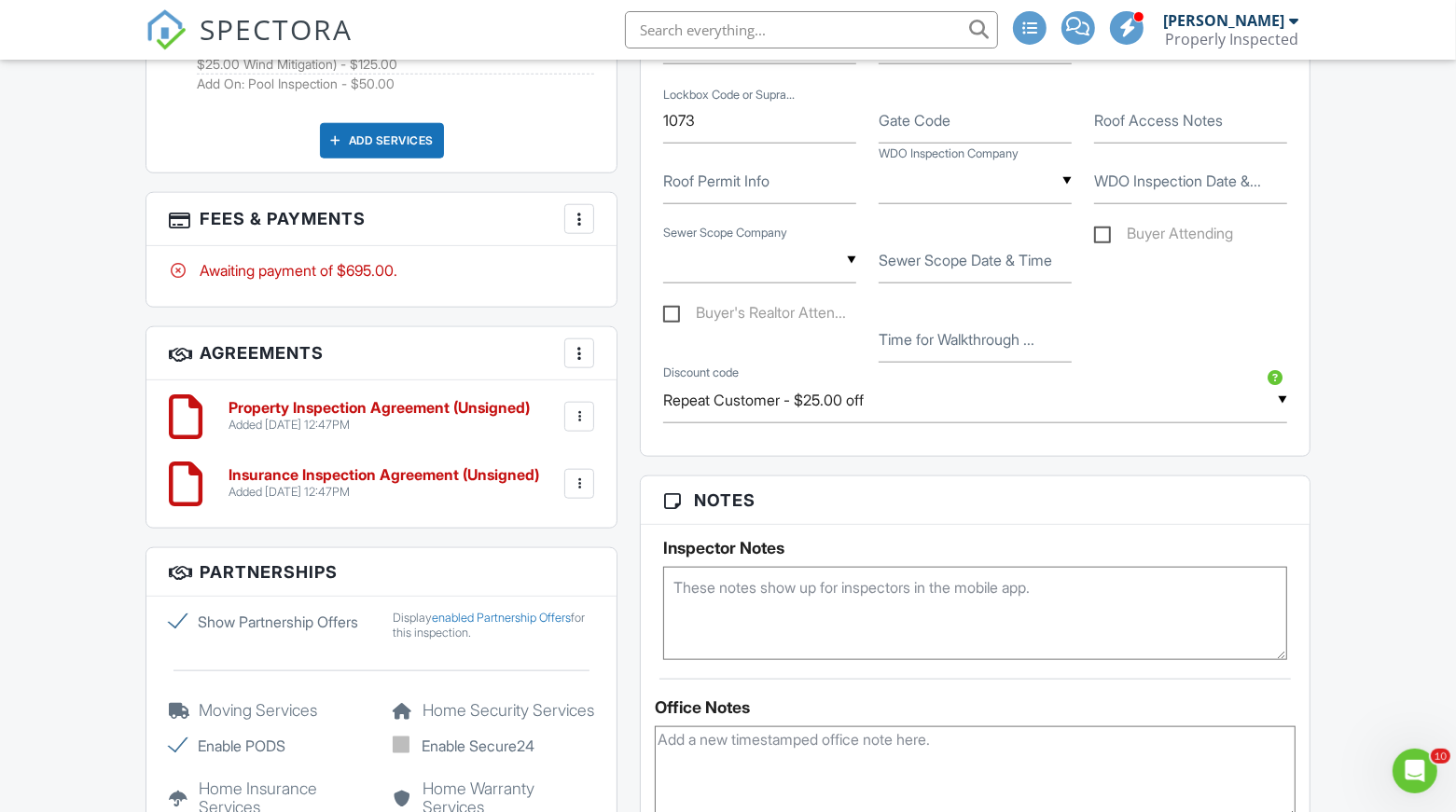 click at bounding box center [579, 219] 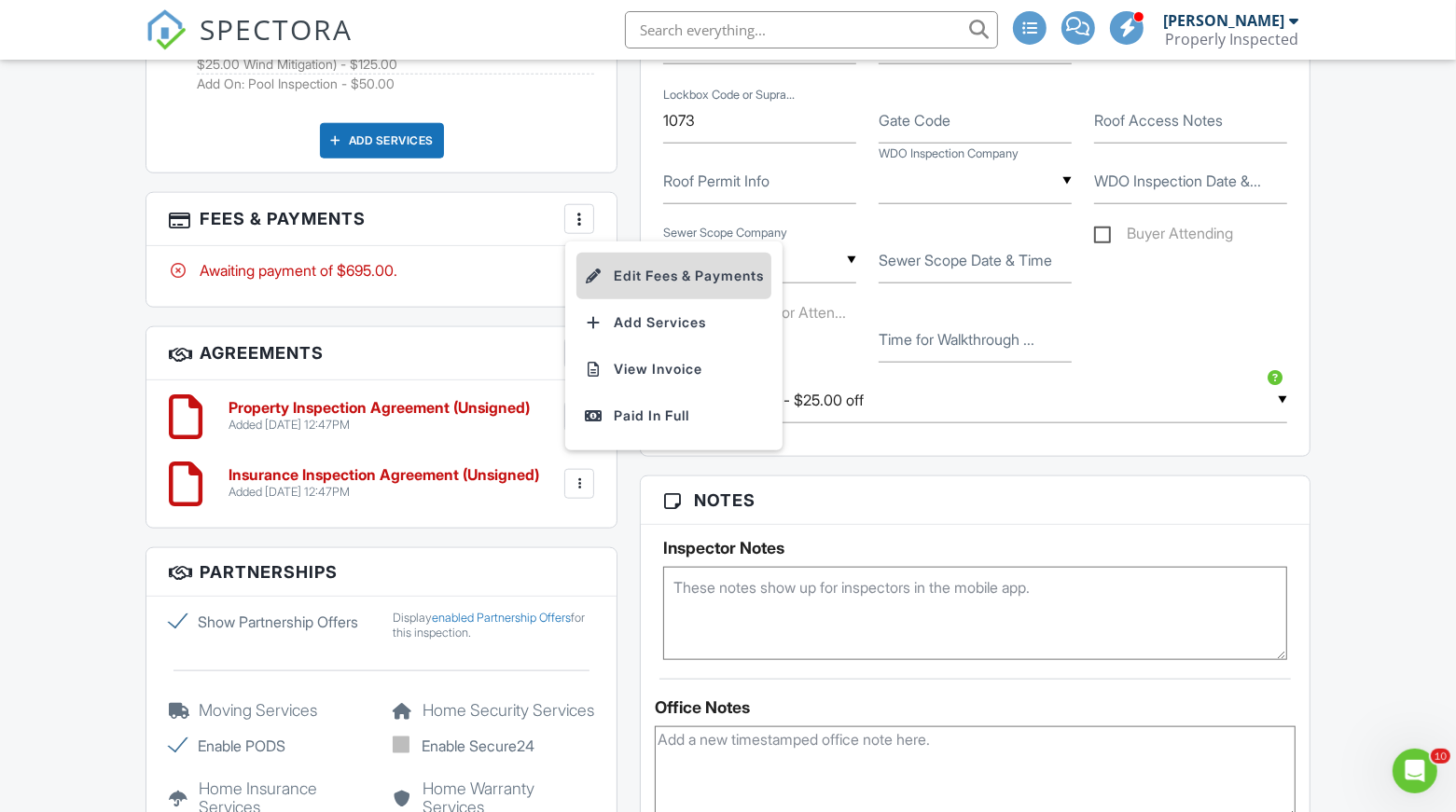 click on "Edit Fees & Payments" at bounding box center (673, 276) 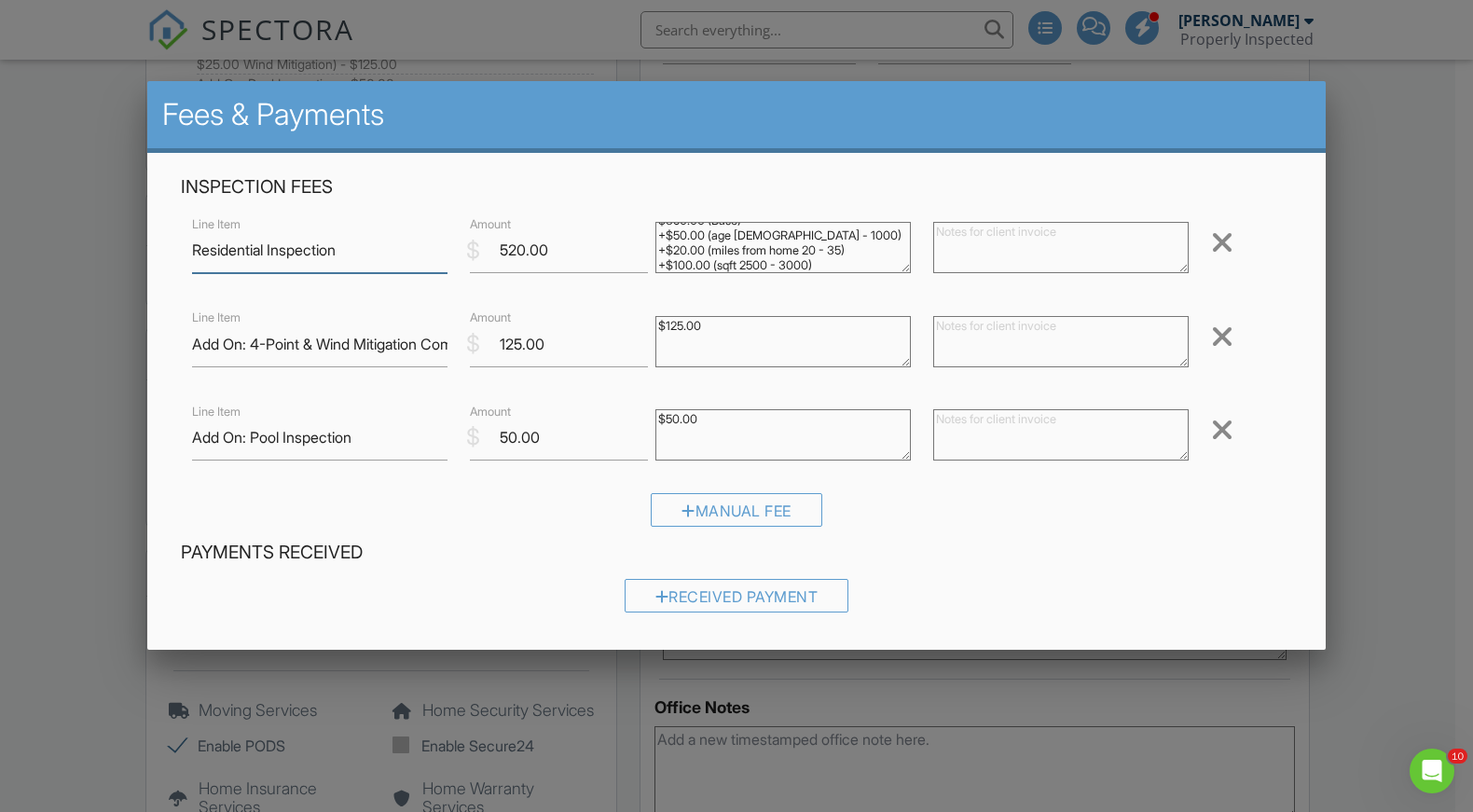 scroll, scrollTop: 0, scrollLeft: 0, axis: both 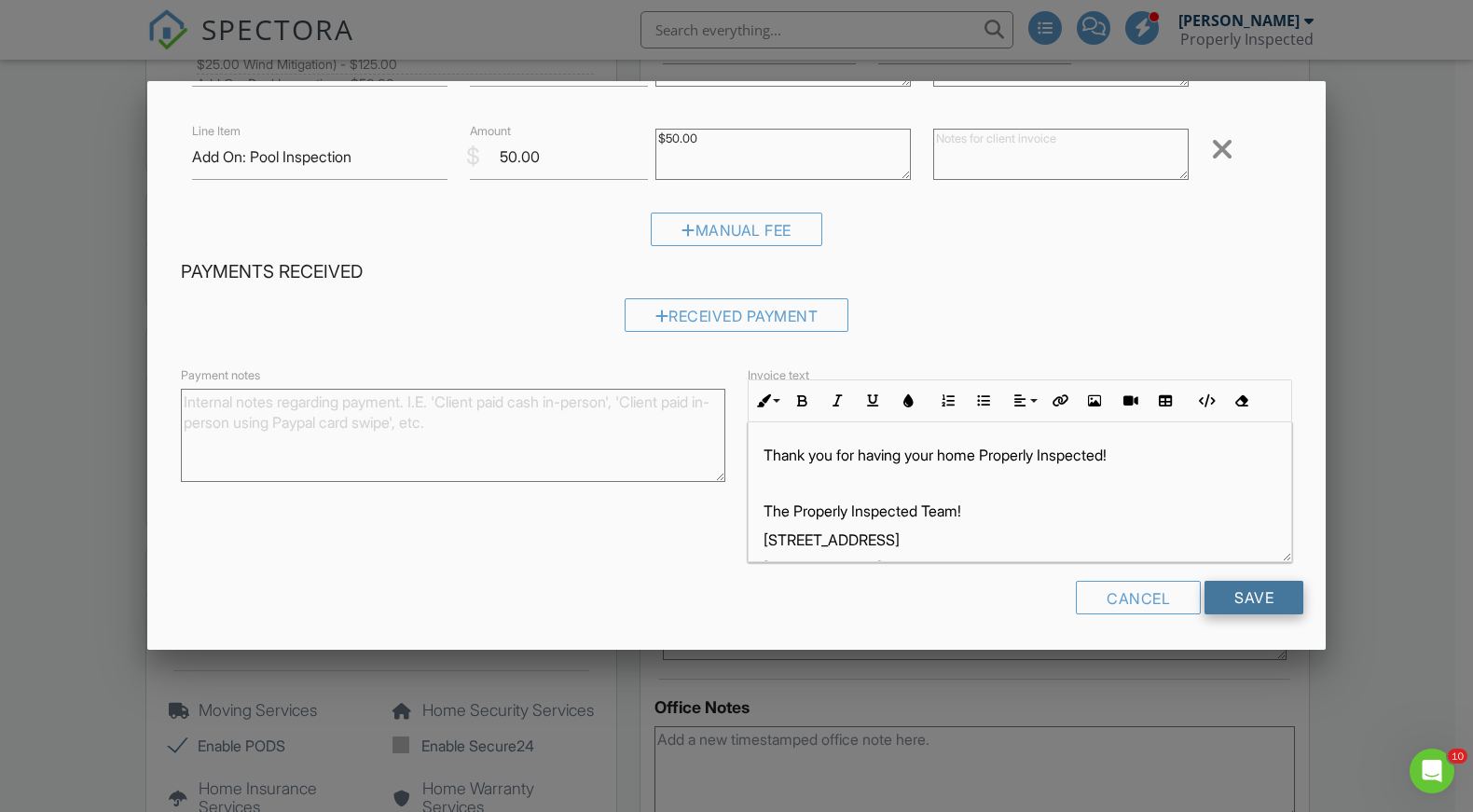 click on "Save" at bounding box center (1254, 598) 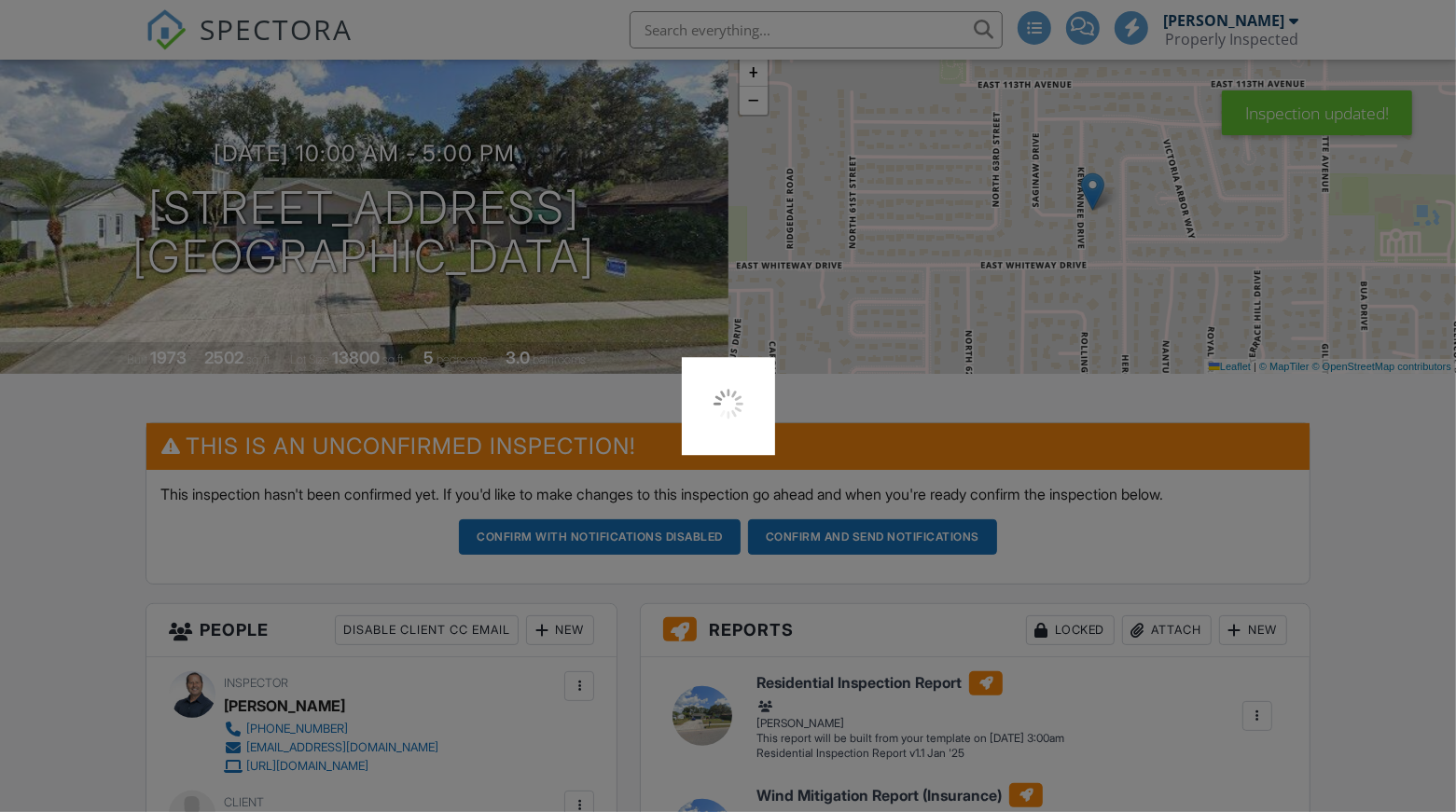 scroll, scrollTop: 124, scrollLeft: 0, axis: vertical 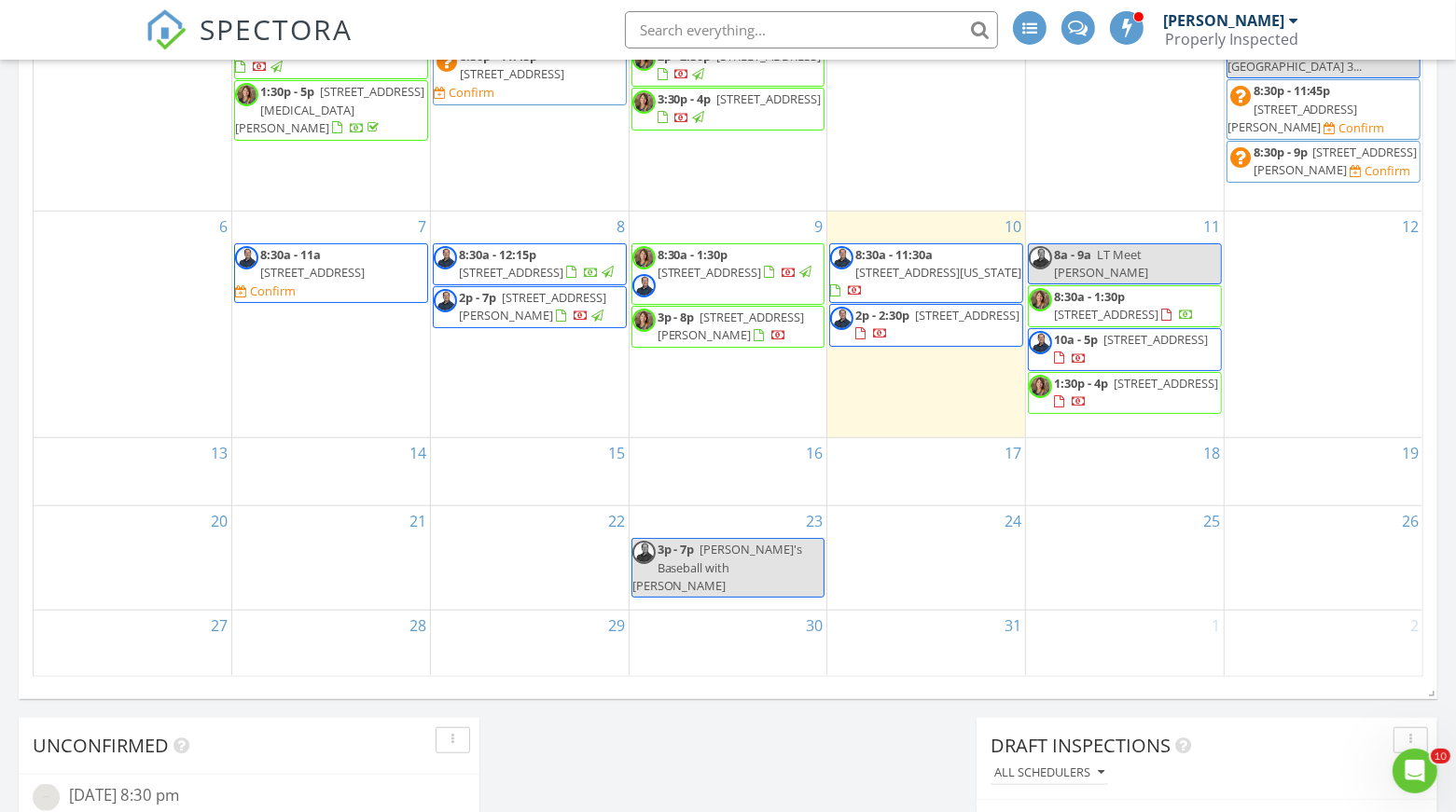 click on "14" at bounding box center [331, 472] 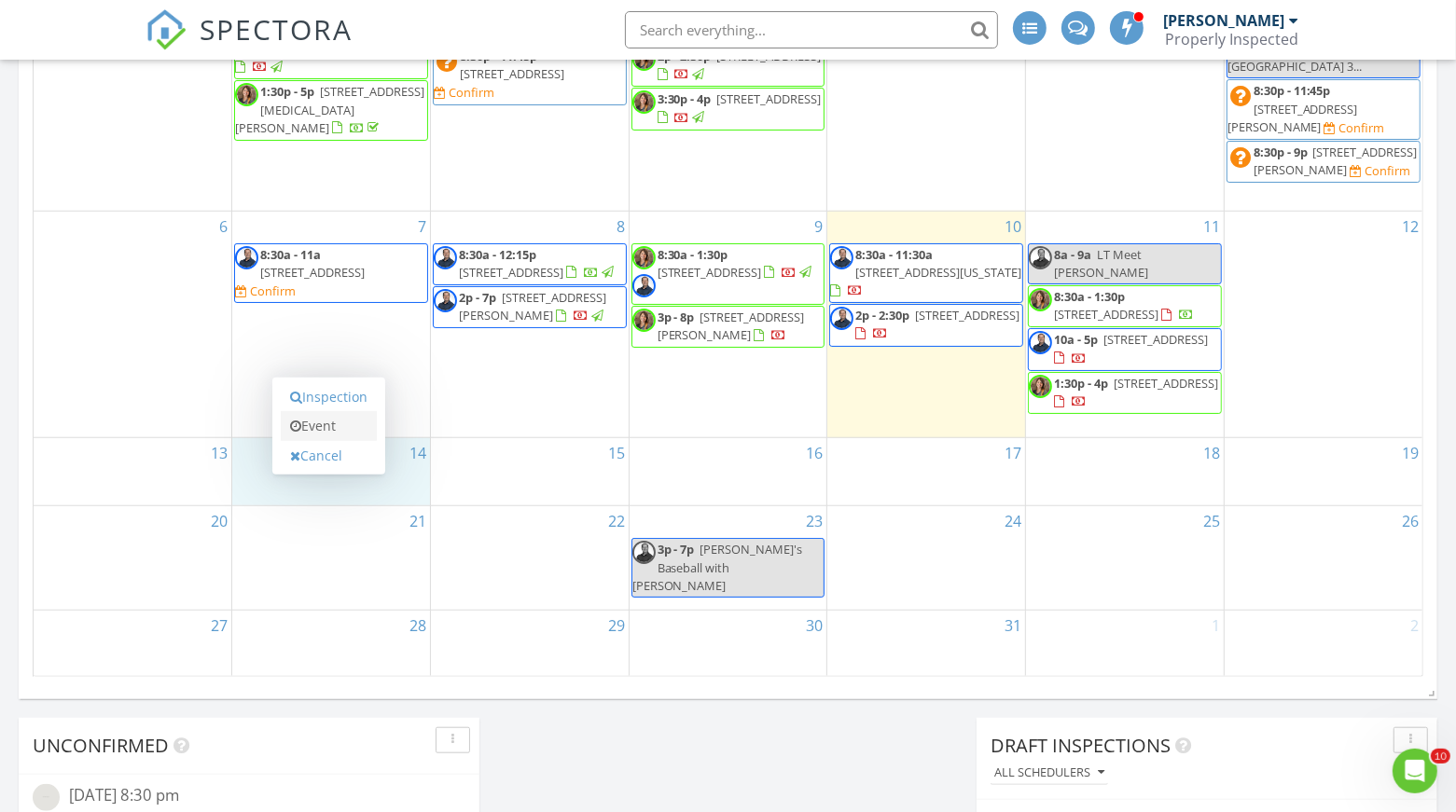 click on "Event" at bounding box center [328, 426] 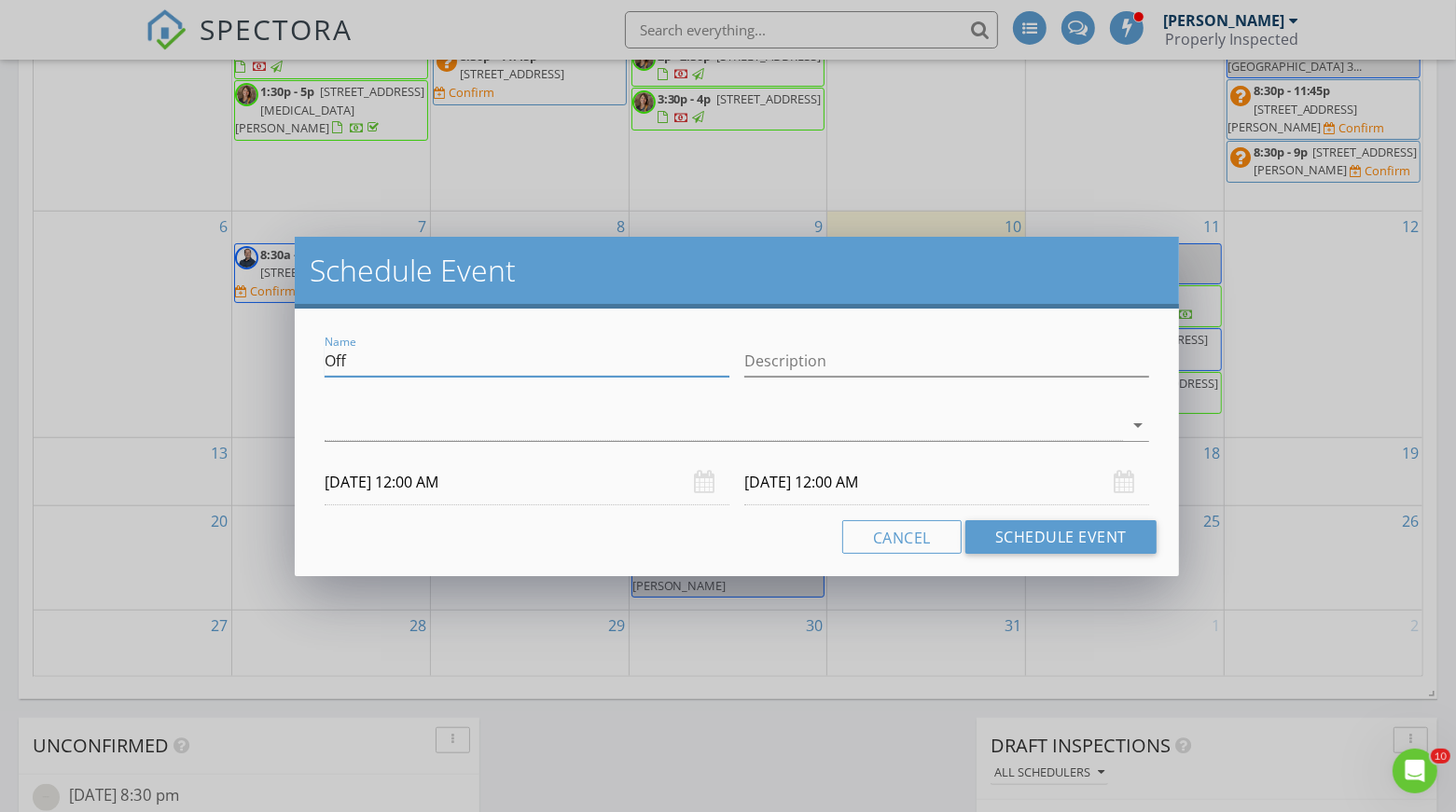 click on "Off" at bounding box center (527, 361) 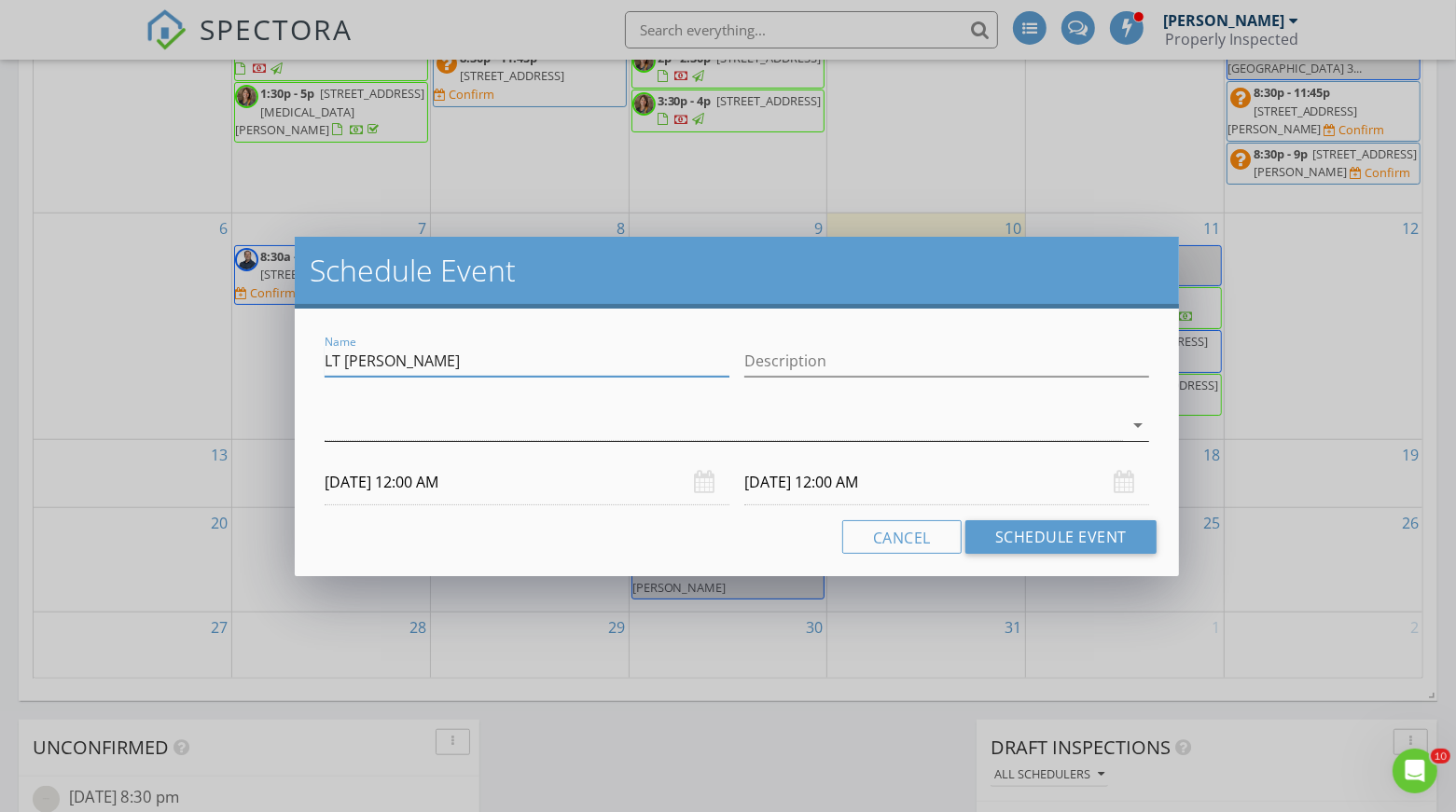 scroll, scrollTop: 1035, scrollLeft: 0, axis: vertical 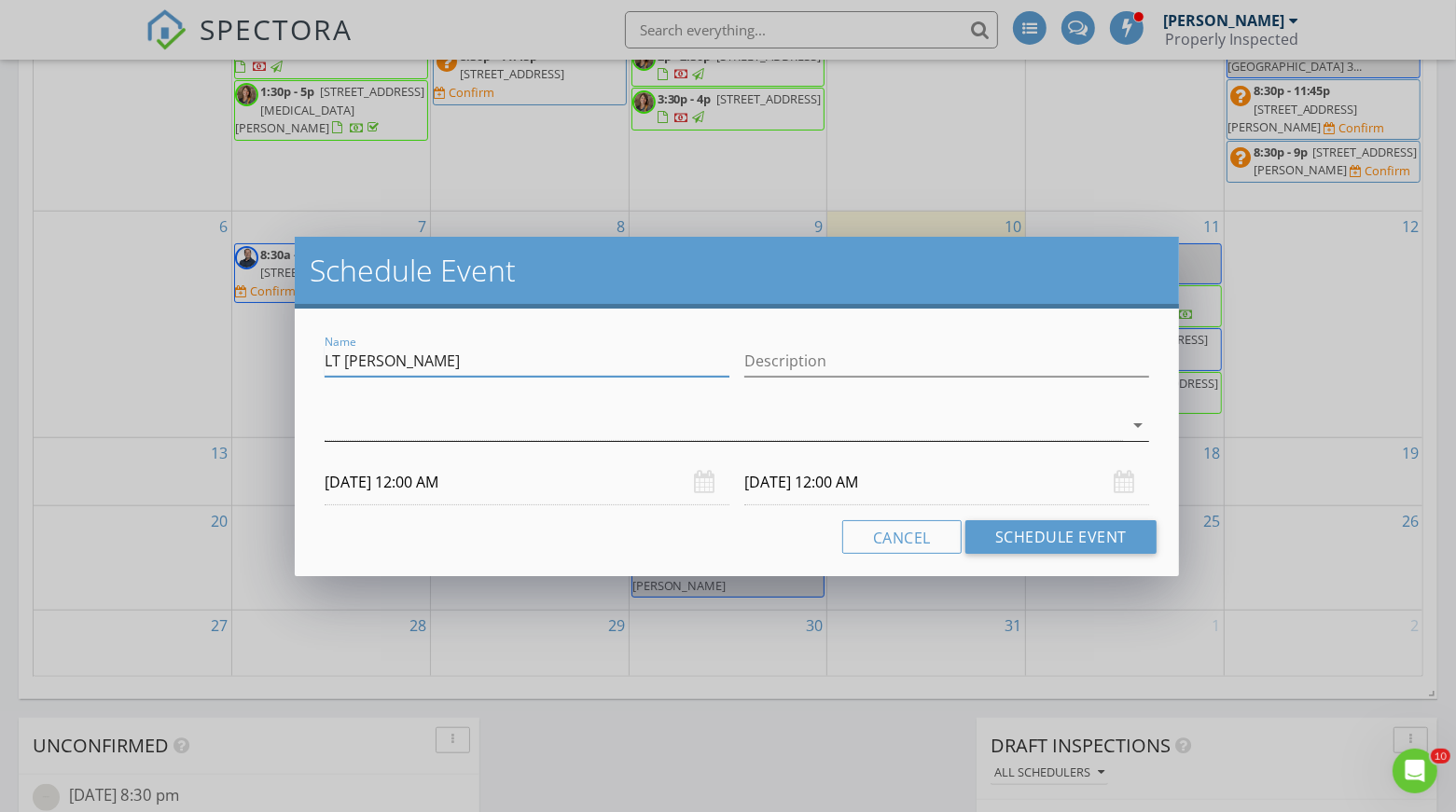 type on "LT [PERSON_NAME]" 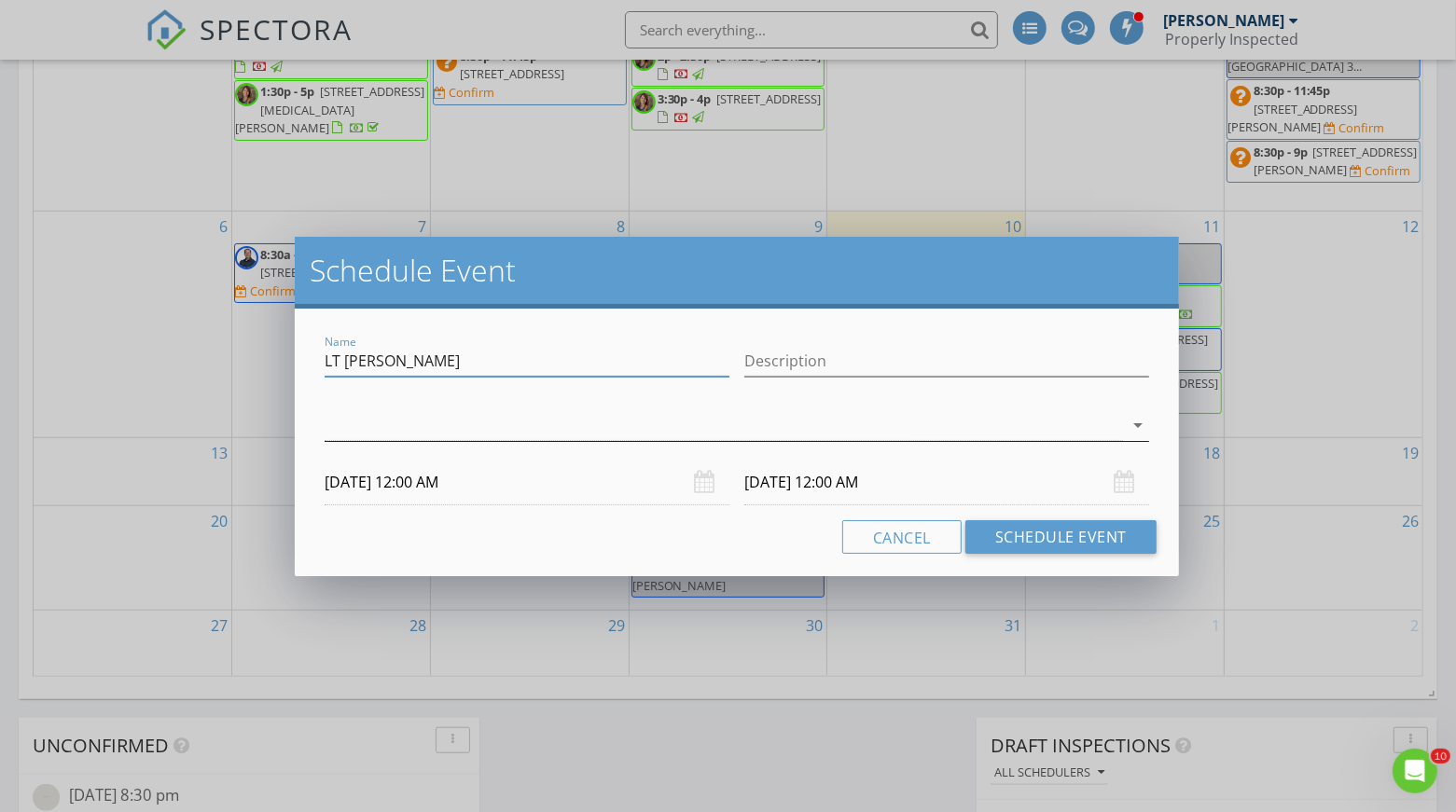 click at bounding box center [724, 425] 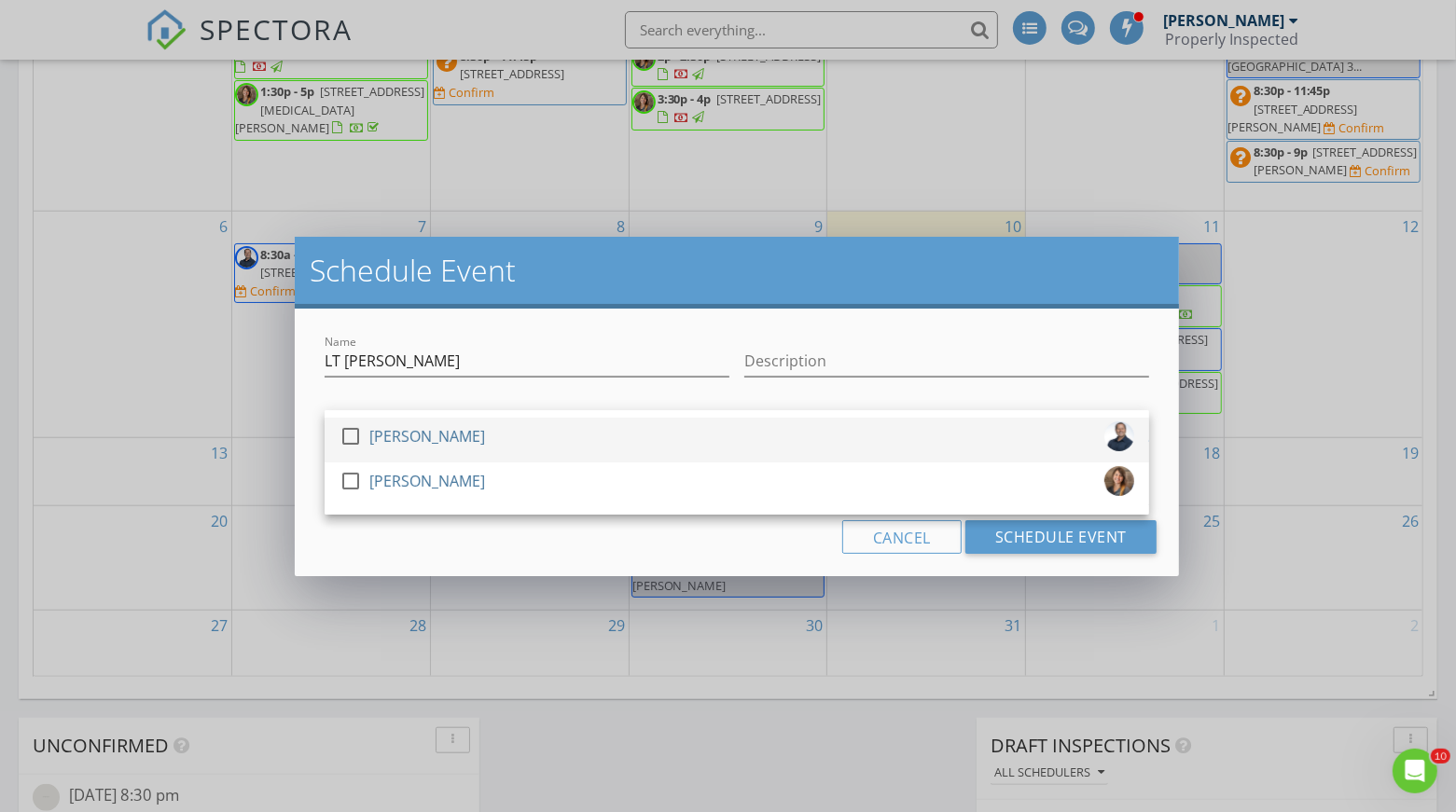 click on "check_box_outline_blank   [PERSON_NAME]" at bounding box center (737, 440) 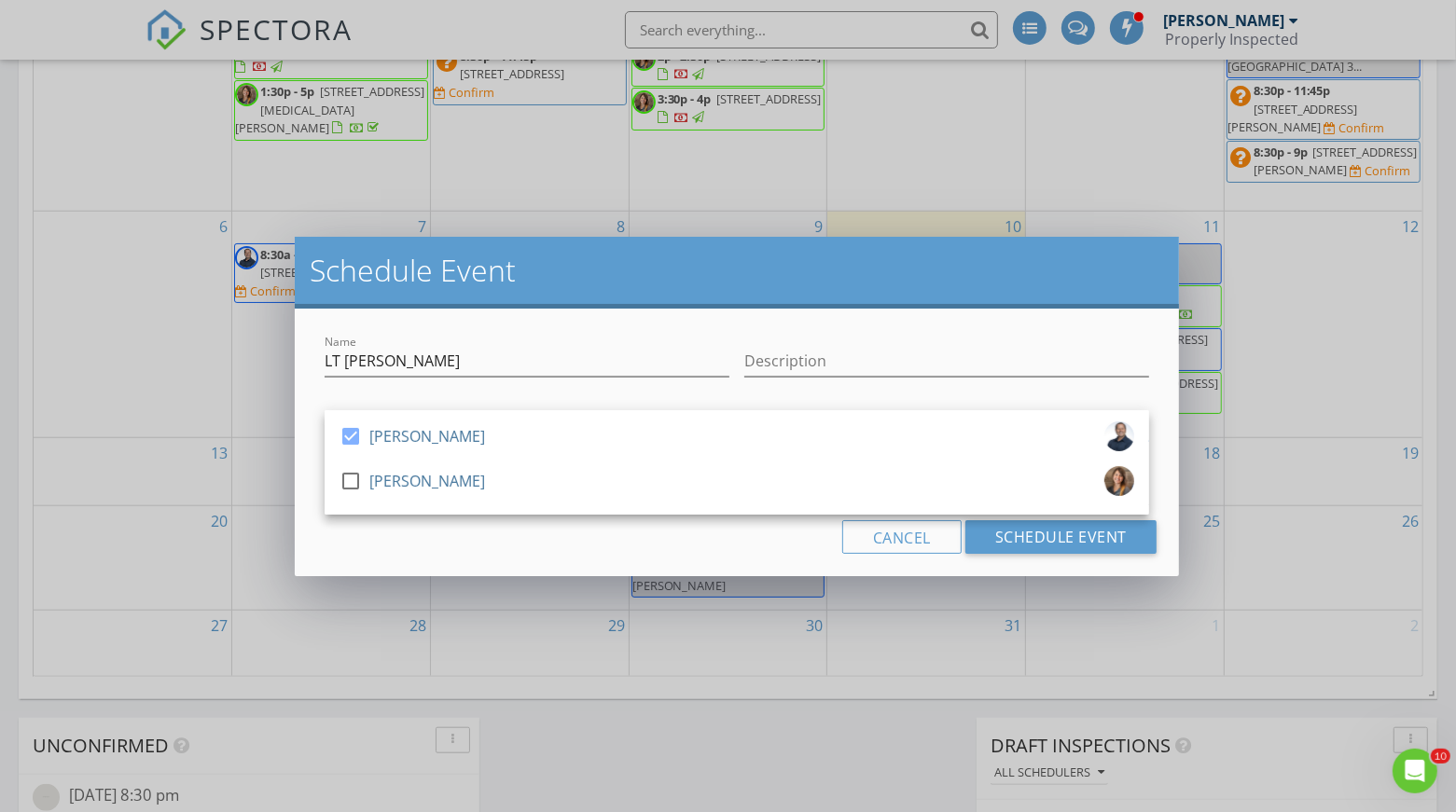click on "Cancel   Schedule Event" at bounding box center (737, 537) 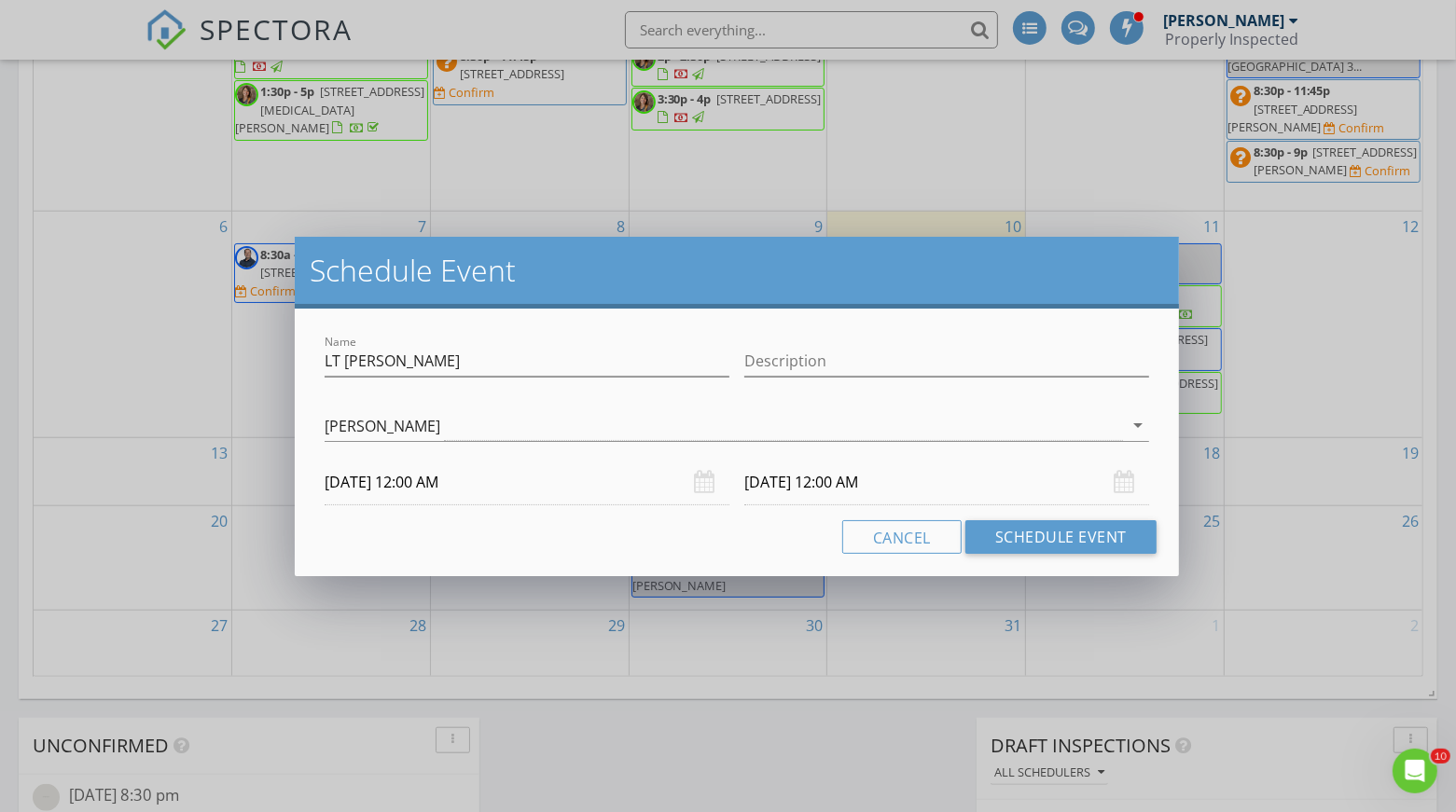 click on "[DATE] 12:00 AM" at bounding box center (527, 482) 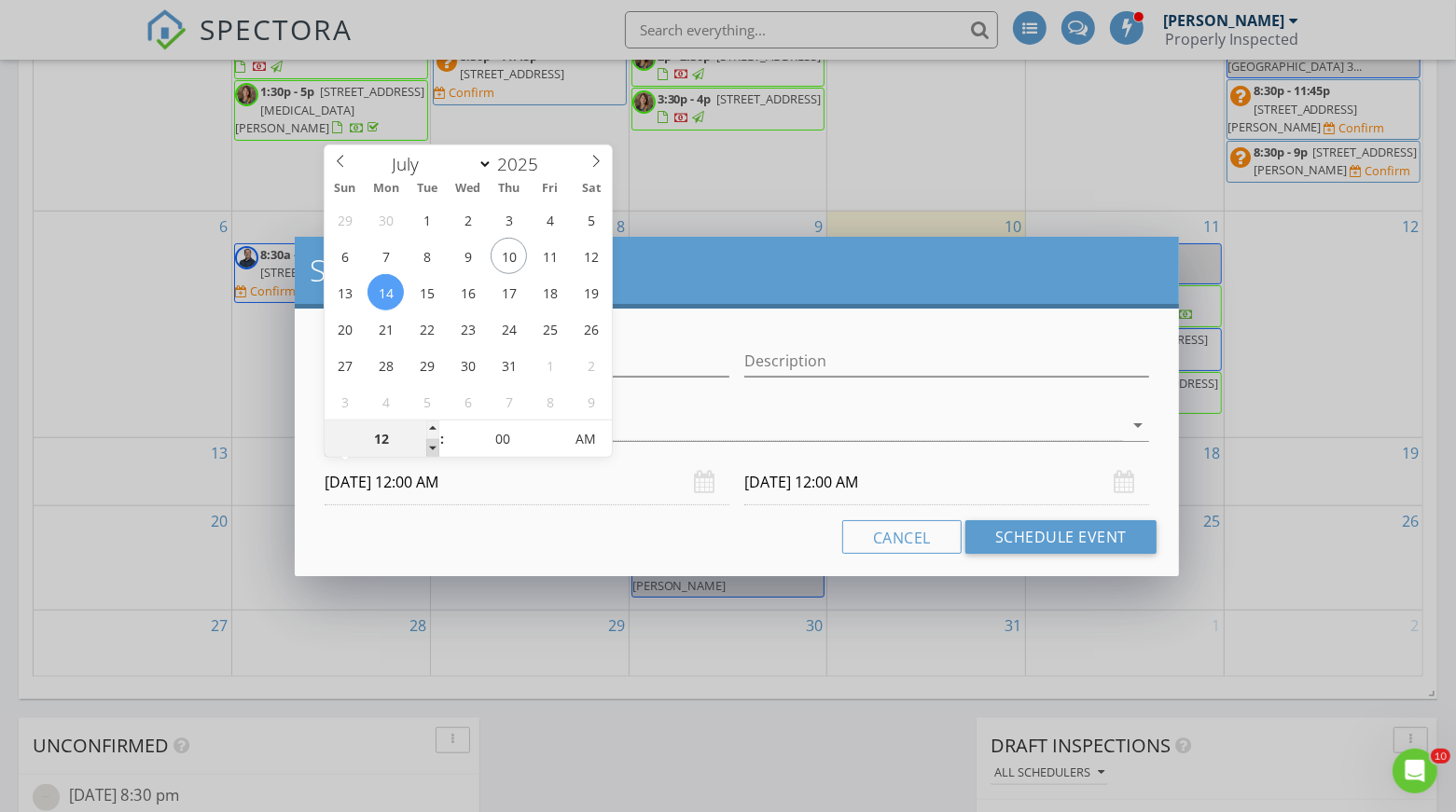 type on "11" 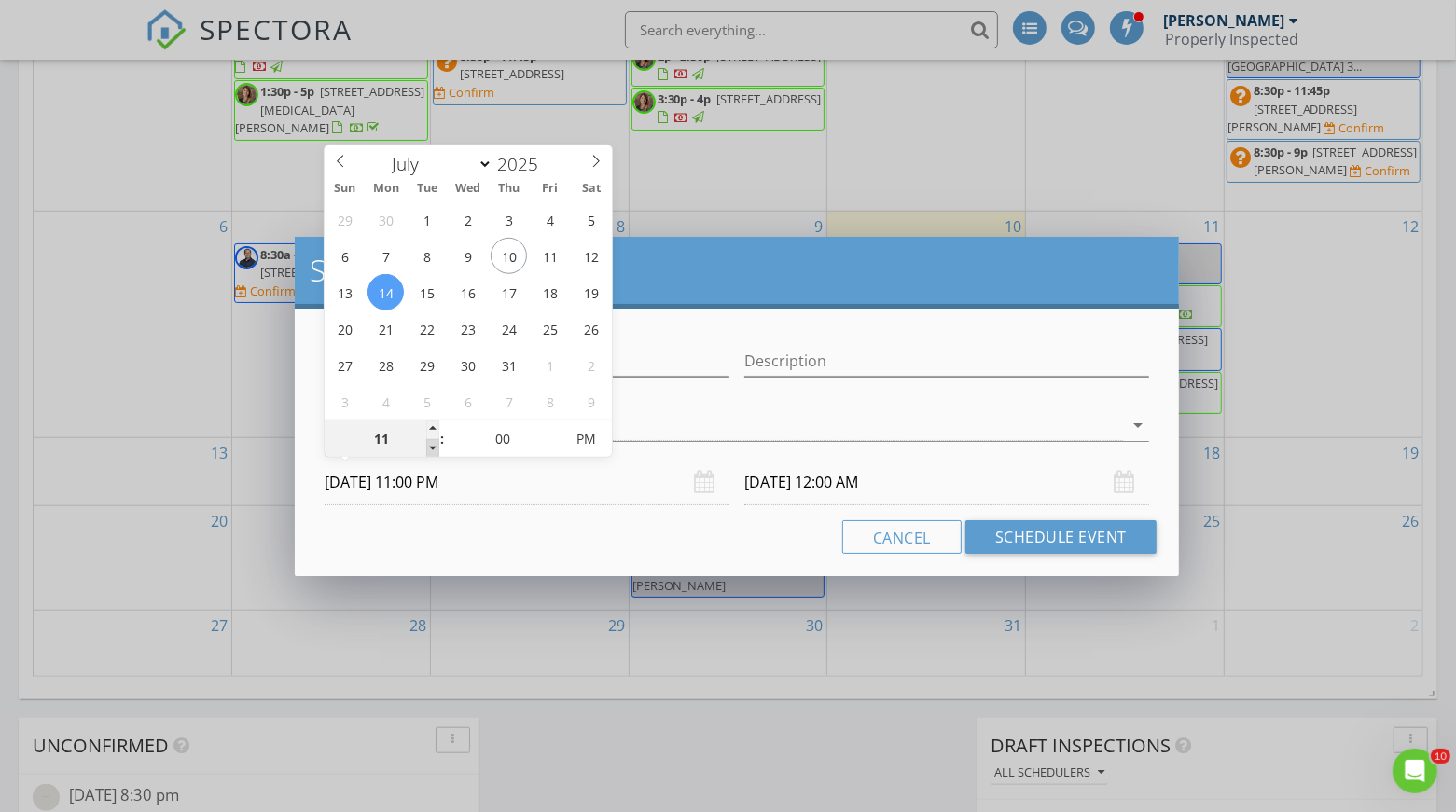 click at bounding box center (433, 448) 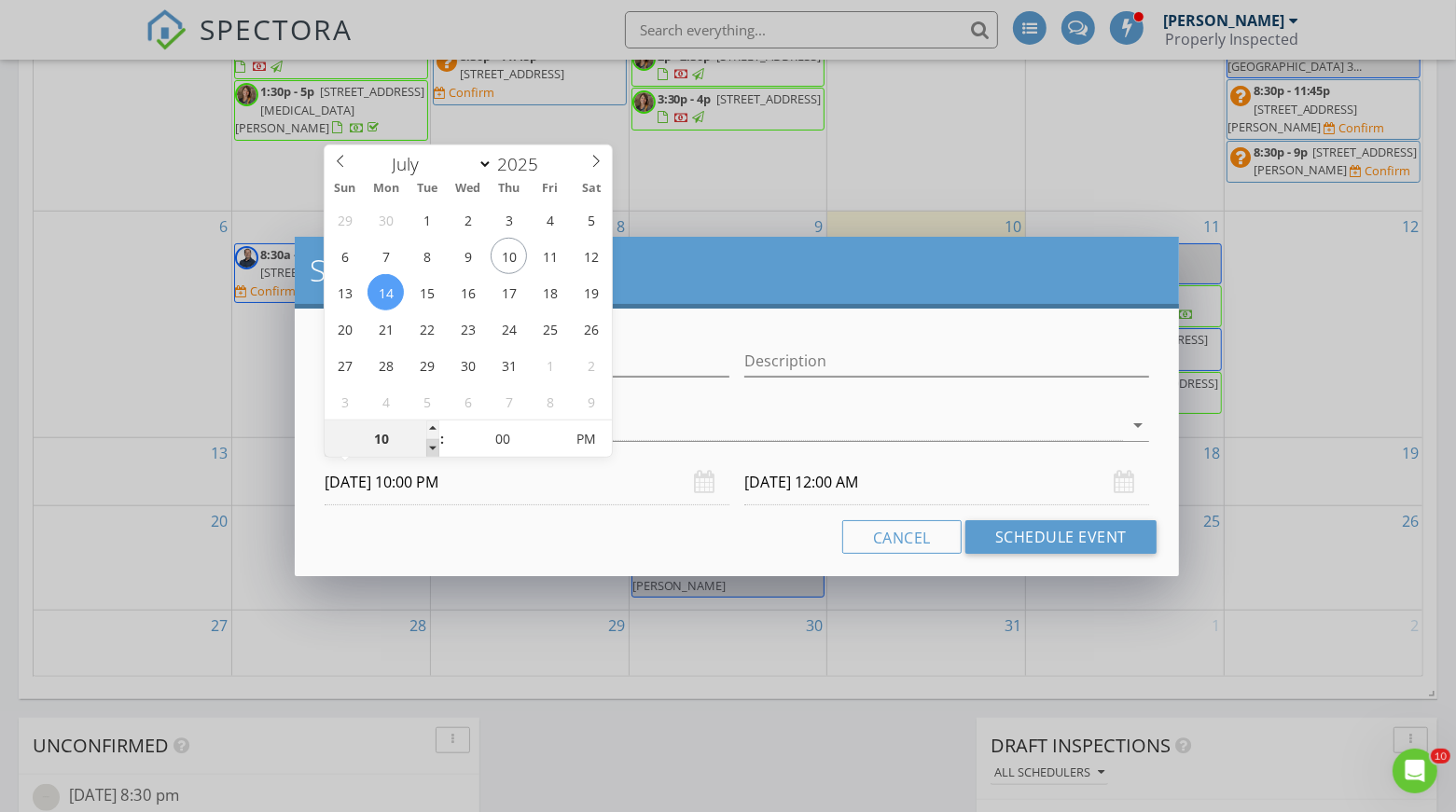 click at bounding box center (433, 448) 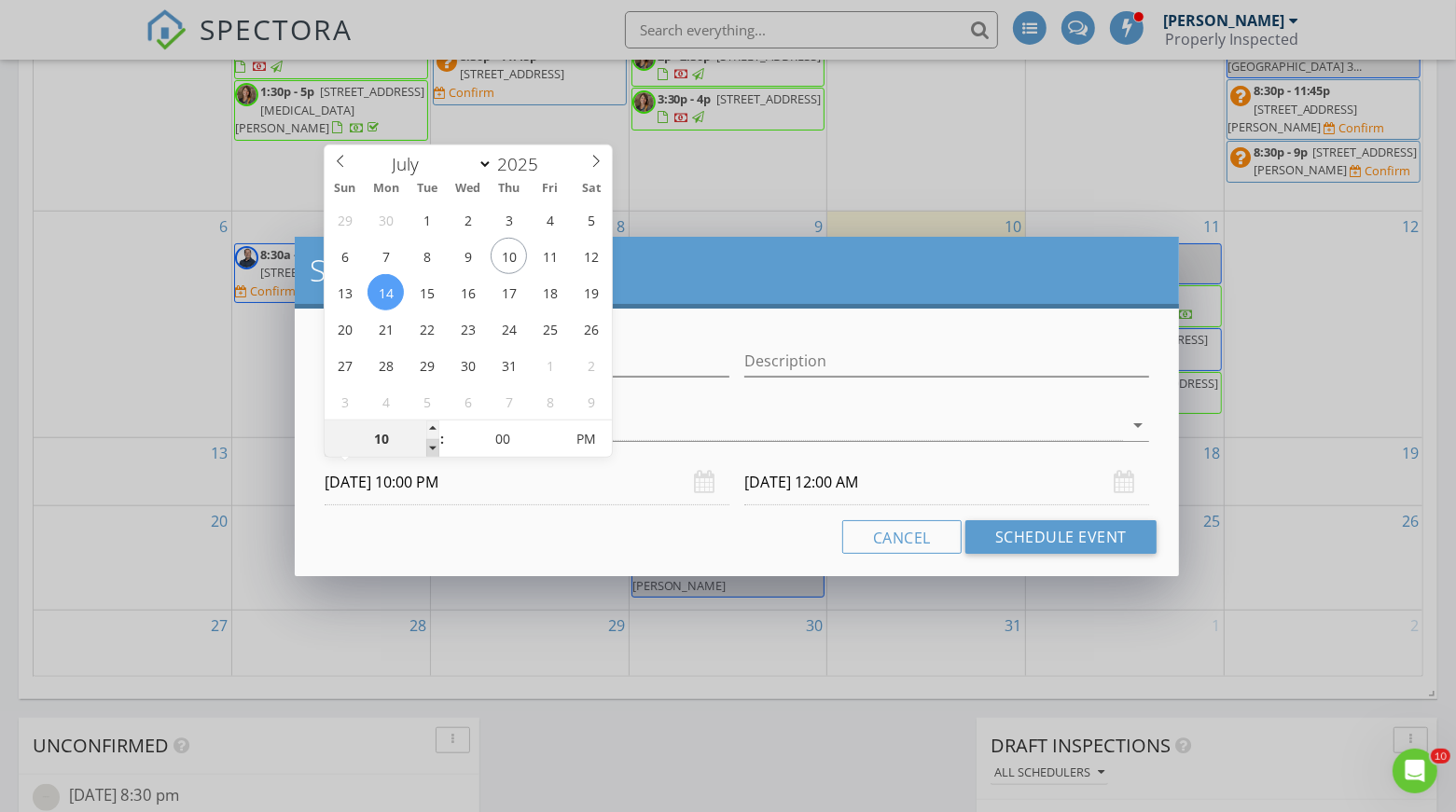 type on "09" 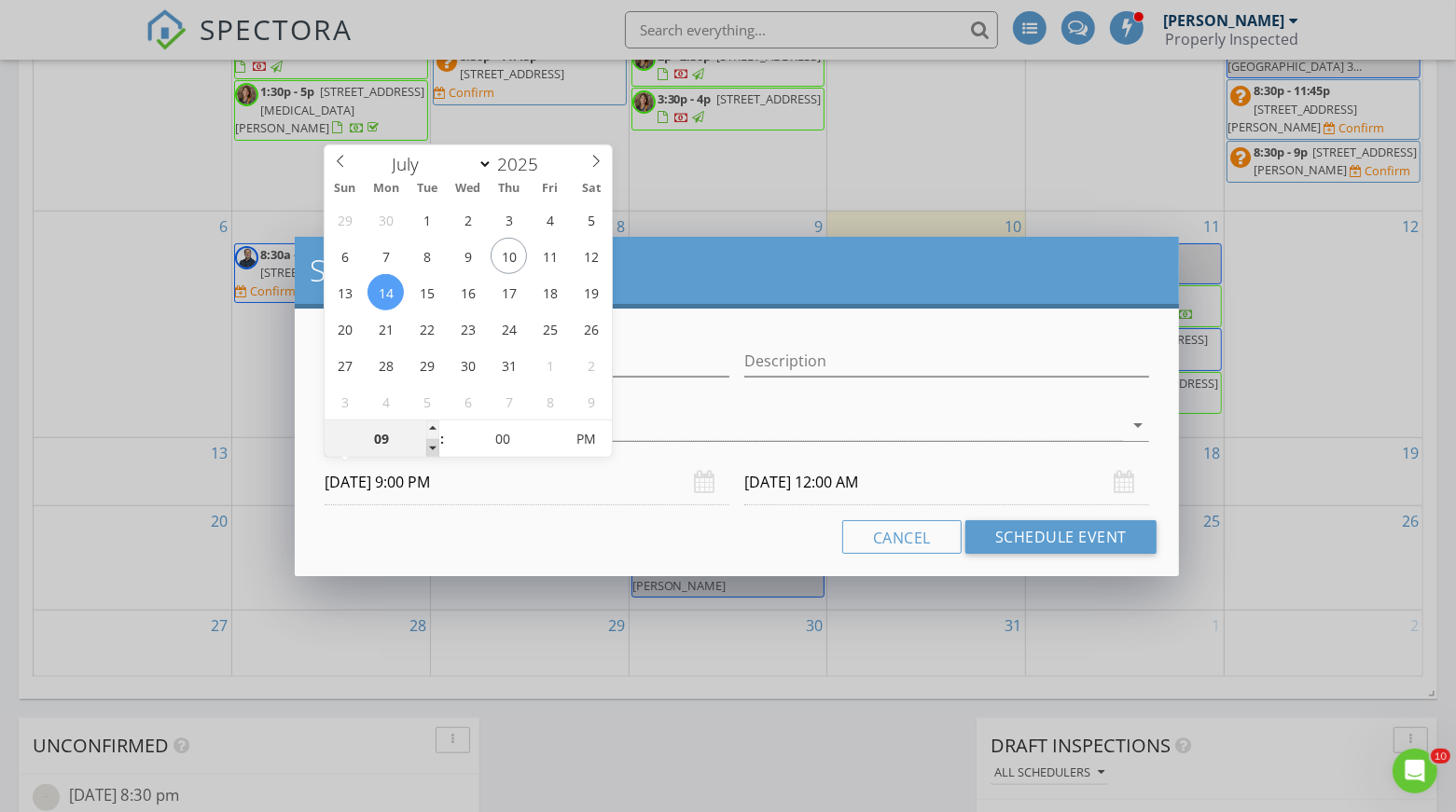 click at bounding box center (433, 448) 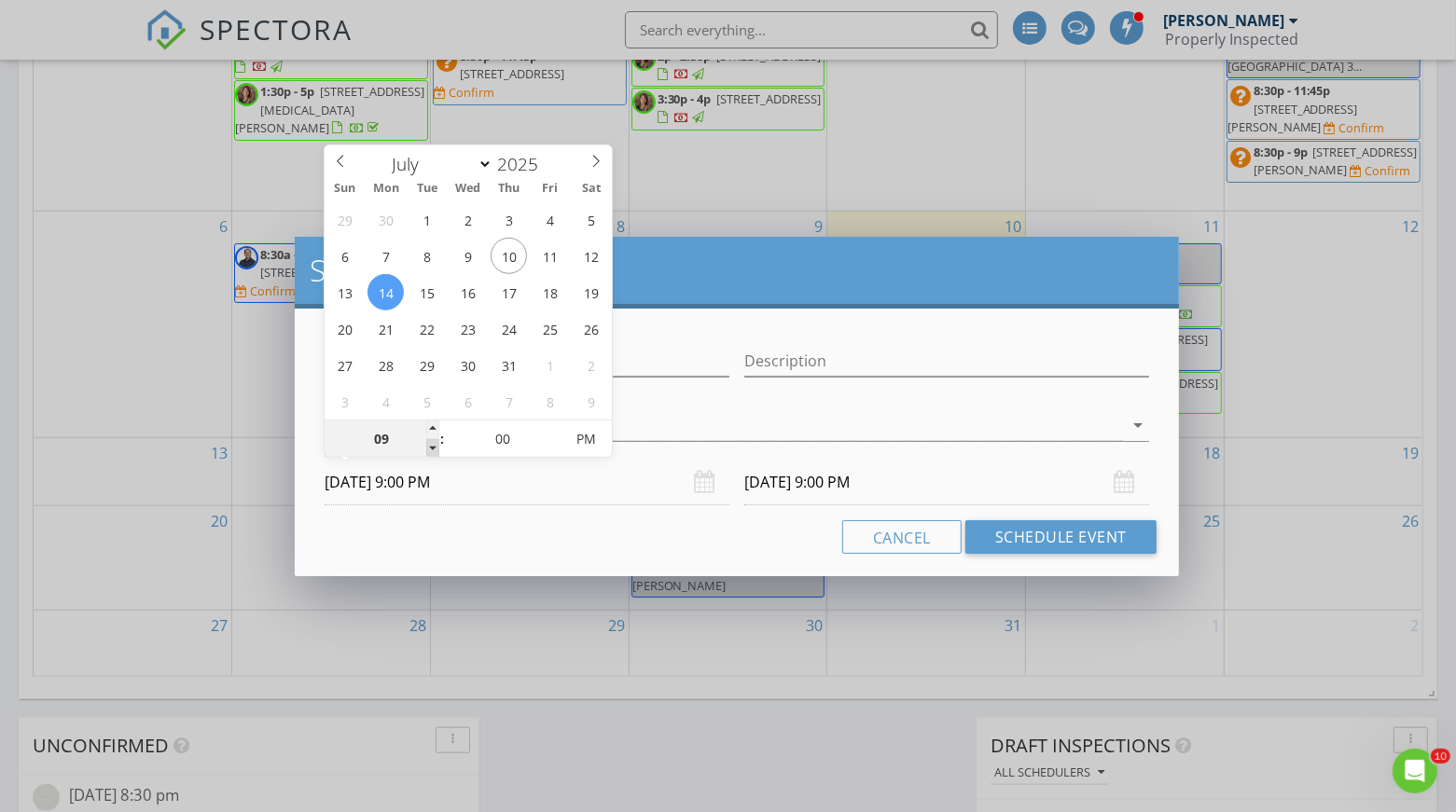 type on "08" 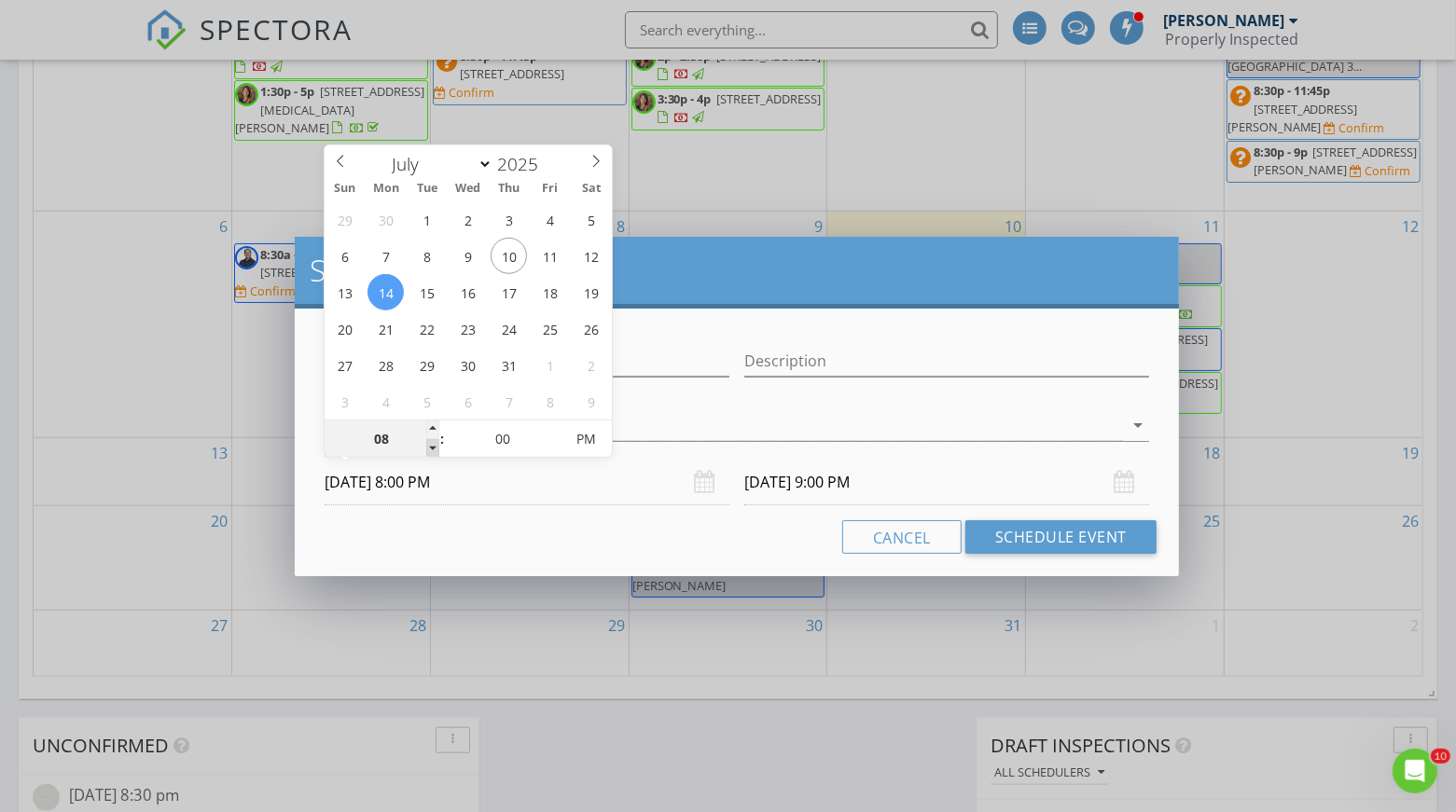 click at bounding box center (433, 448) 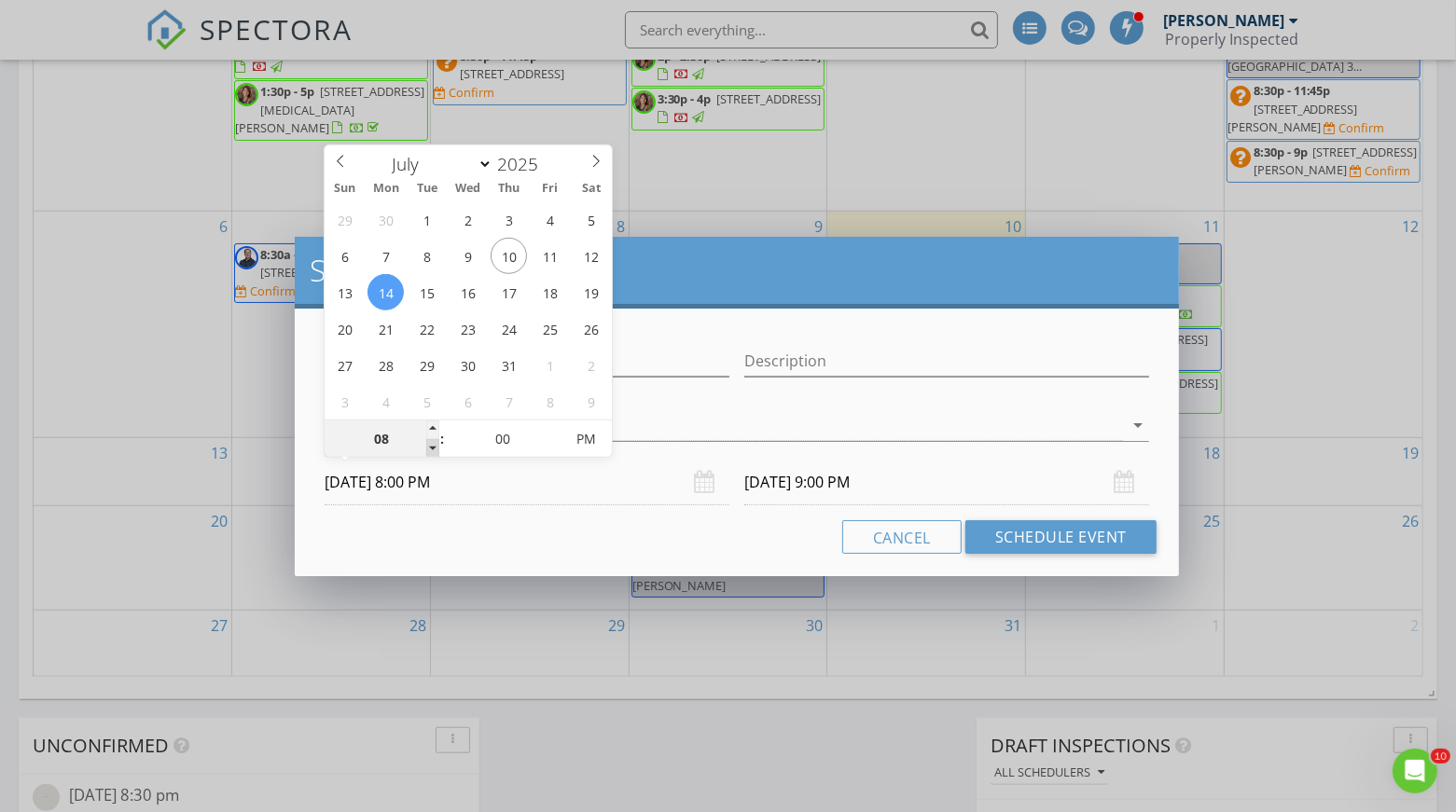 type on "08" 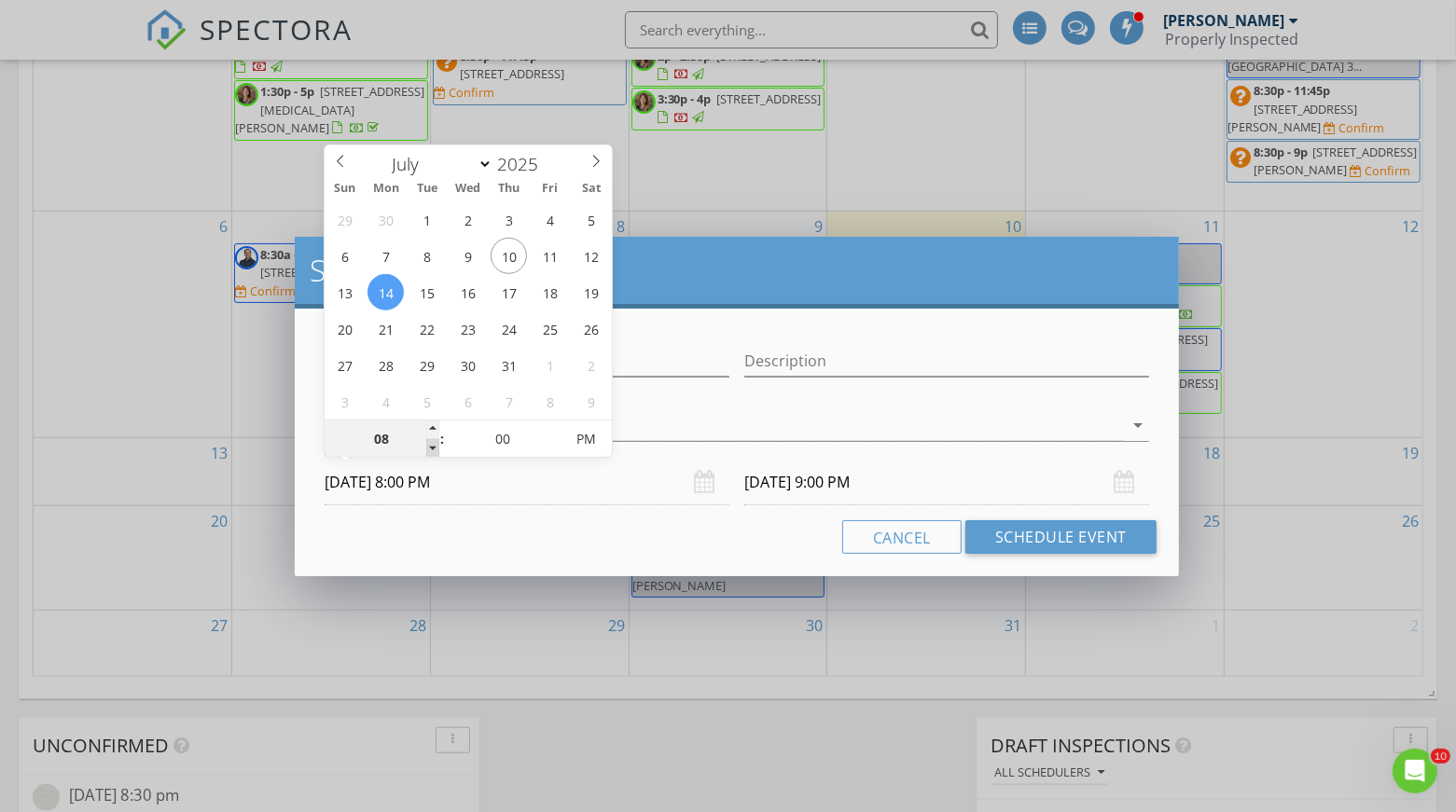 type on "[DATE] 8:00 PM" 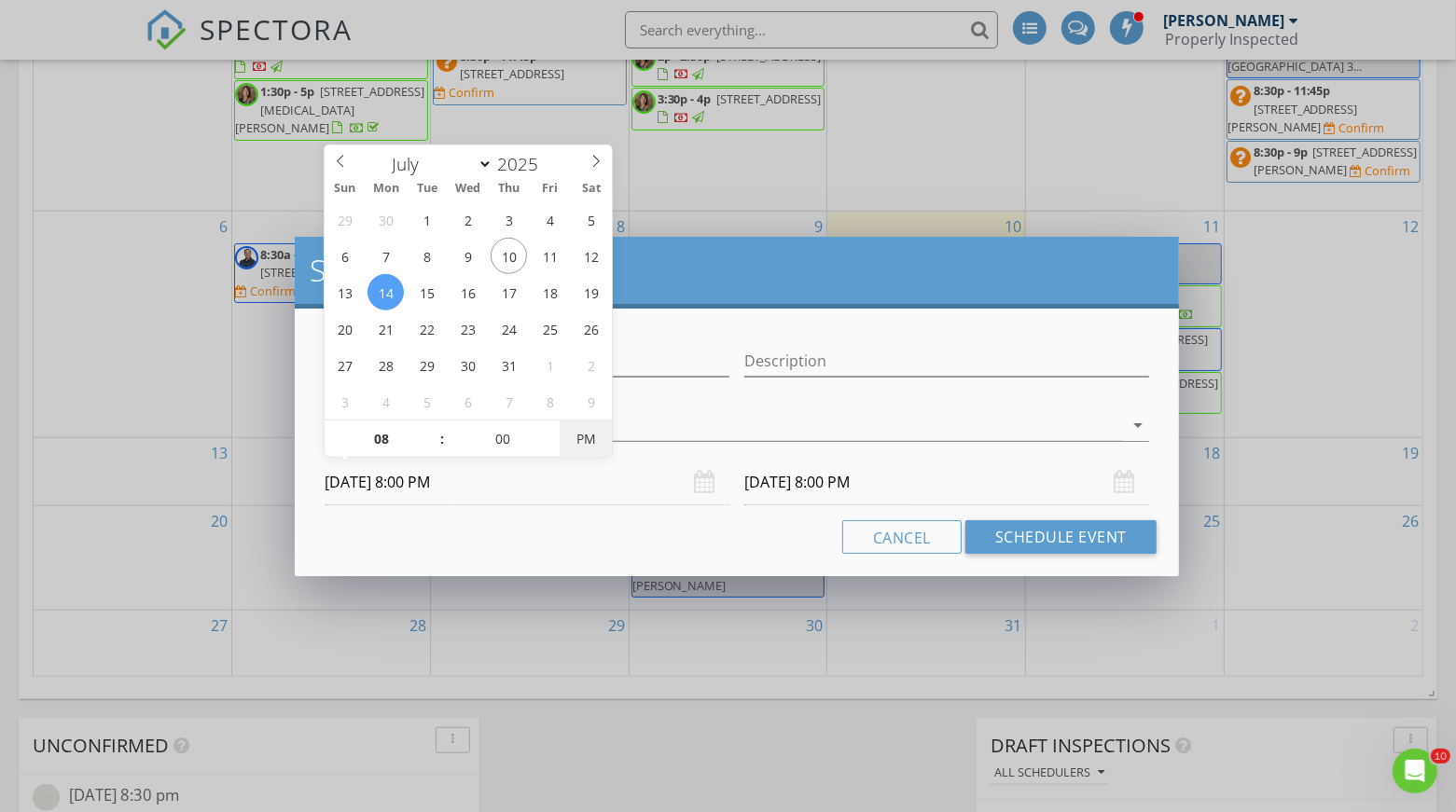 type on "[DATE] 8:00 AM" 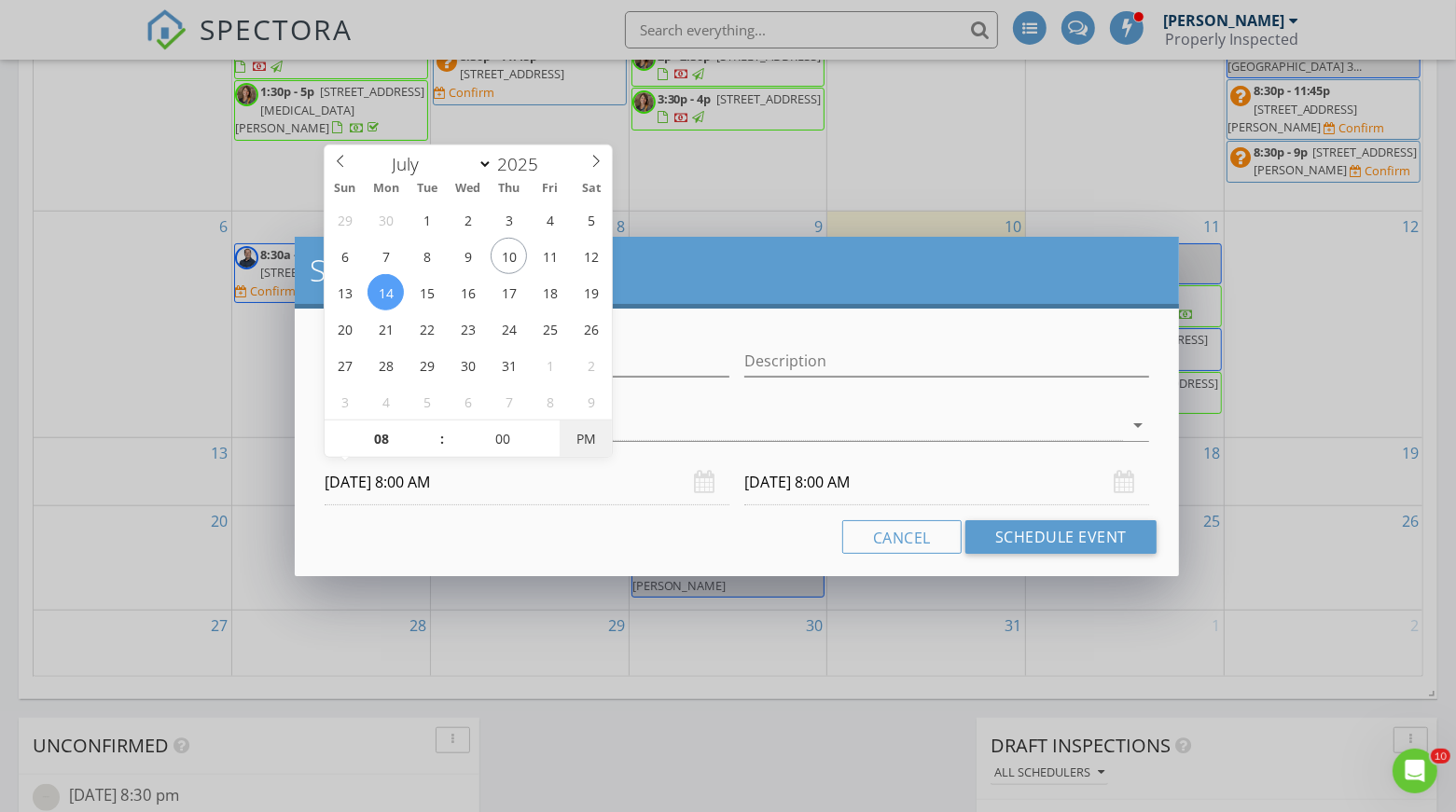 click on "PM" at bounding box center (585, 439) 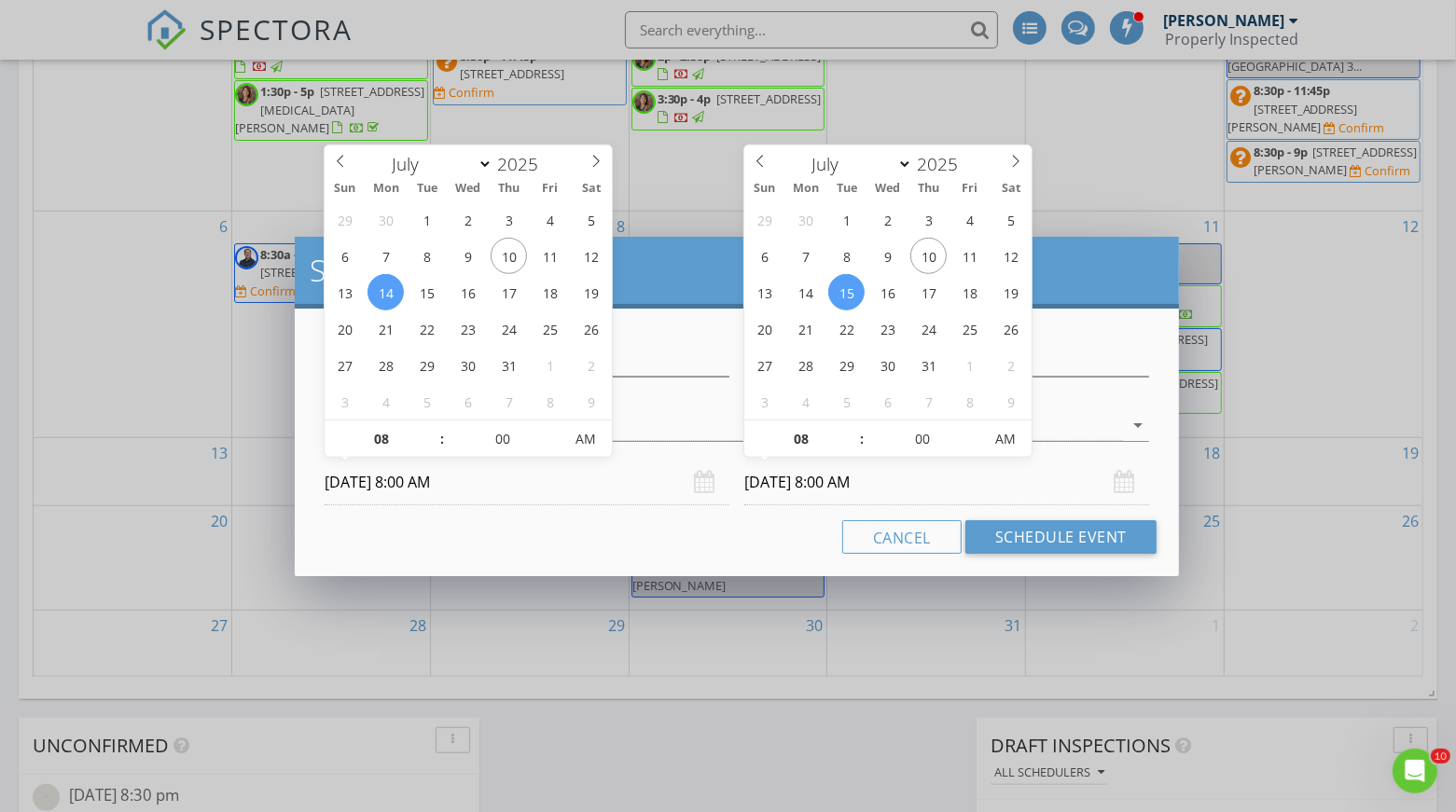 click on "[DATE] 8:00 AM" at bounding box center (947, 482) 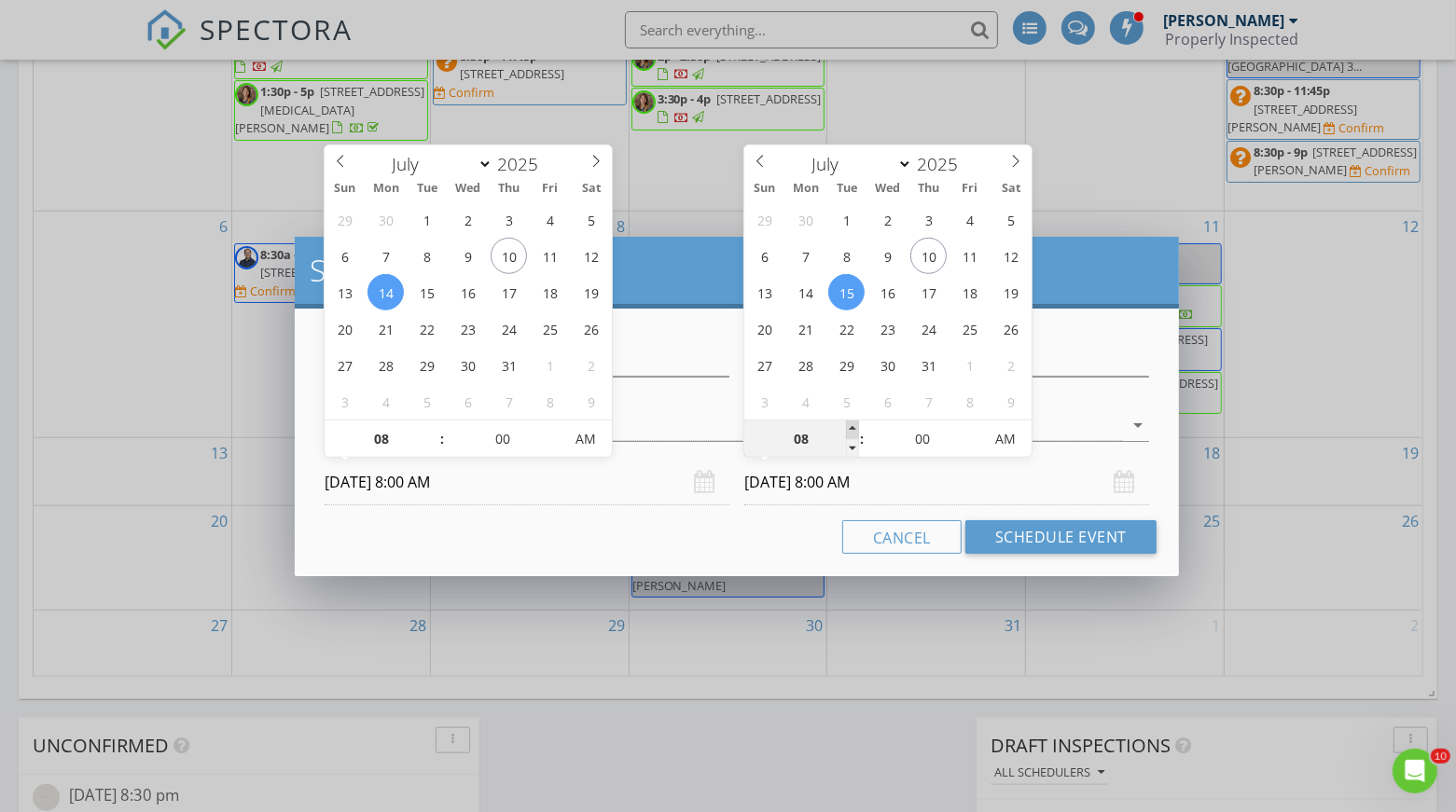 type on "09" 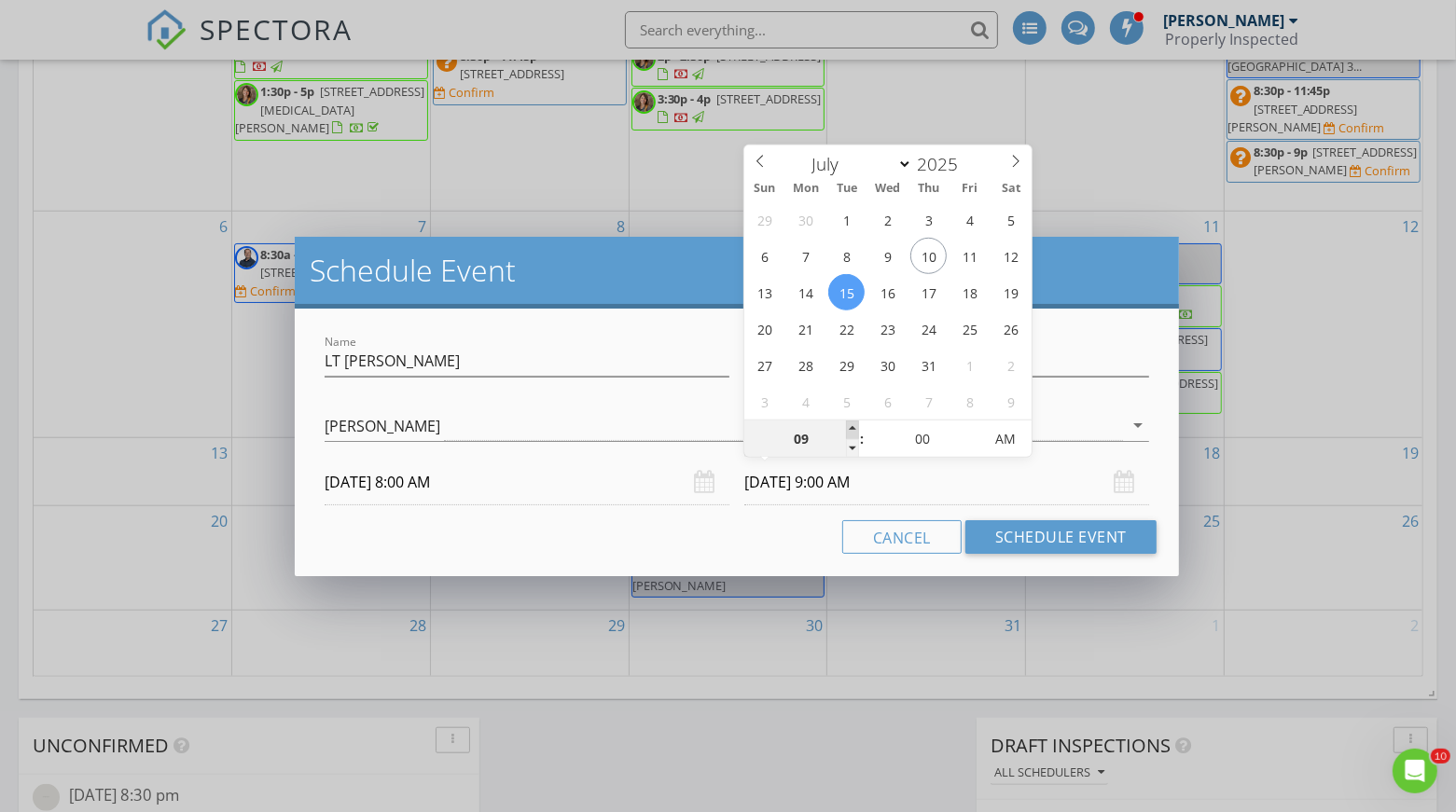 click at bounding box center (853, 430) 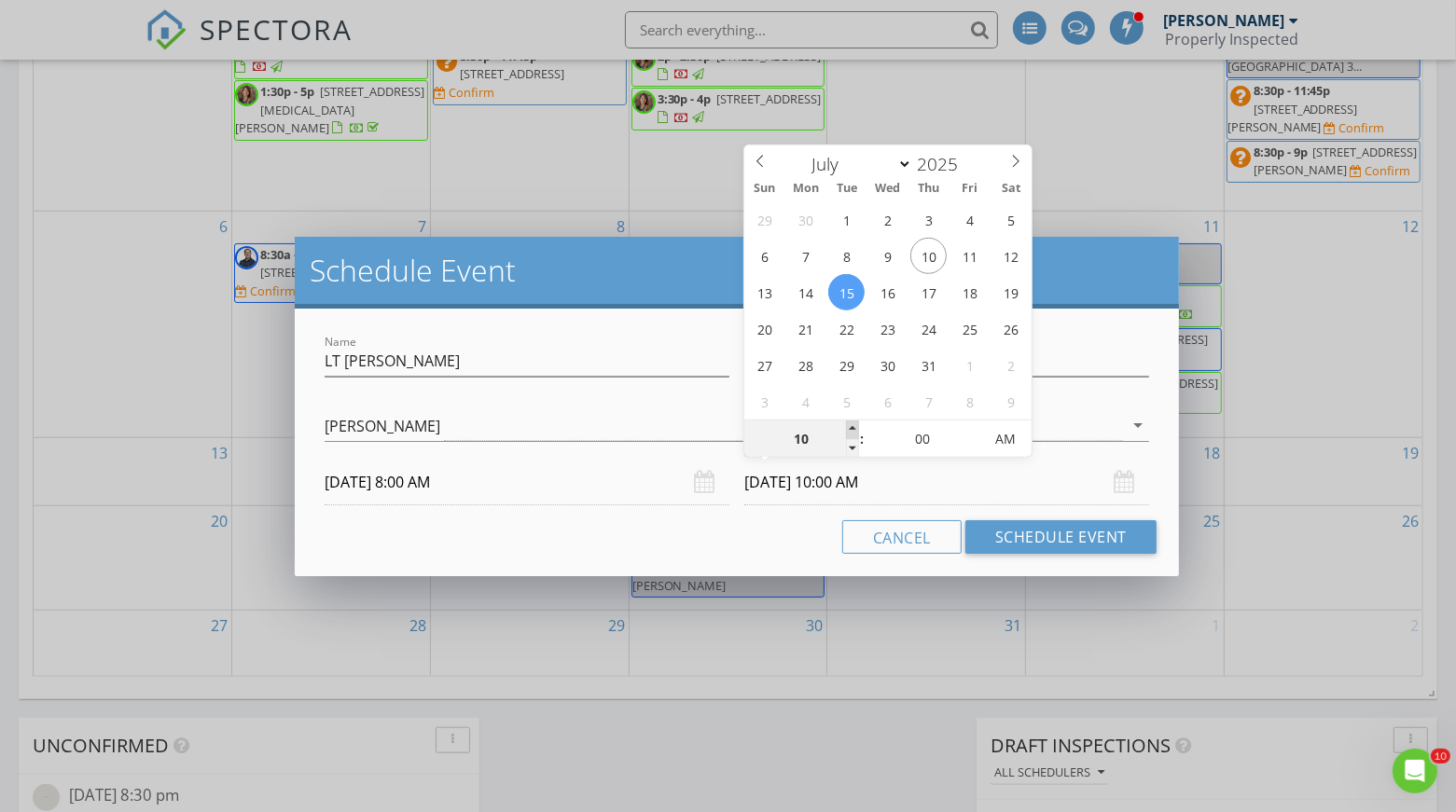 click at bounding box center (853, 430) 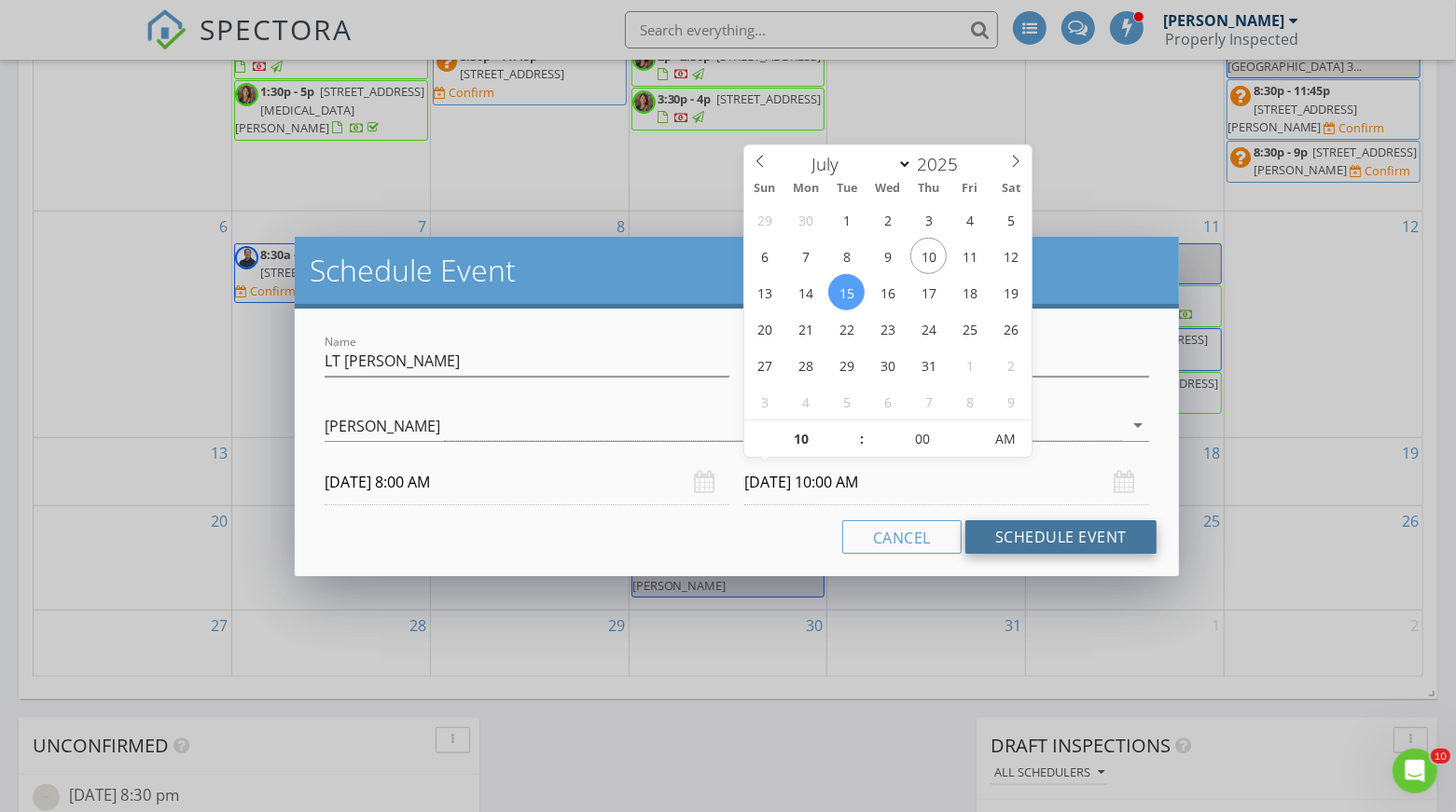 click on "Schedule Event" at bounding box center [1061, 537] 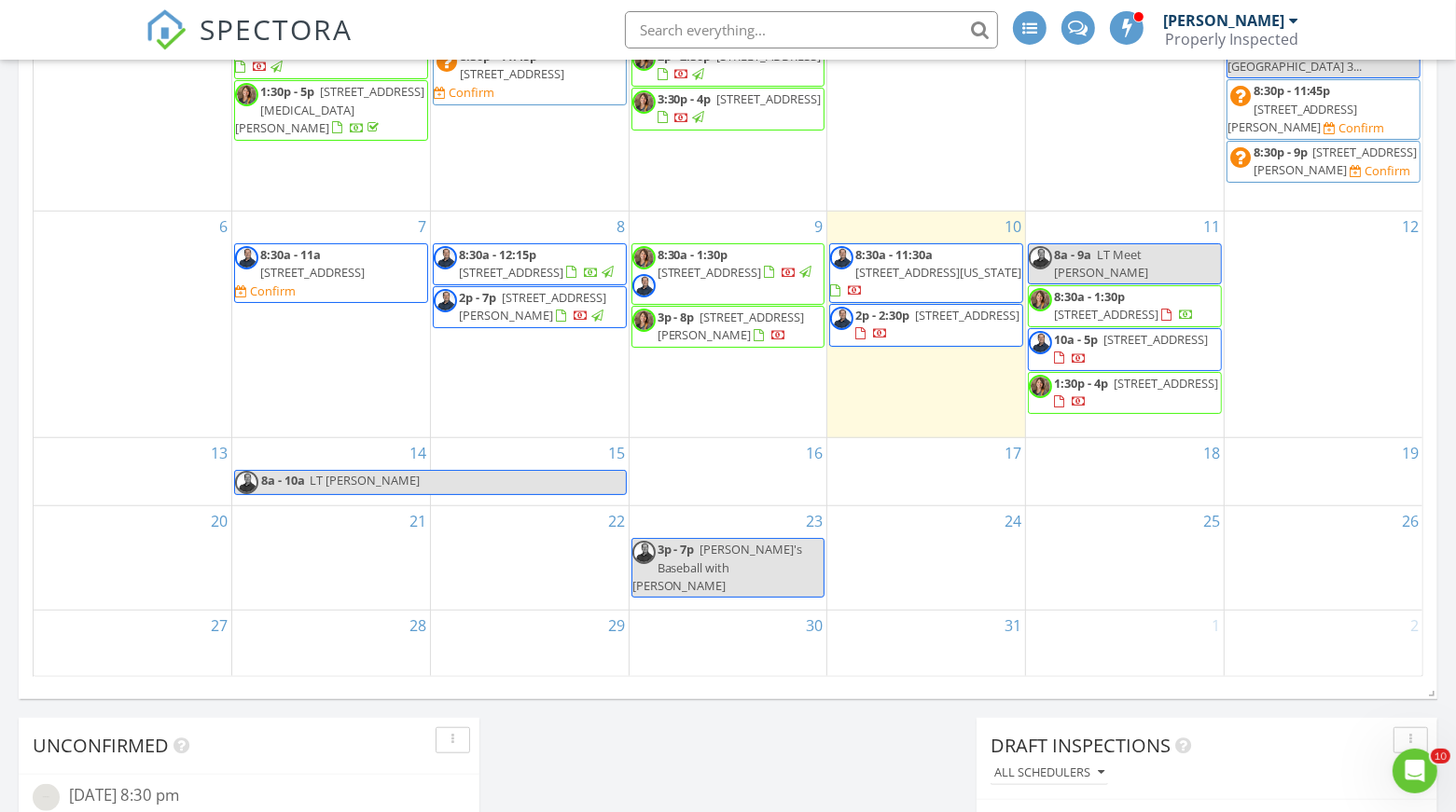 click on "LT [PERSON_NAME]" at bounding box center [466, 482] 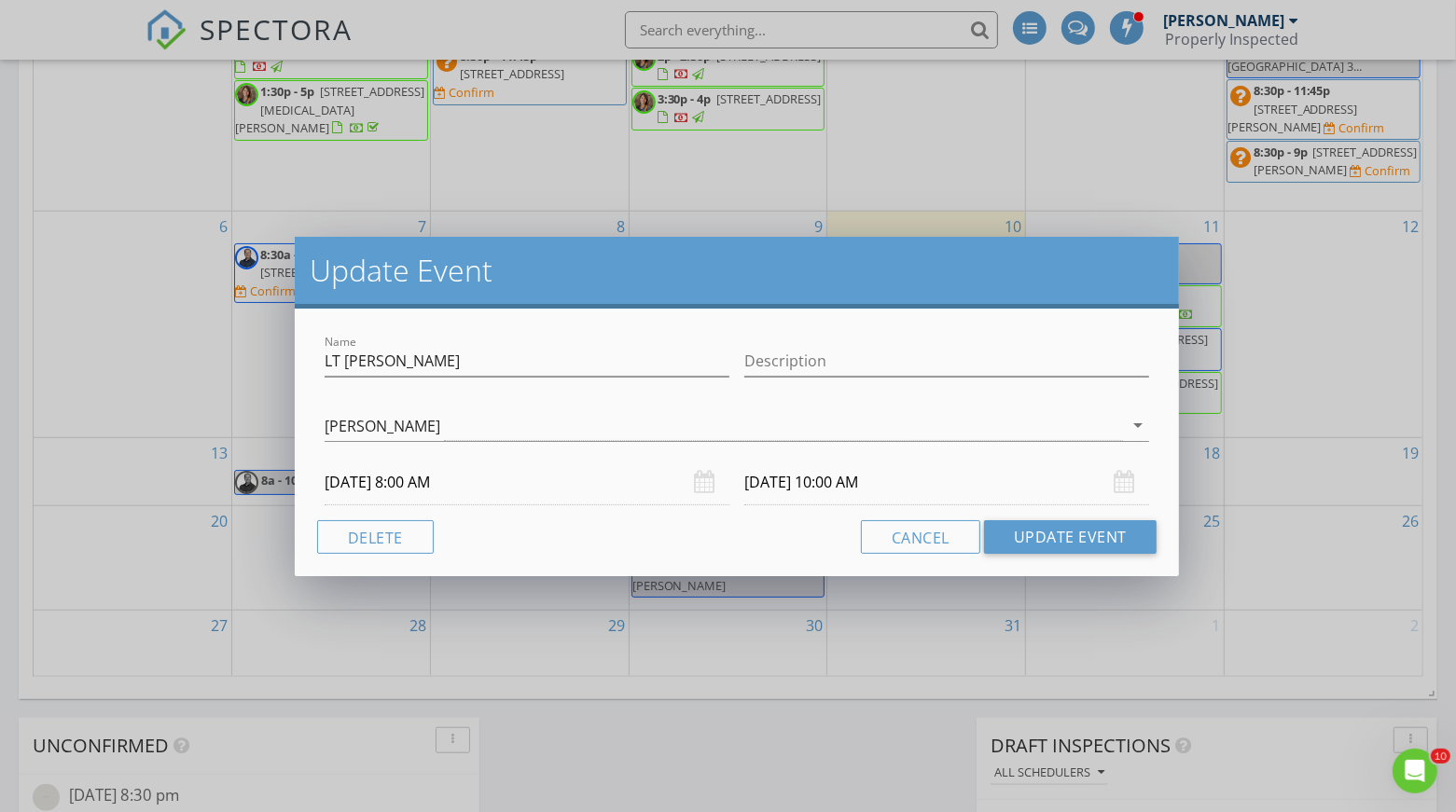 click on "[DATE] 10:00 AM" at bounding box center [947, 482] 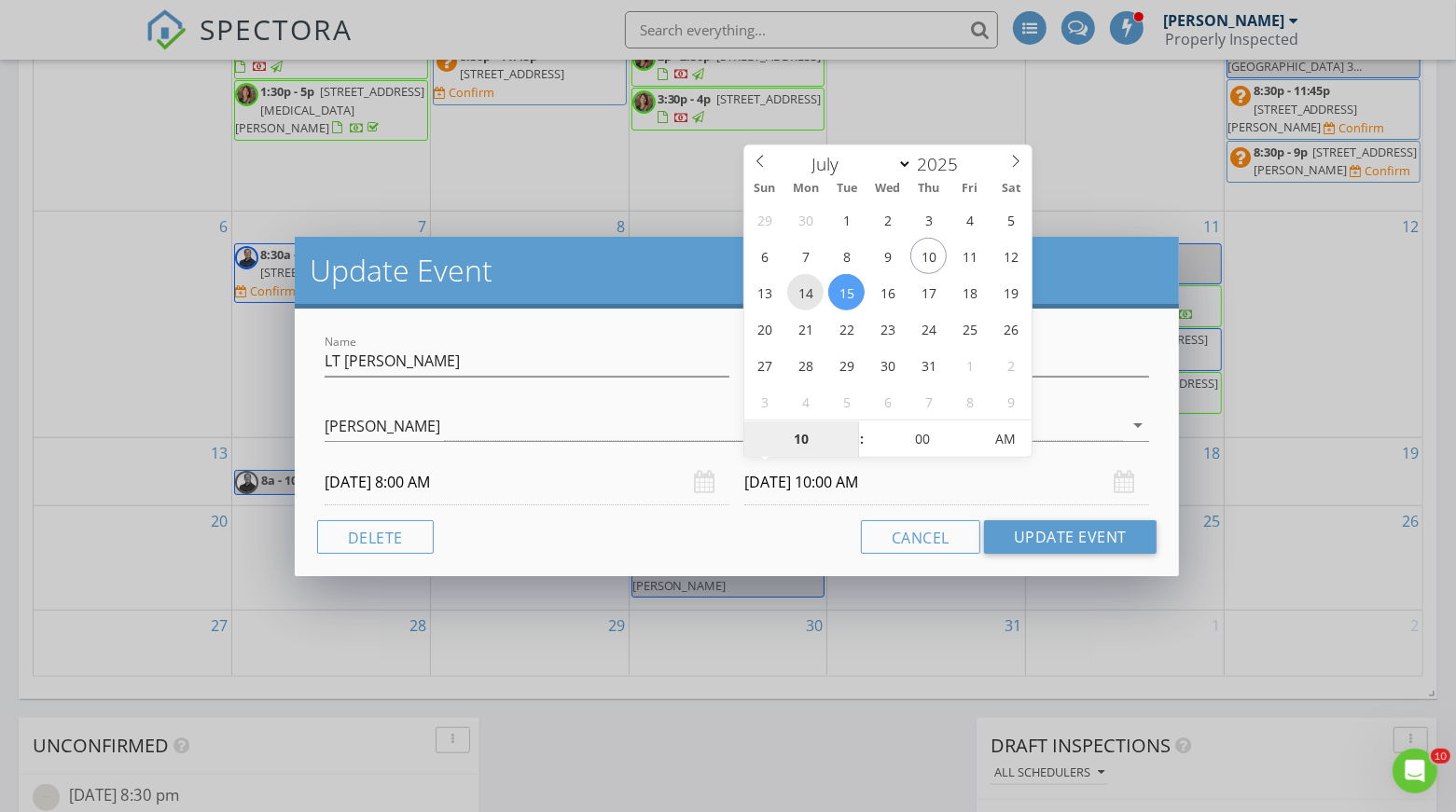 type on "[DATE] 10:00 AM" 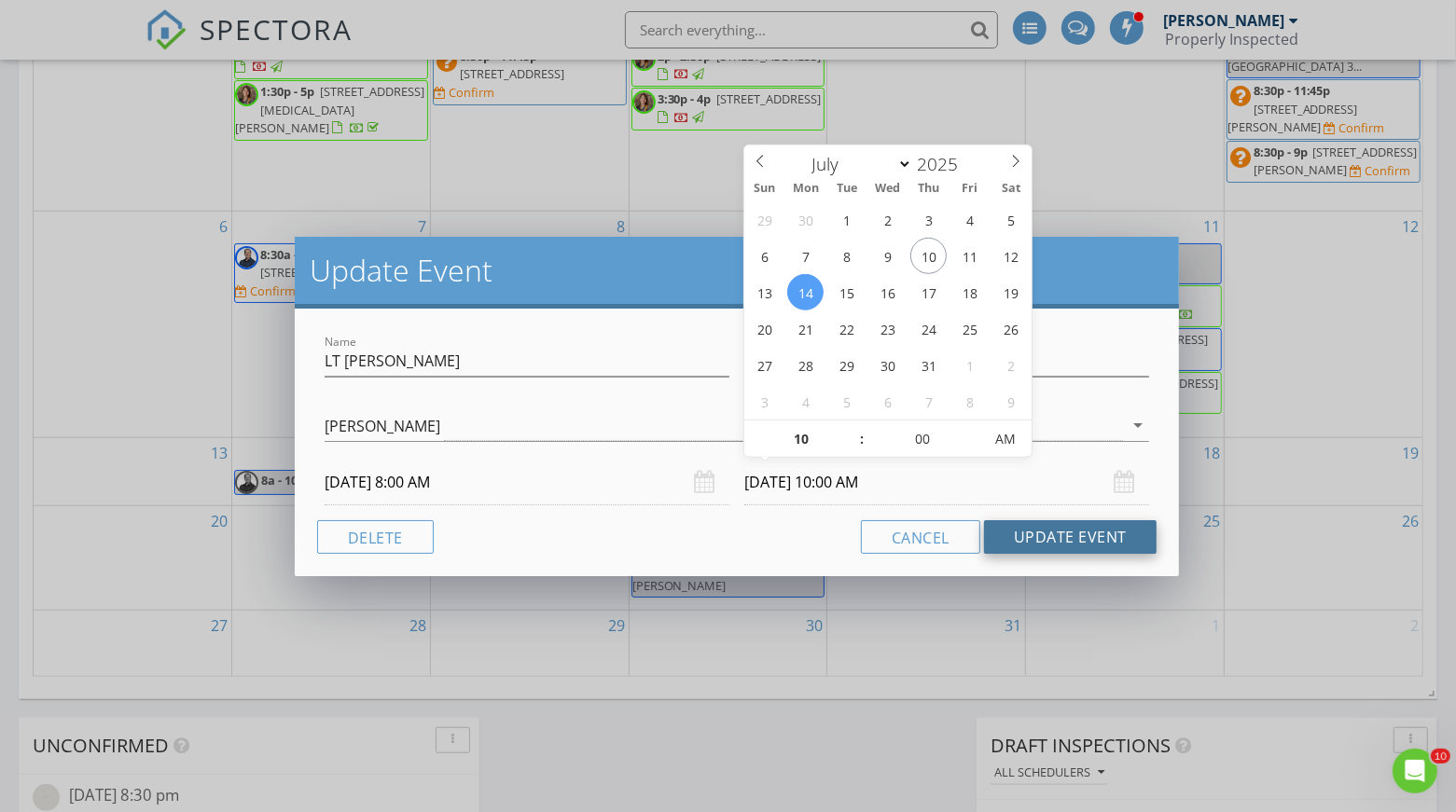 click on "Update Event" at bounding box center (1070, 537) 